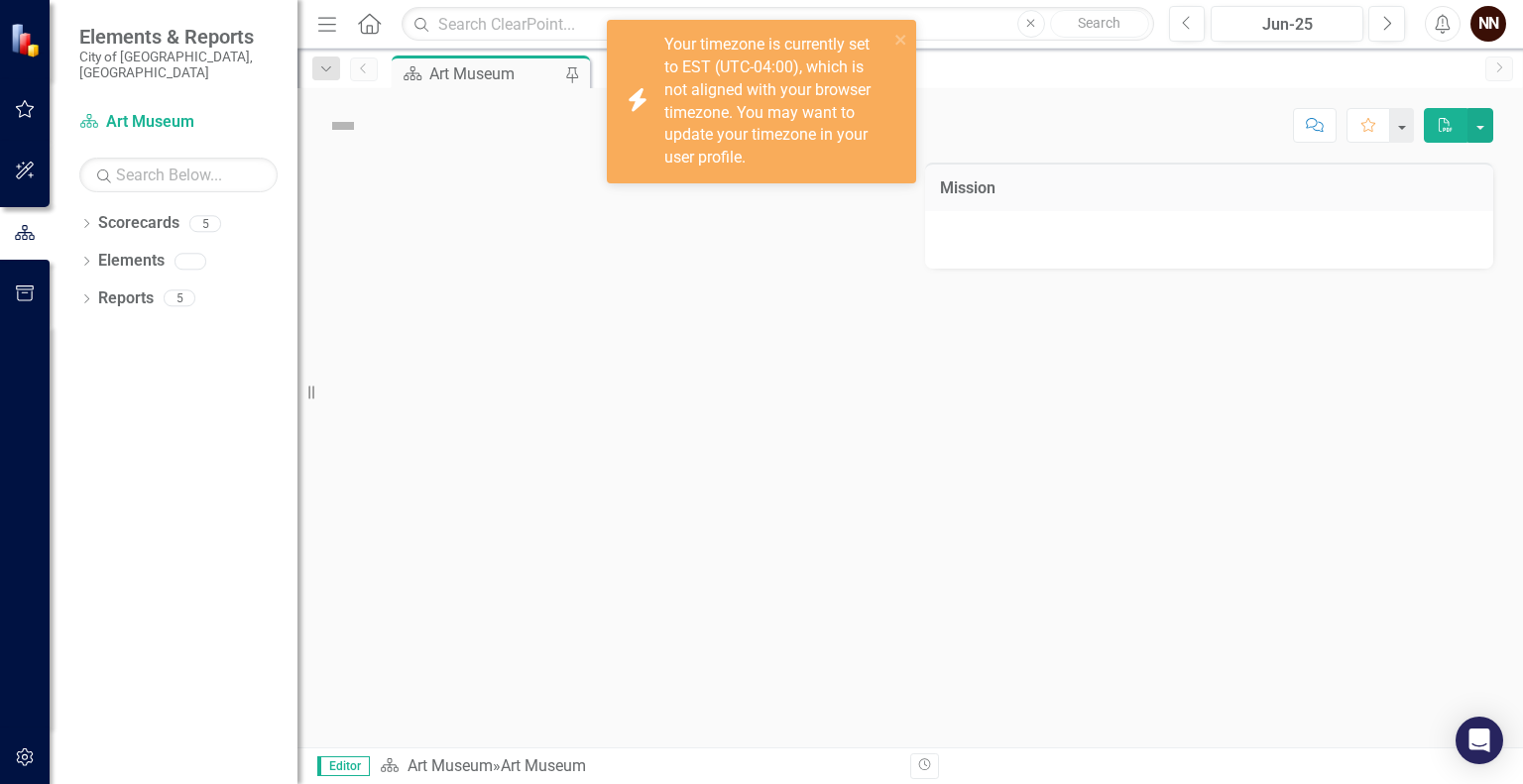 scroll, scrollTop: 0, scrollLeft: 0, axis: both 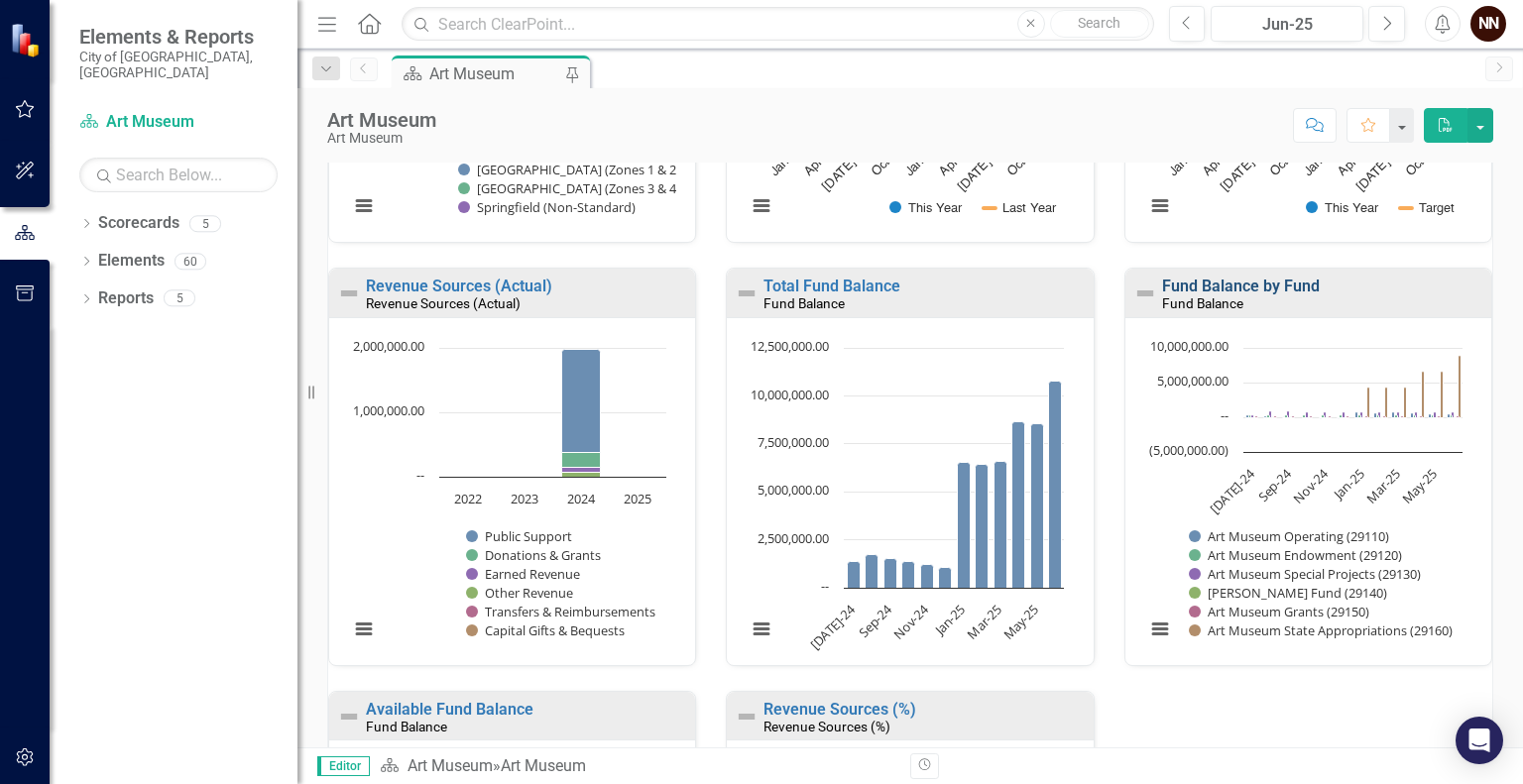 click on "Fund Balance by Fund" at bounding box center (1240, 285) 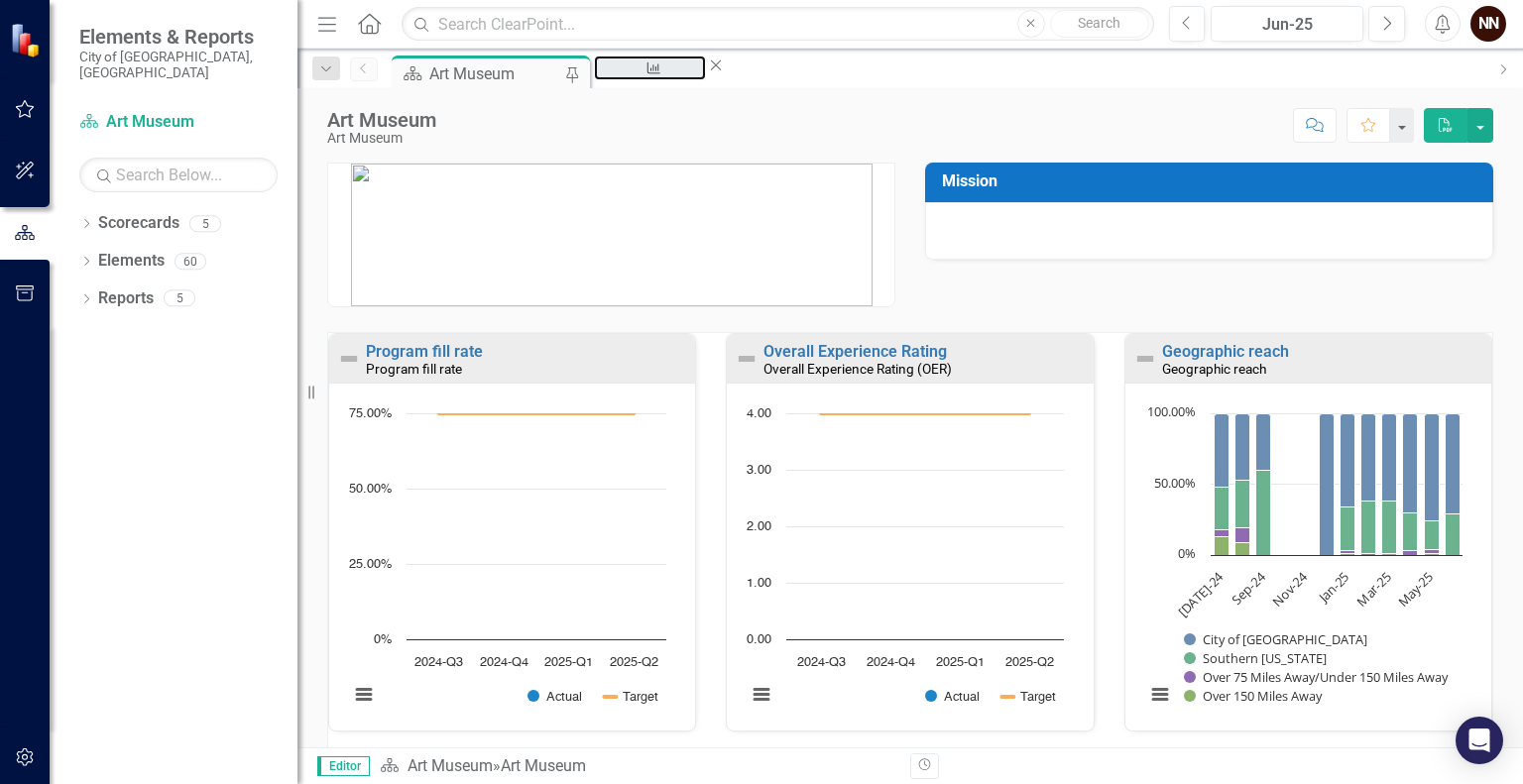 drag, startPoint x: 1522, startPoint y: 368, endPoint x: 775, endPoint y: 73, distance: 803.1401 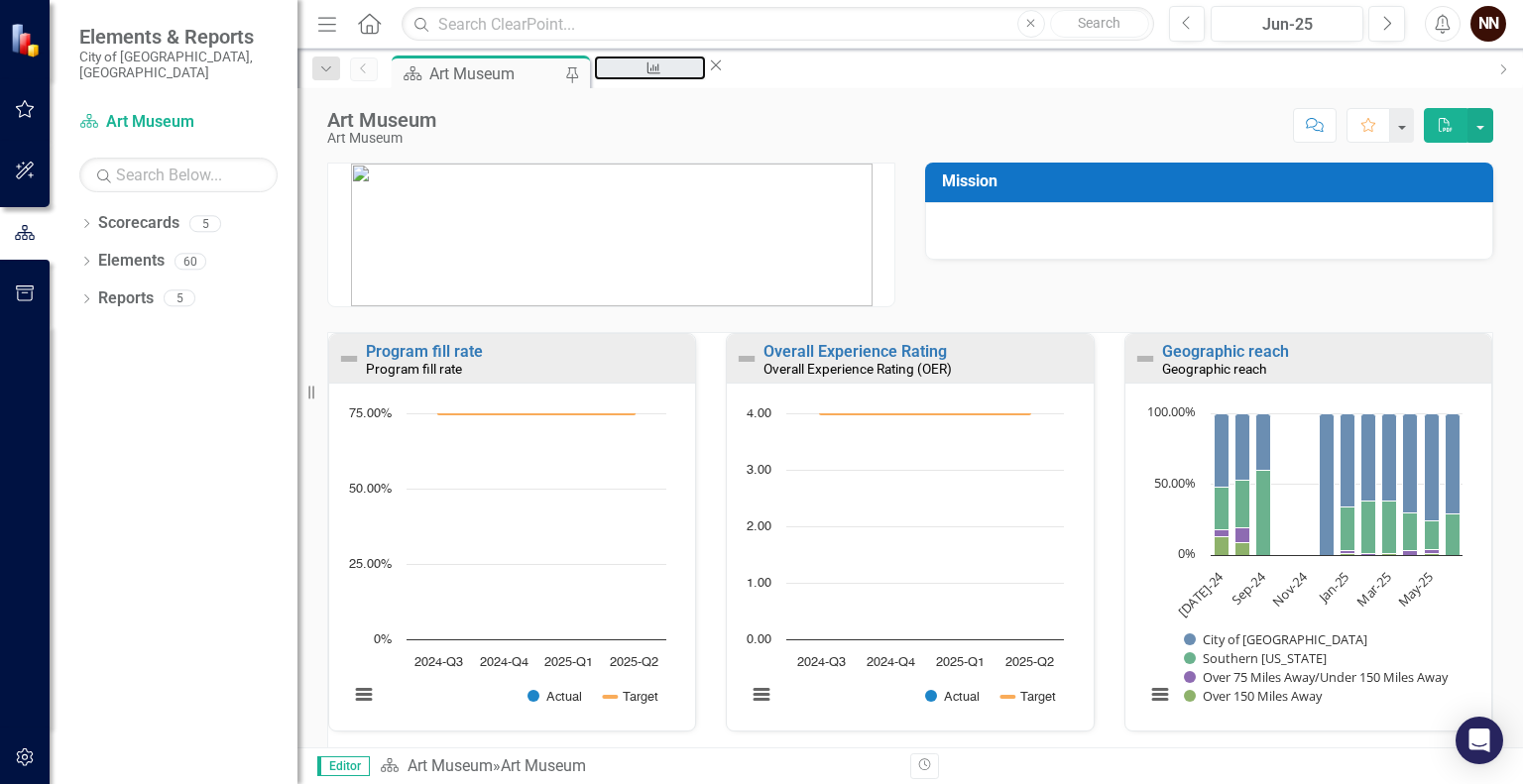 click on "KPI Fund Balance Close" at bounding box center [659, 67] 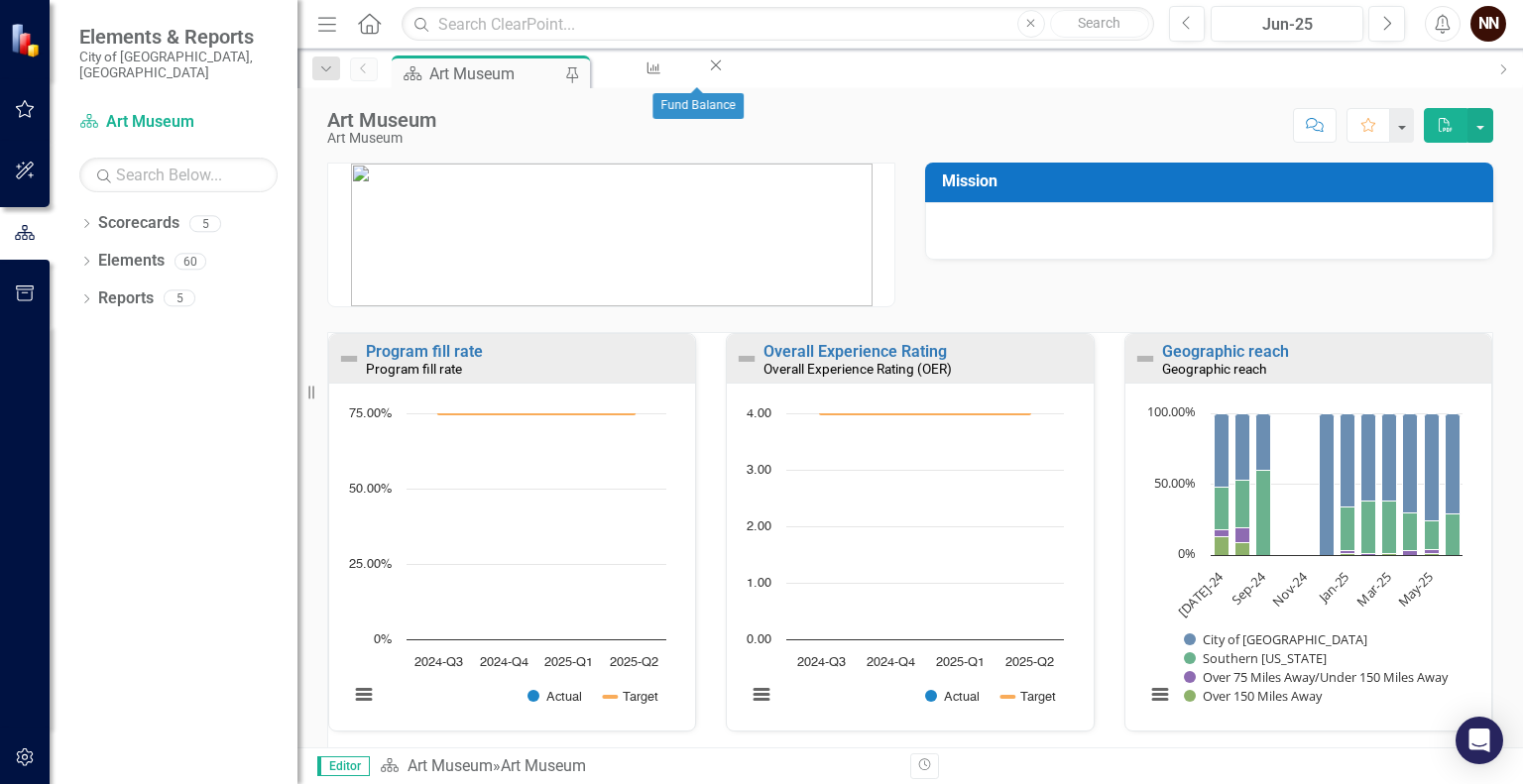 click on "Close" 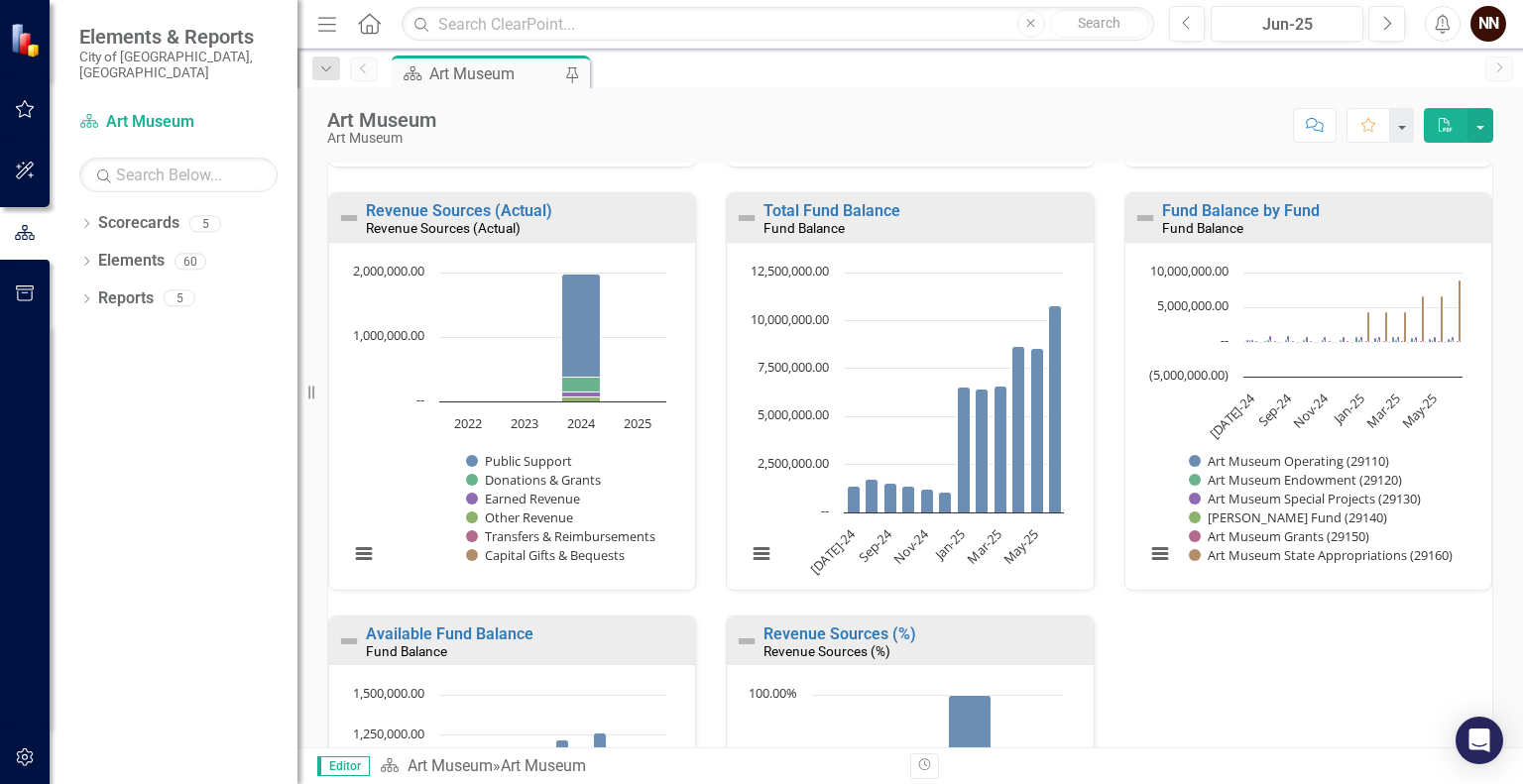 scroll, scrollTop: 968, scrollLeft: 0, axis: vertical 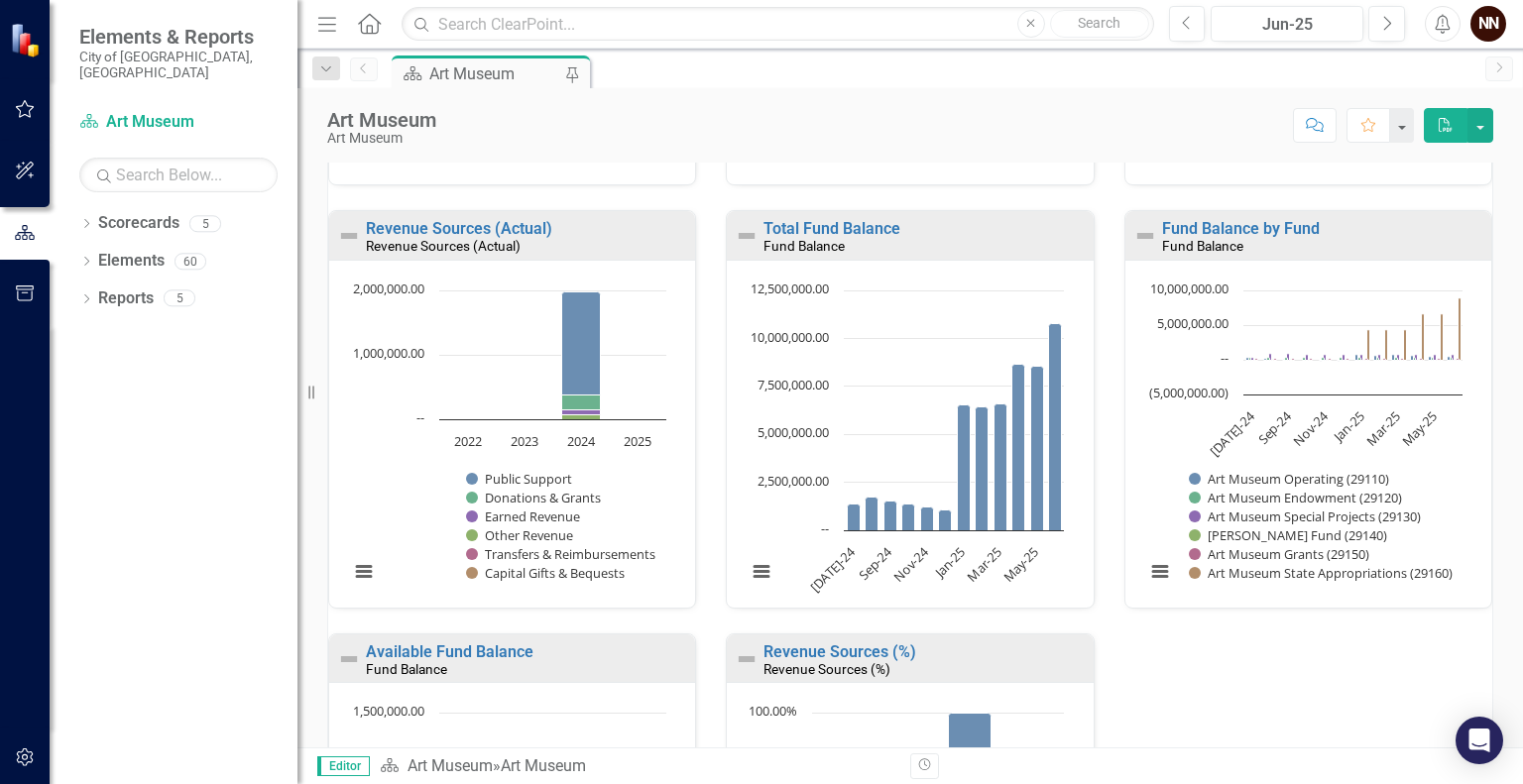 click on "Fund Balance" at bounding box center [1324, 246] 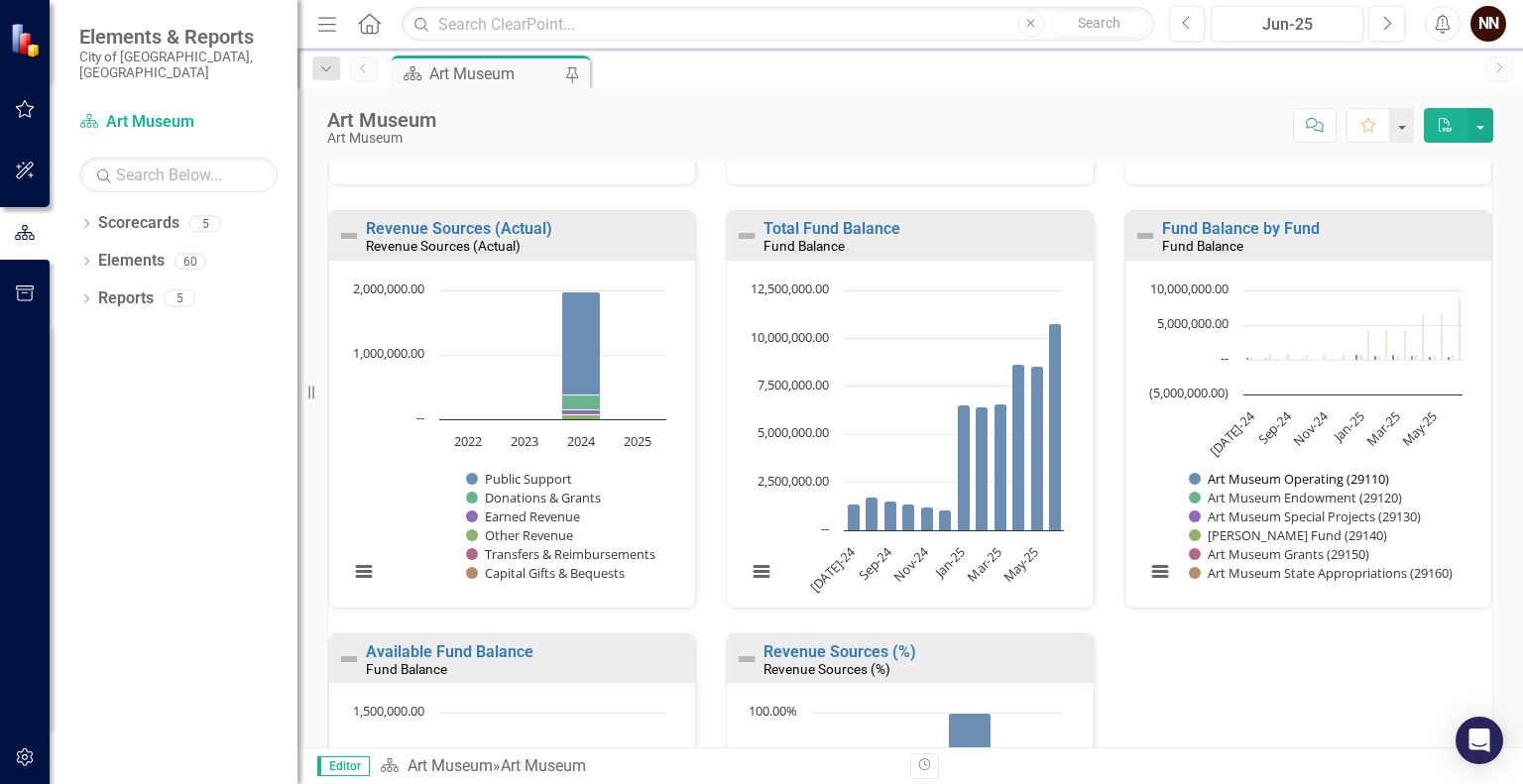 click at bounding box center [1289, 479] 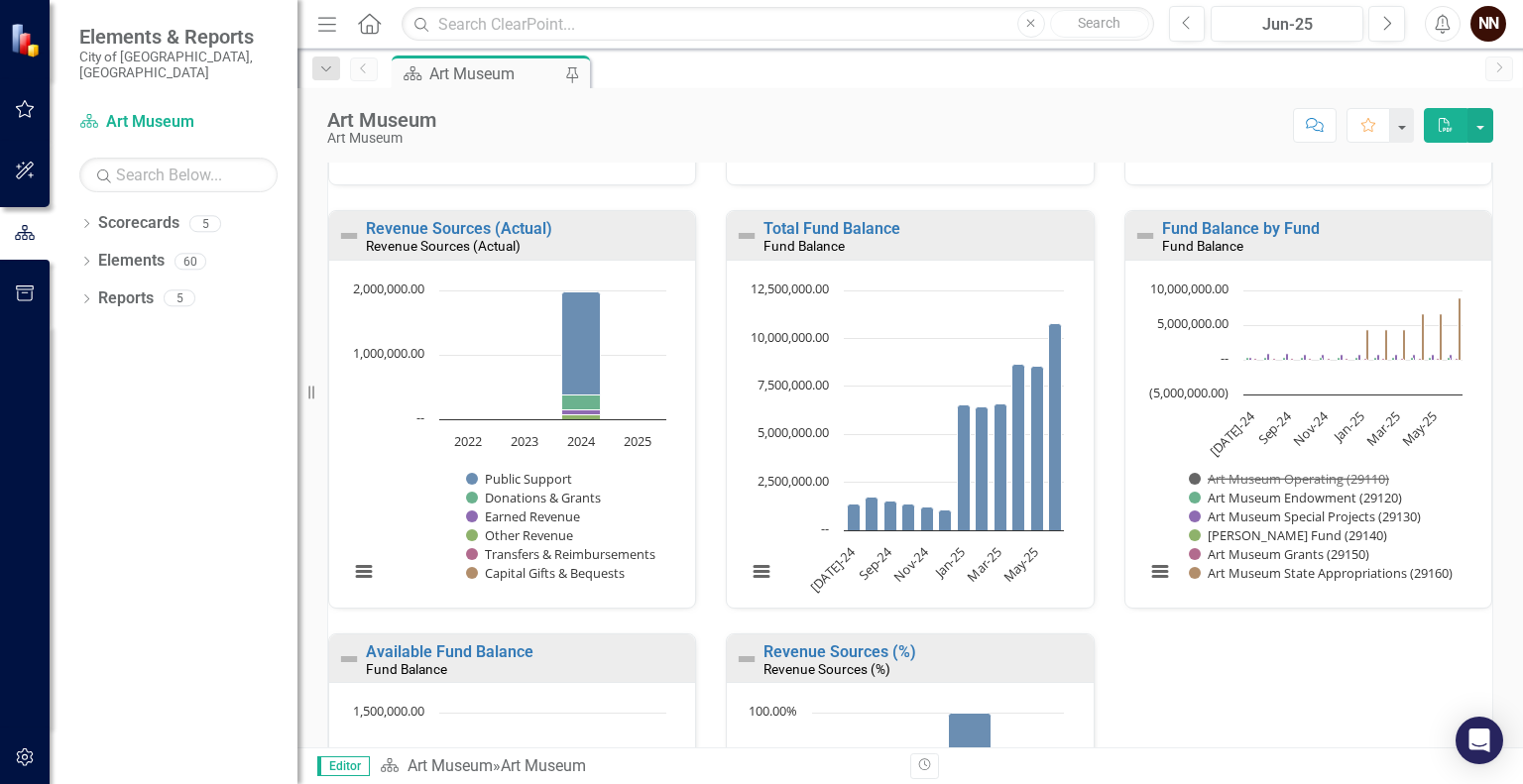 click at bounding box center [1289, 479] 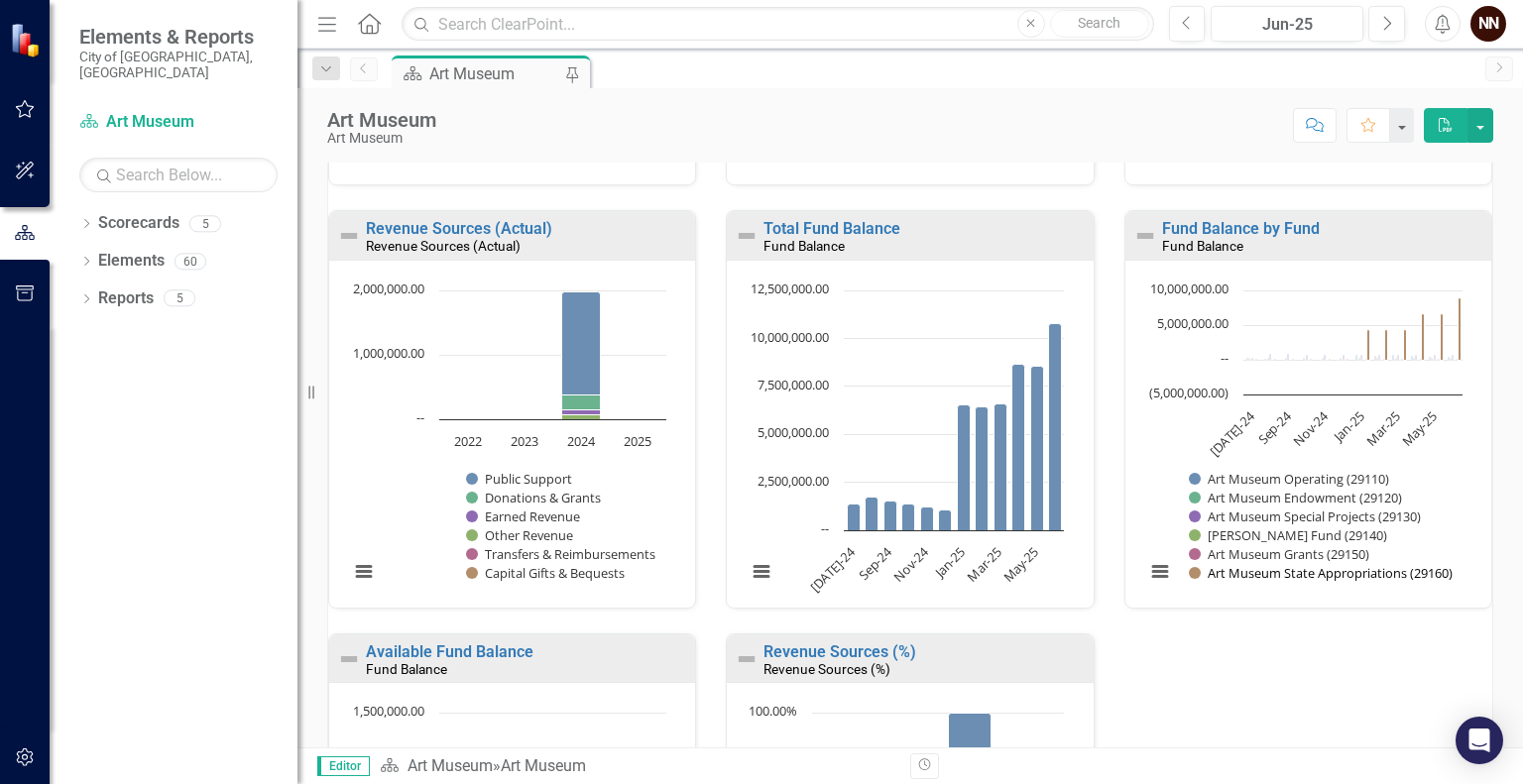 click at bounding box center [1321, 573] 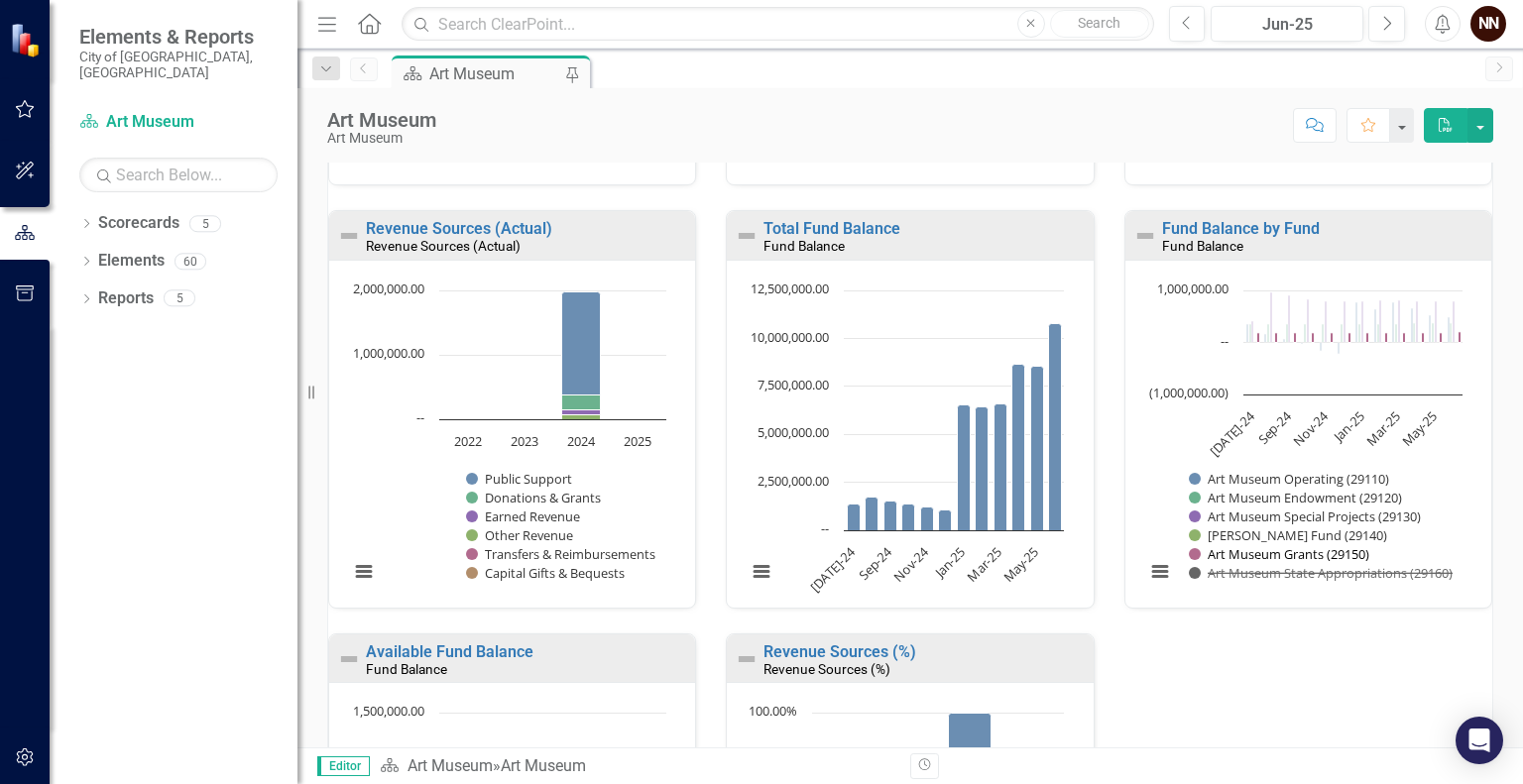 click at bounding box center (1280, 554) 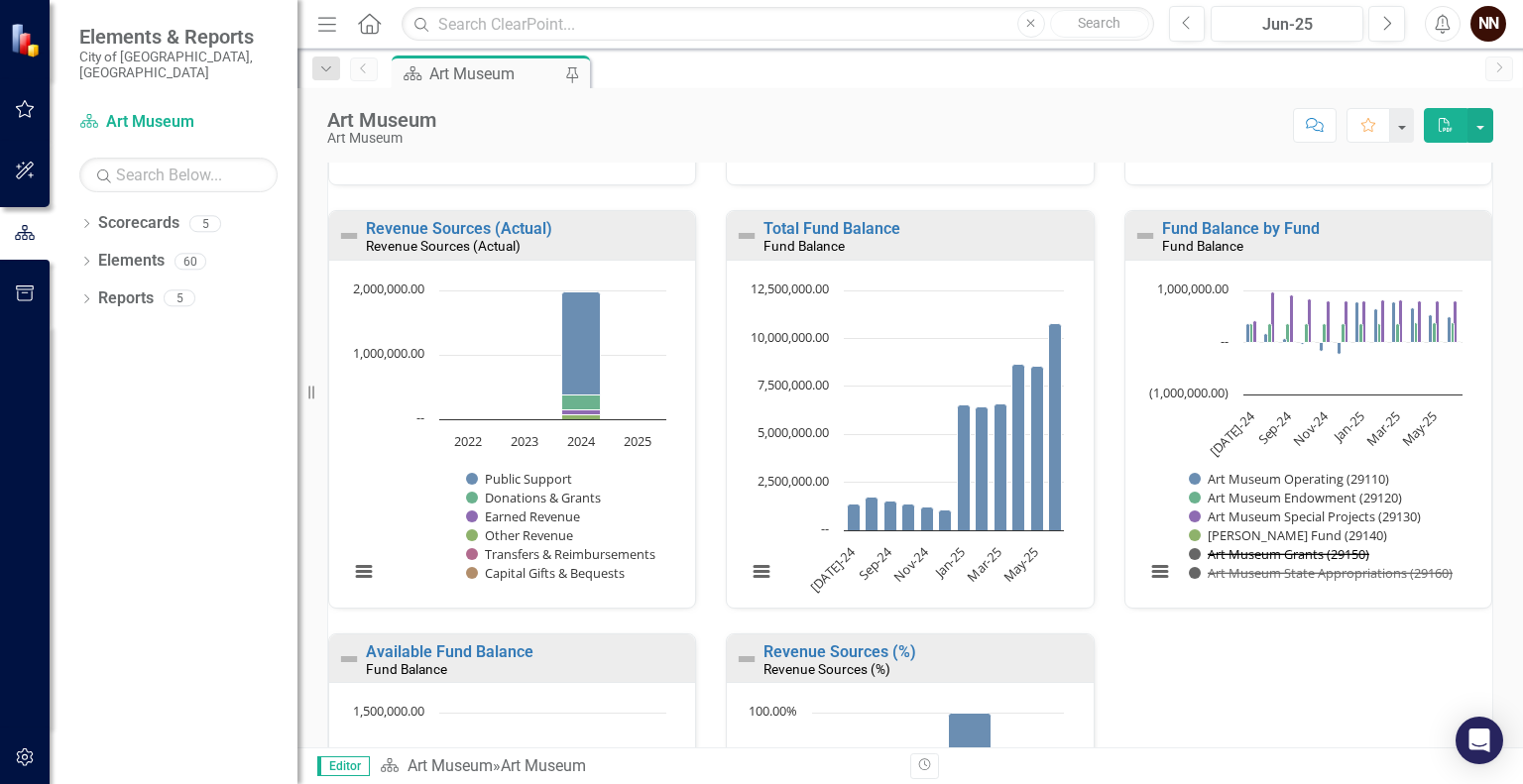 click at bounding box center [1280, 554] 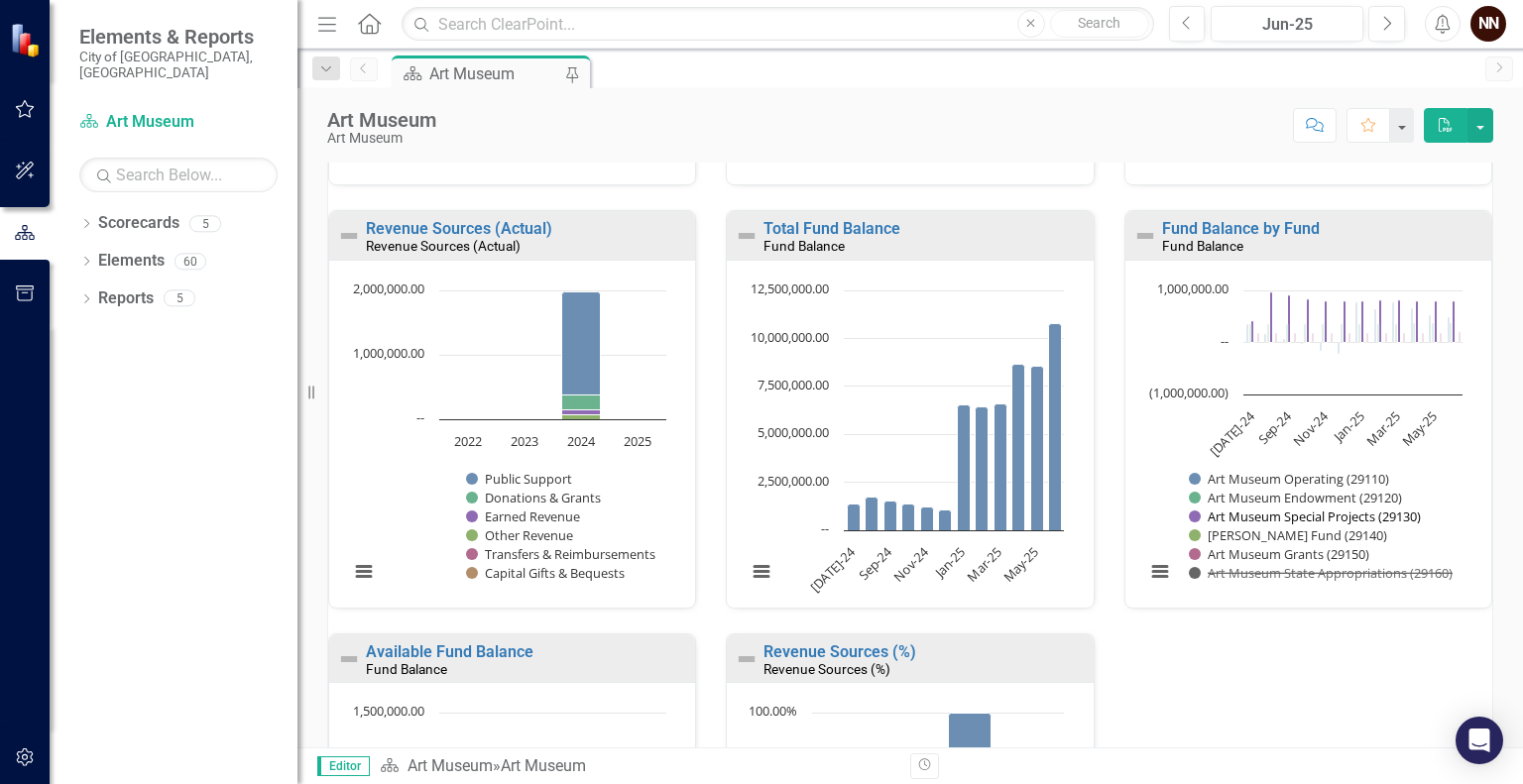click at bounding box center (1306, 516) 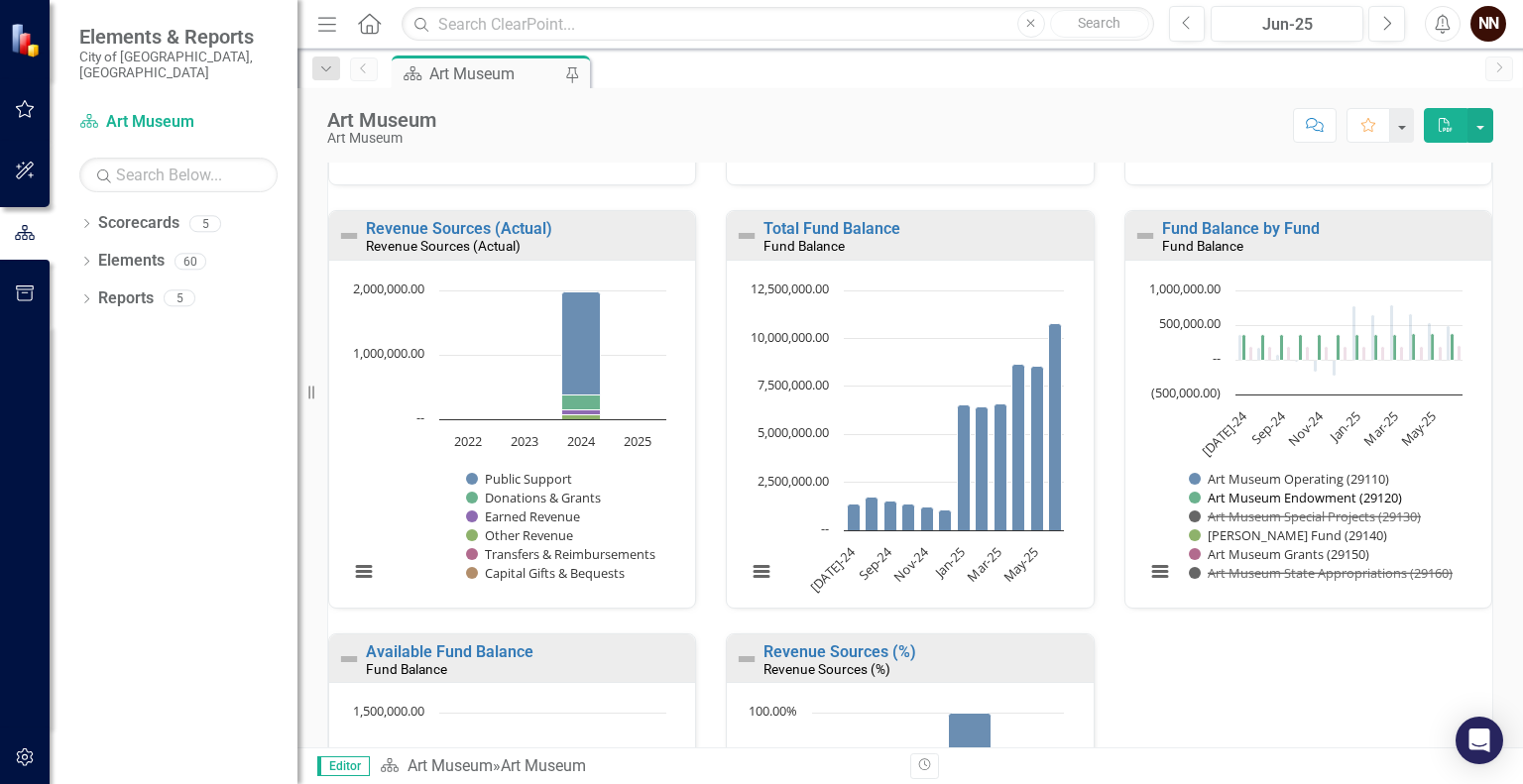 drag, startPoint x: 1214, startPoint y: 514, endPoint x: 1215, endPoint y: 495, distance: 19.026298 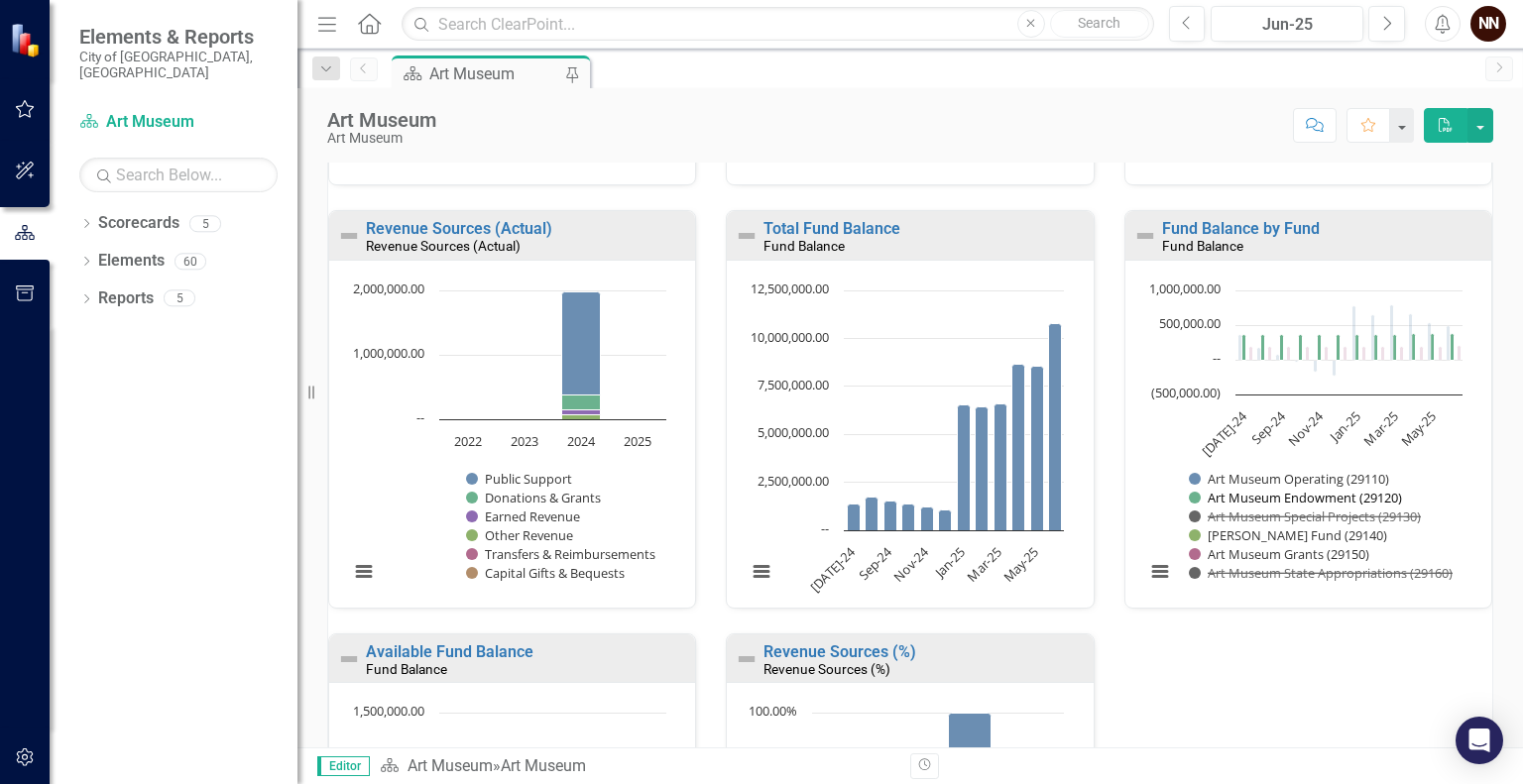 click at bounding box center [1135, 280] 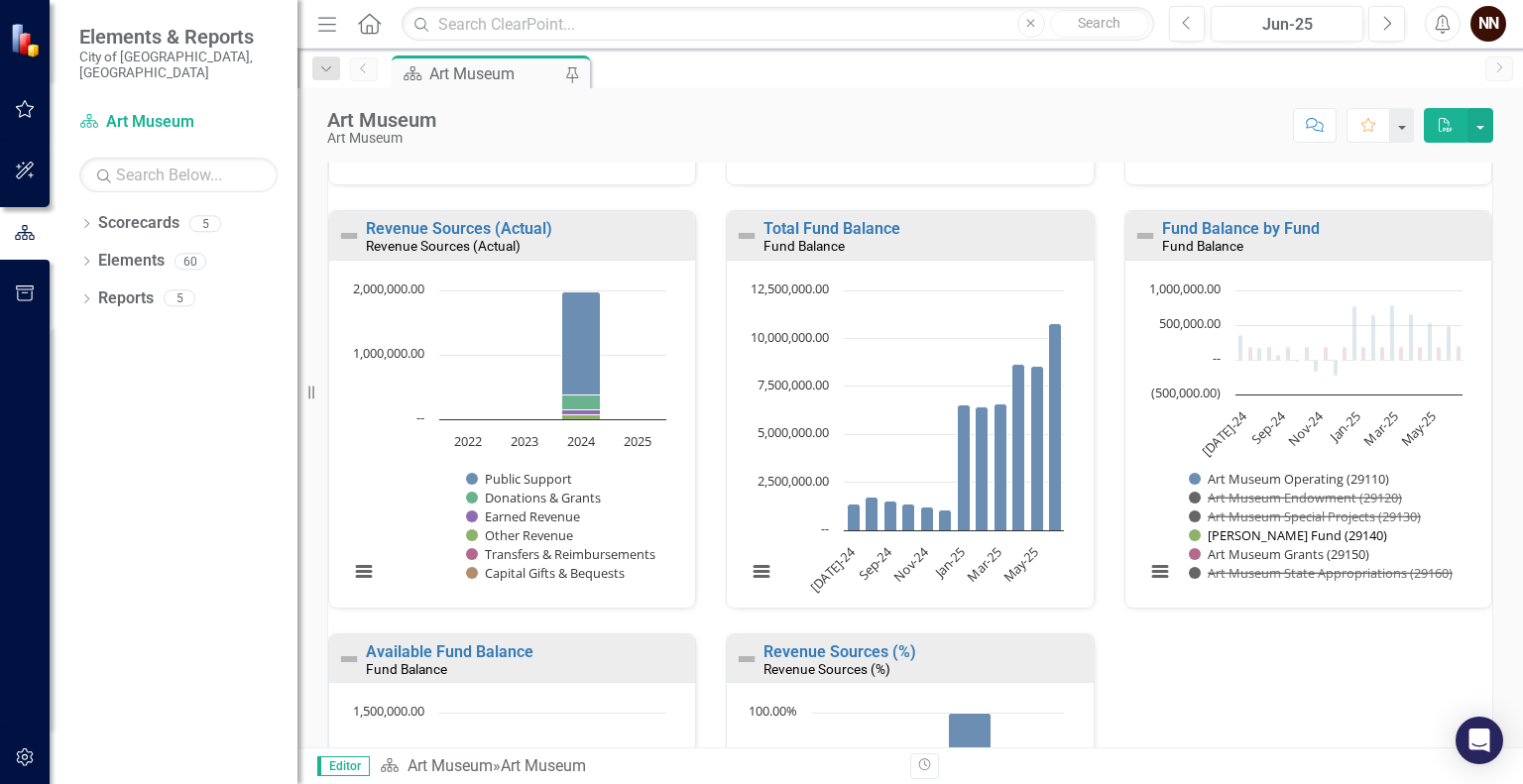 click at bounding box center (1284, 535) 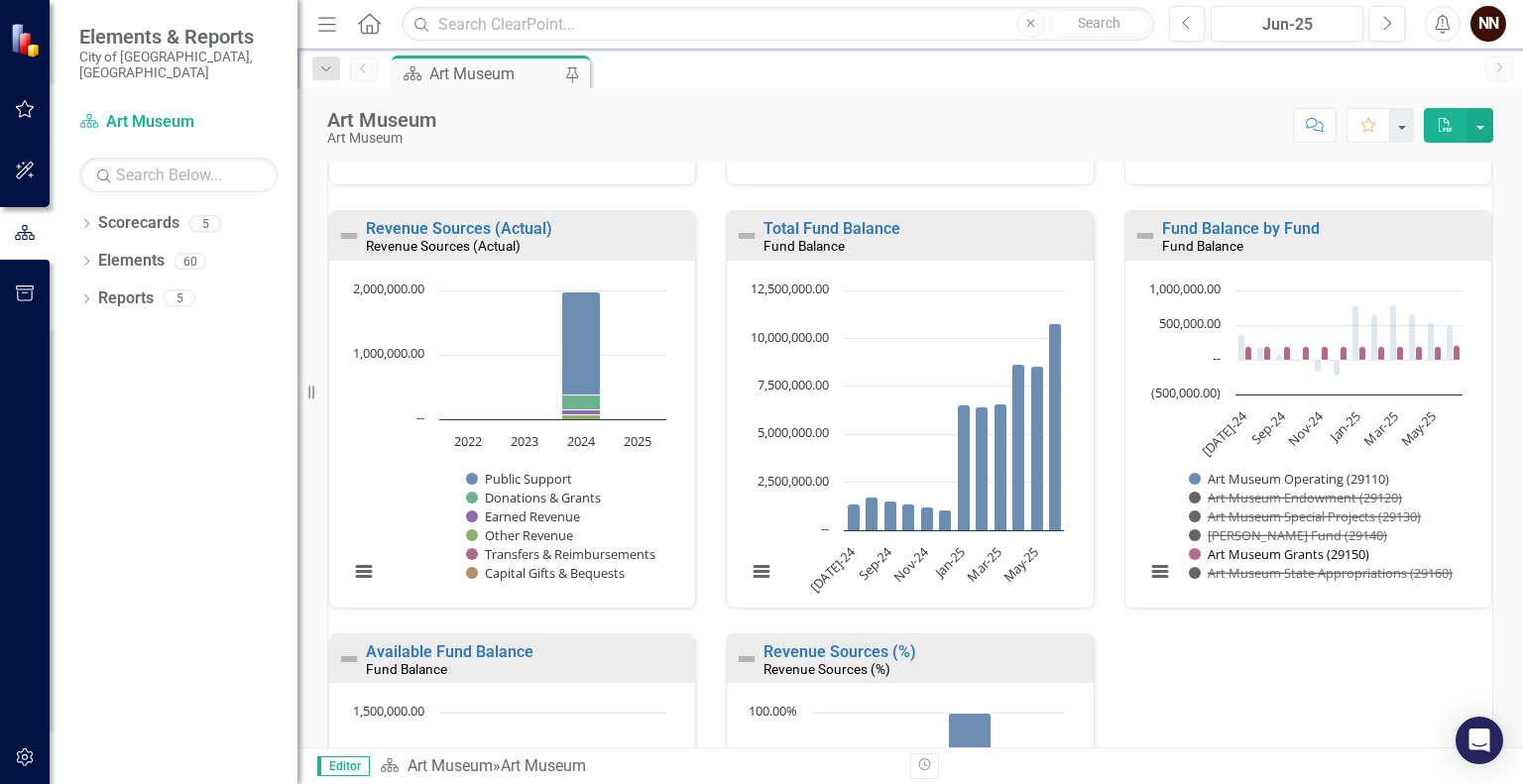 click at bounding box center (1280, 554) 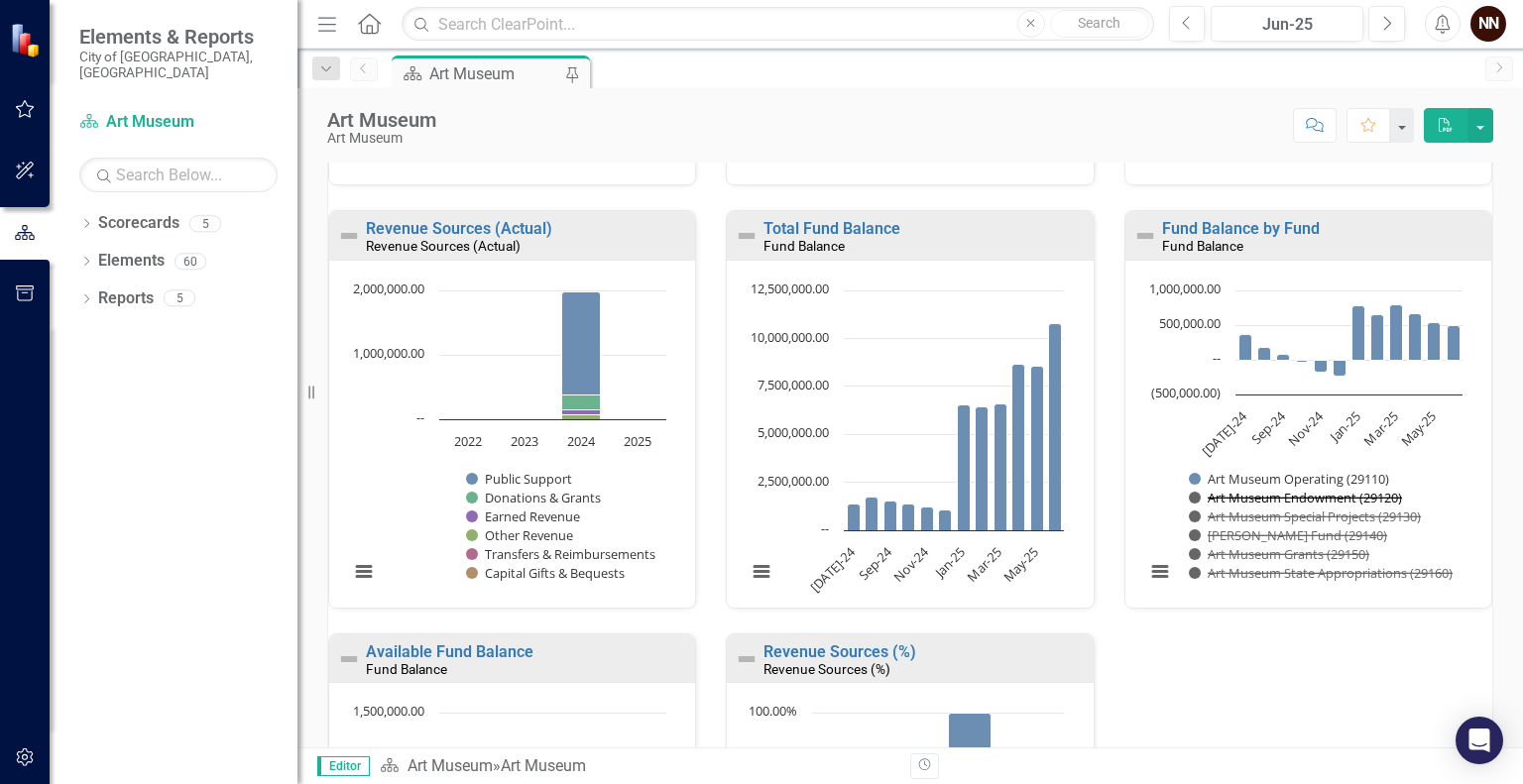 click at bounding box center (1295, 498) 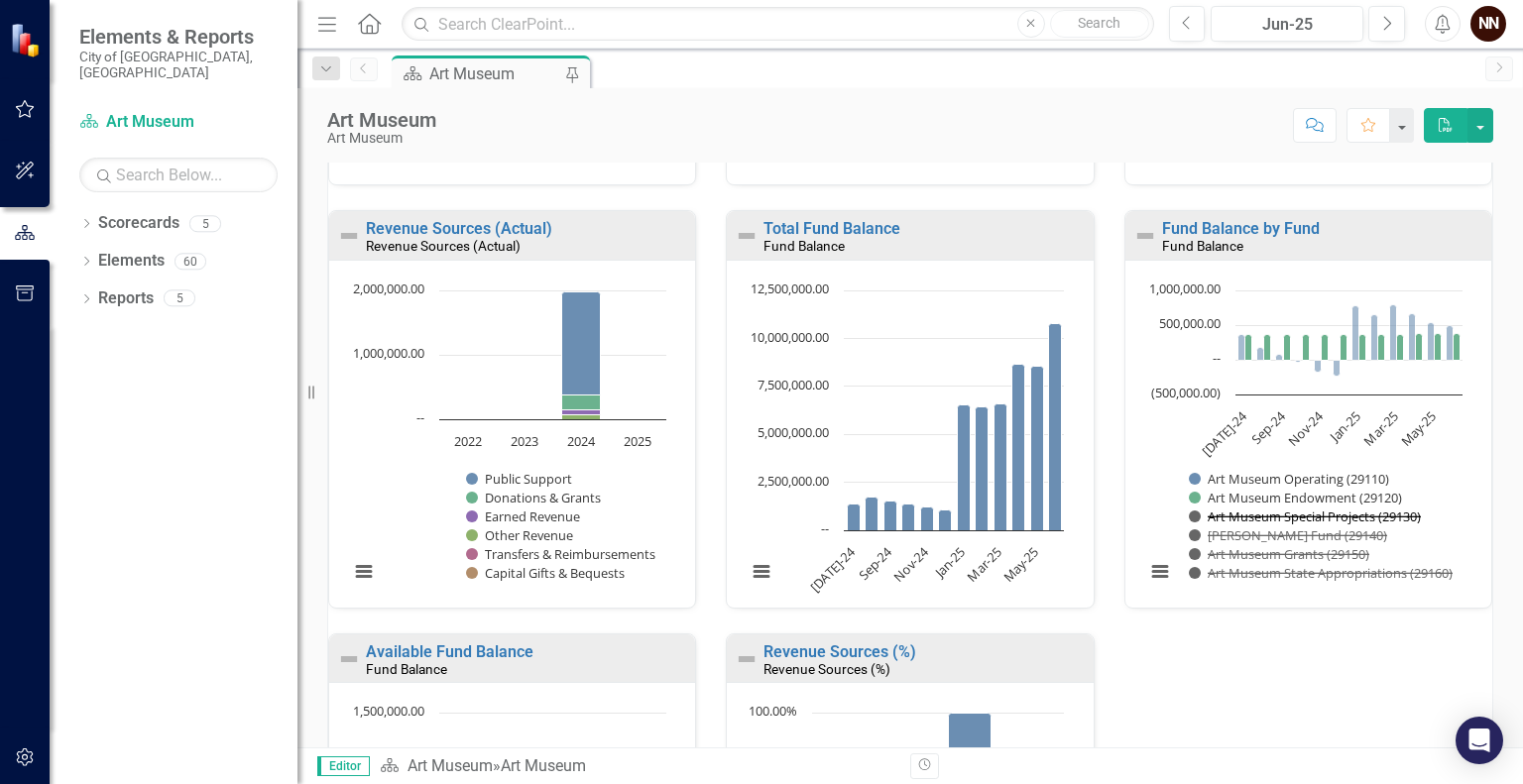 click at bounding box center [1306, 516] 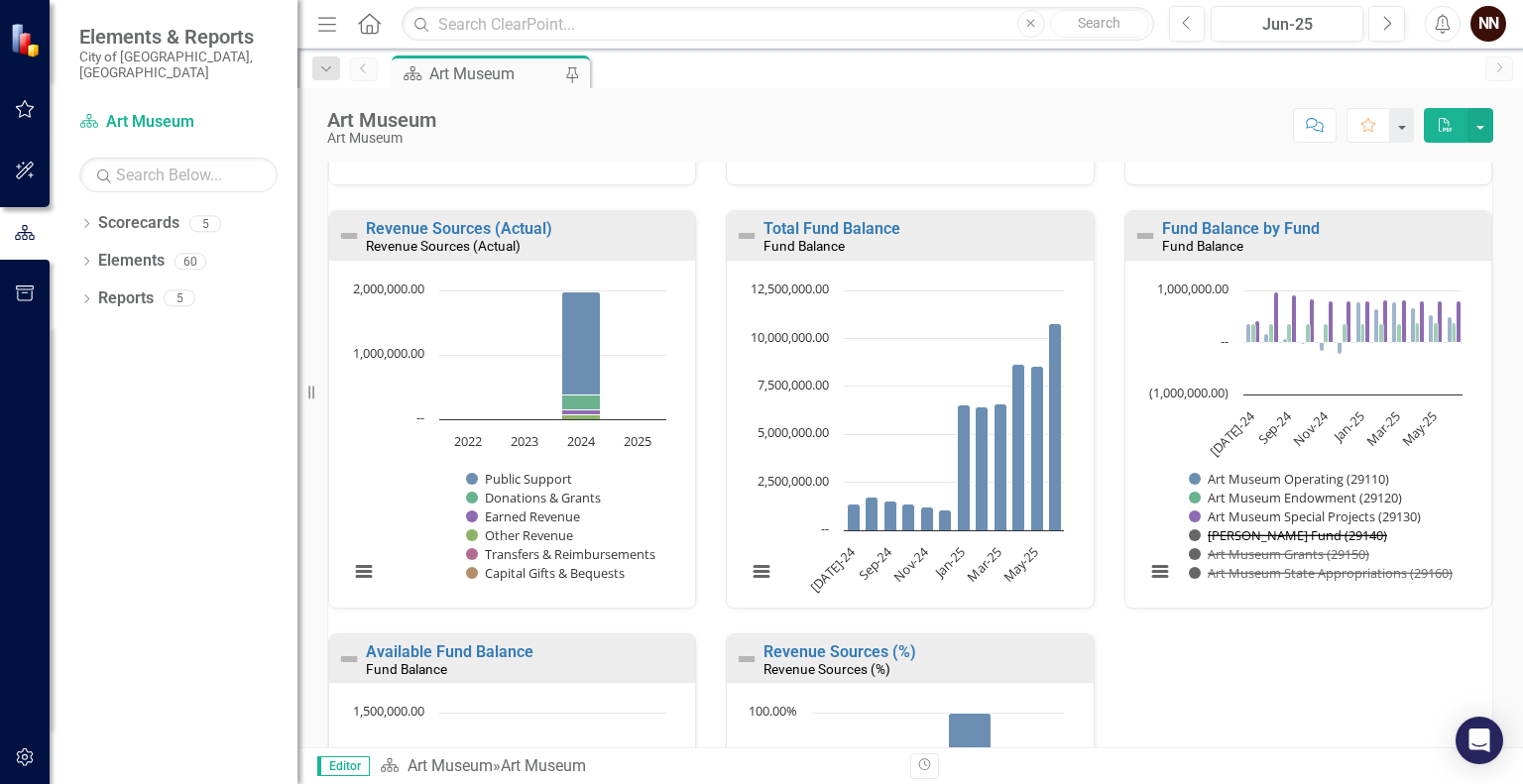 click at bounding box center (1284, 535) 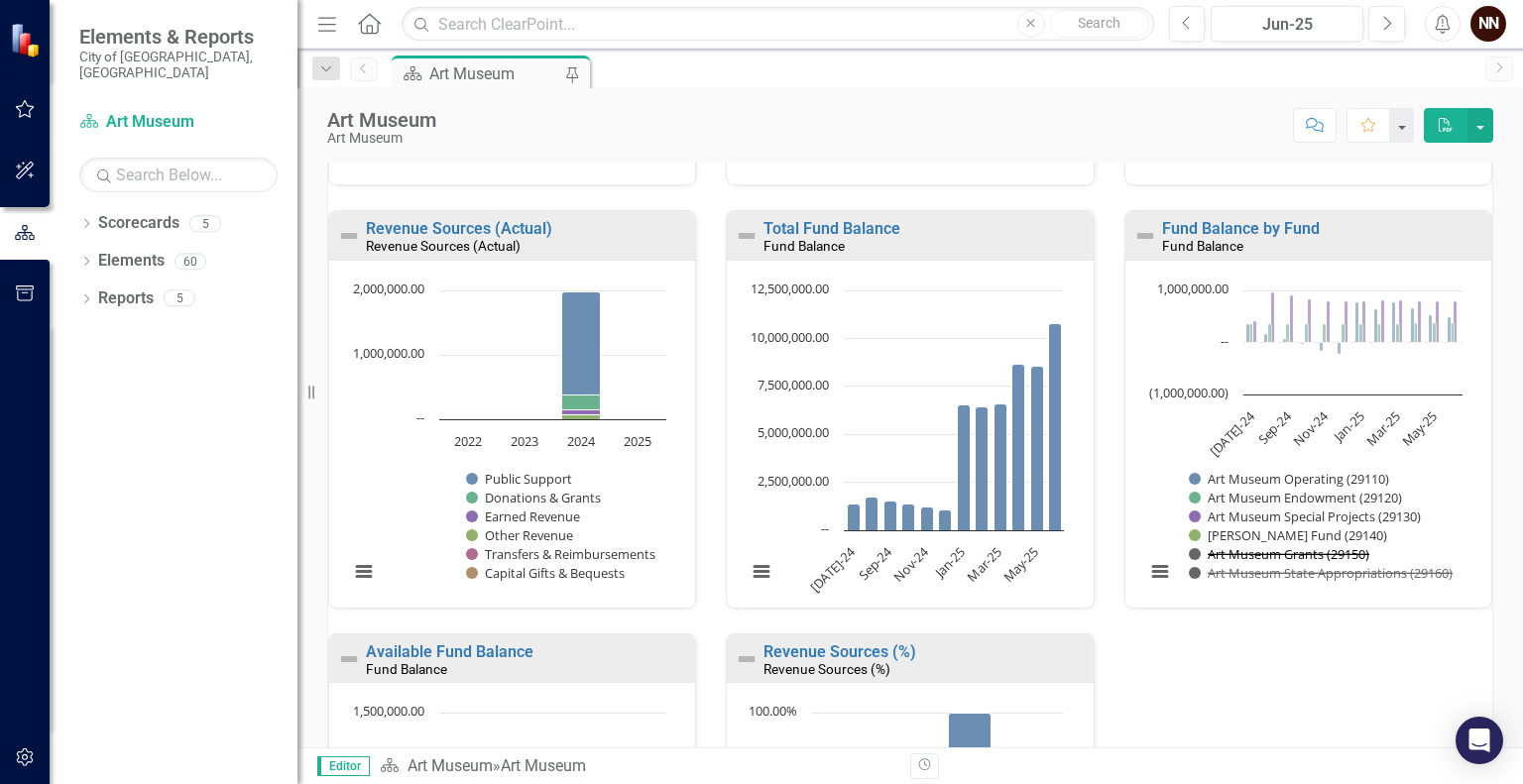 click at bounding box center (1280, 554) 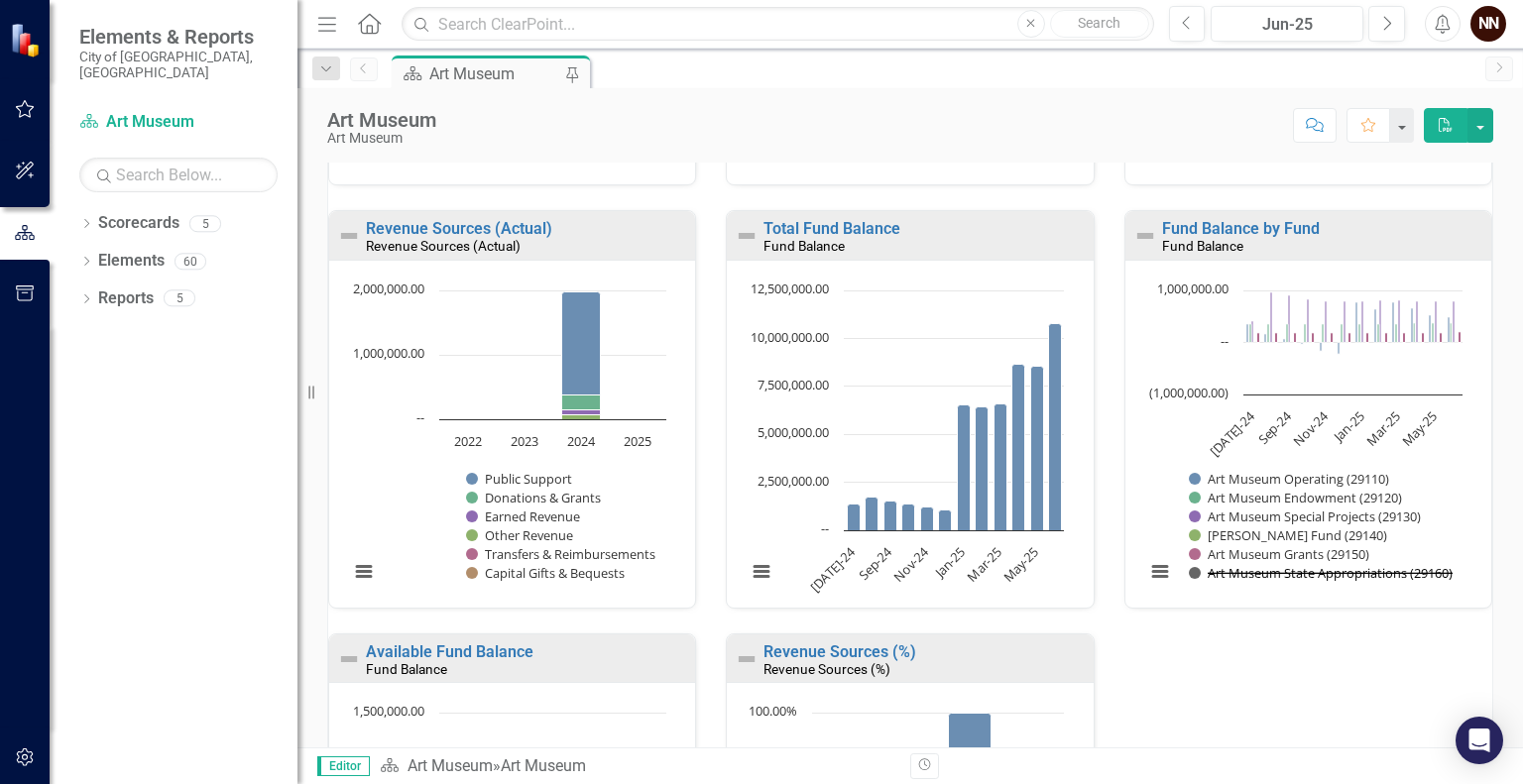 click at bounding box center [1321, 573] 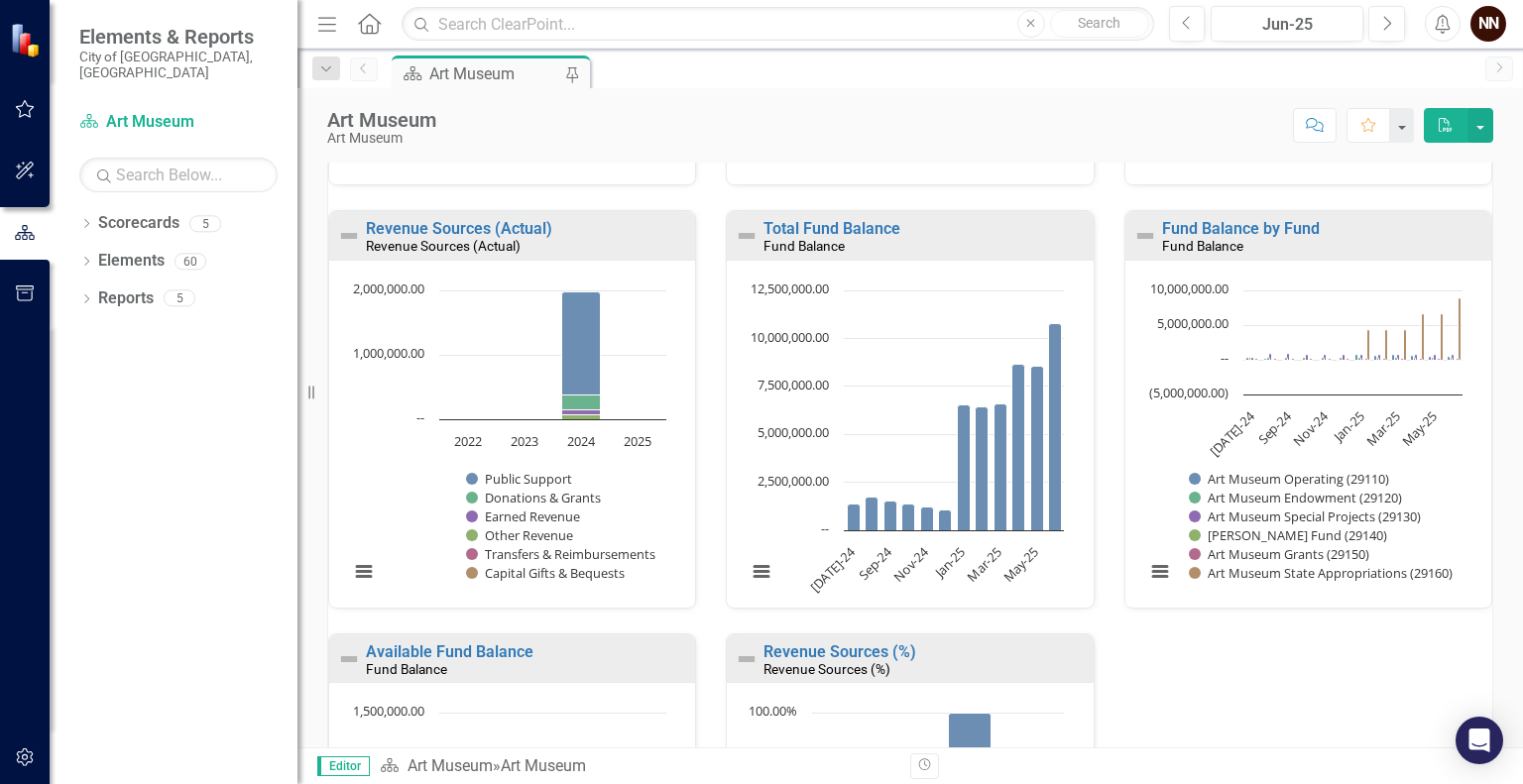 scroll, scrollTop: 1, scrollLeft: 0, axis: vertical 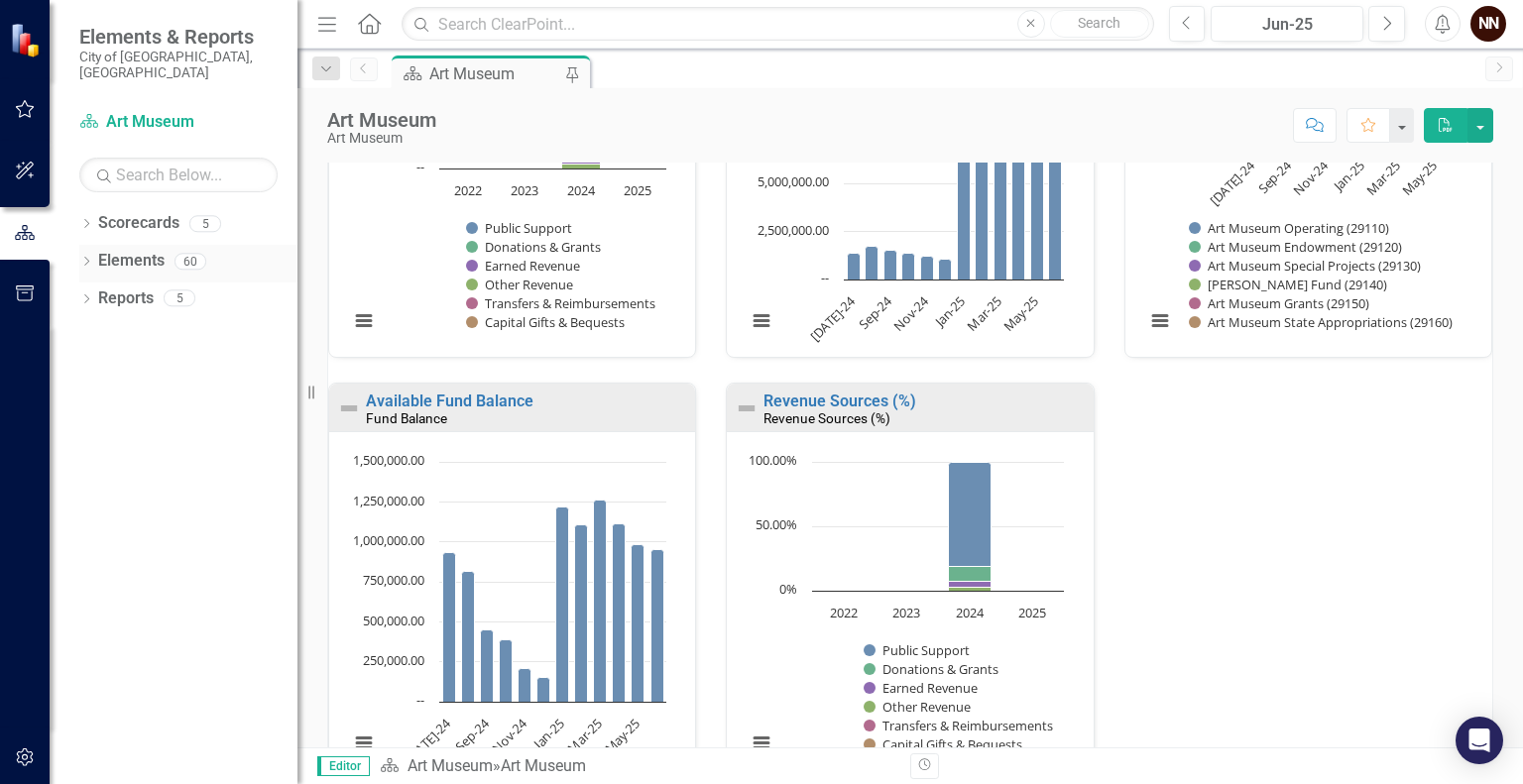 click on "Elements" at bounding box center [131, 261] 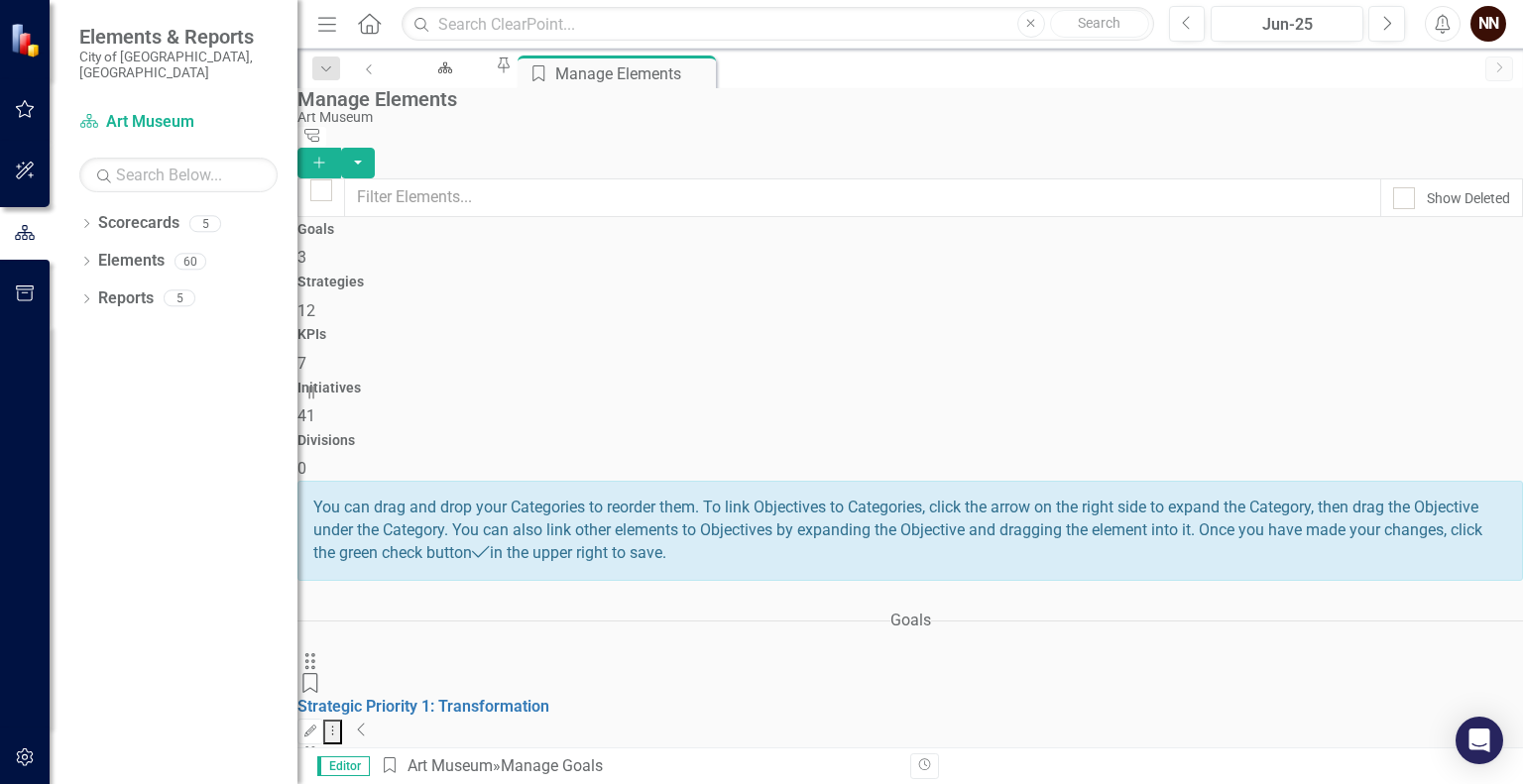 click on "KPIs 7" at bounding box center [910, 351] 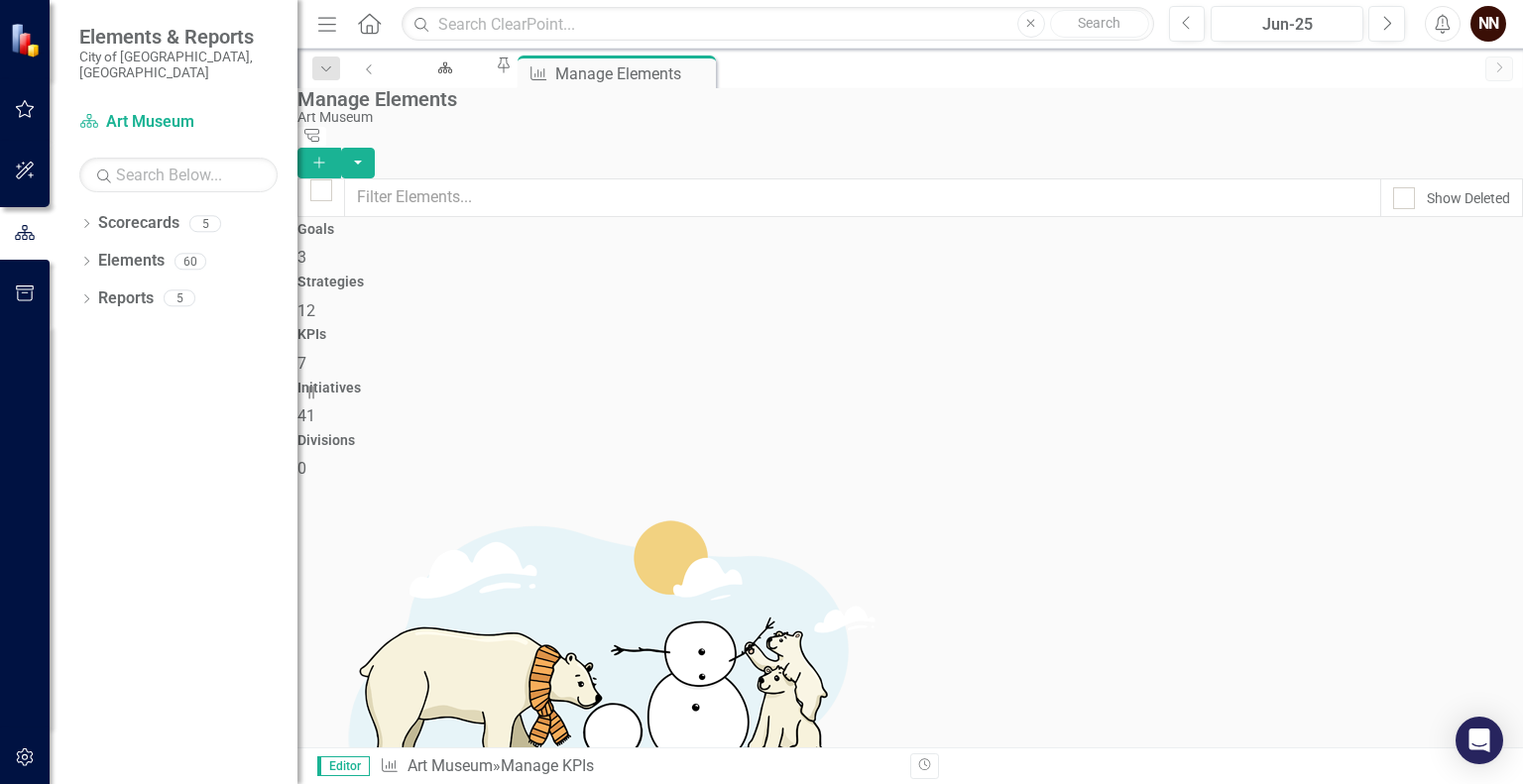 click on "Add" 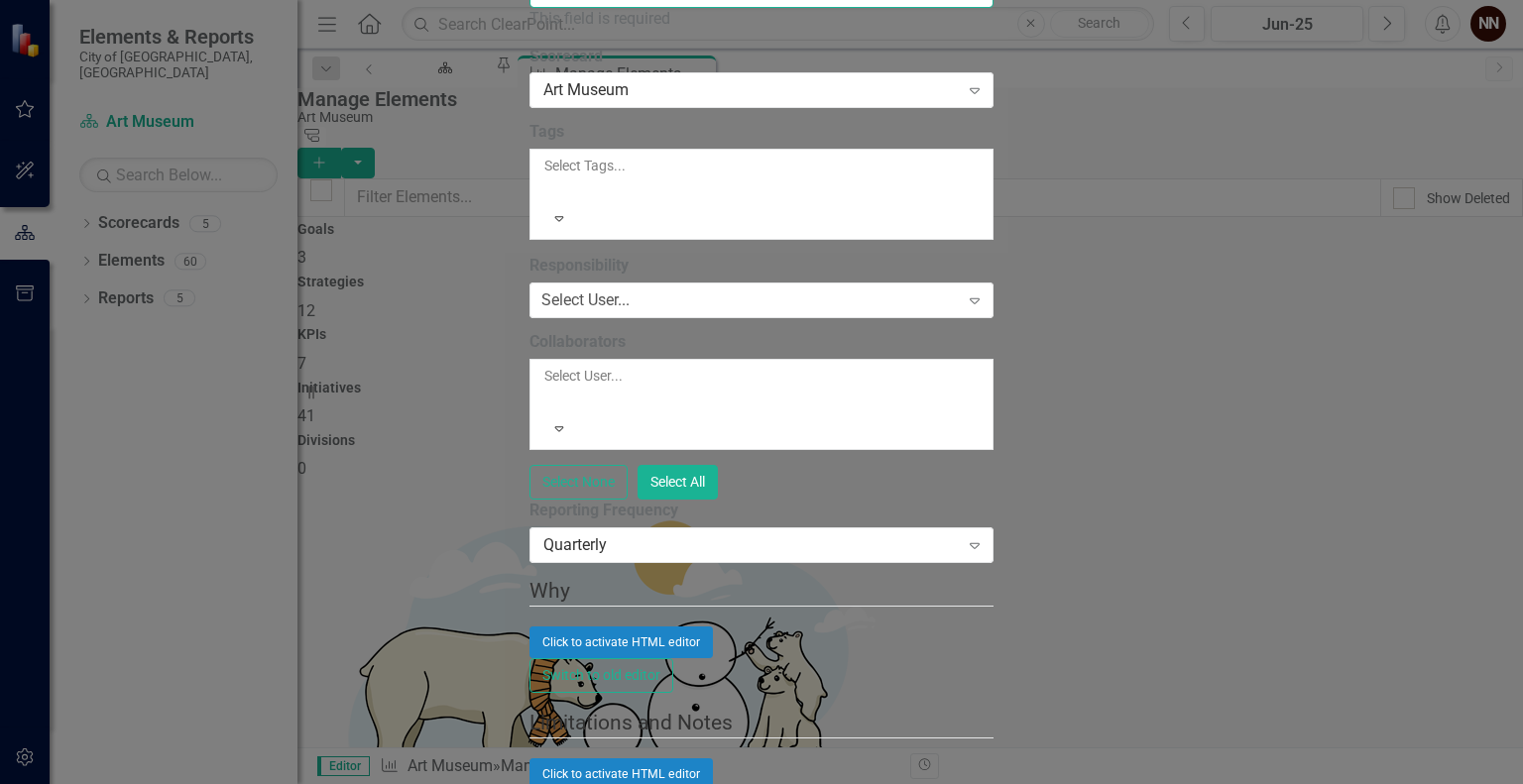 click on "Name" at bounding box center [762, -11] 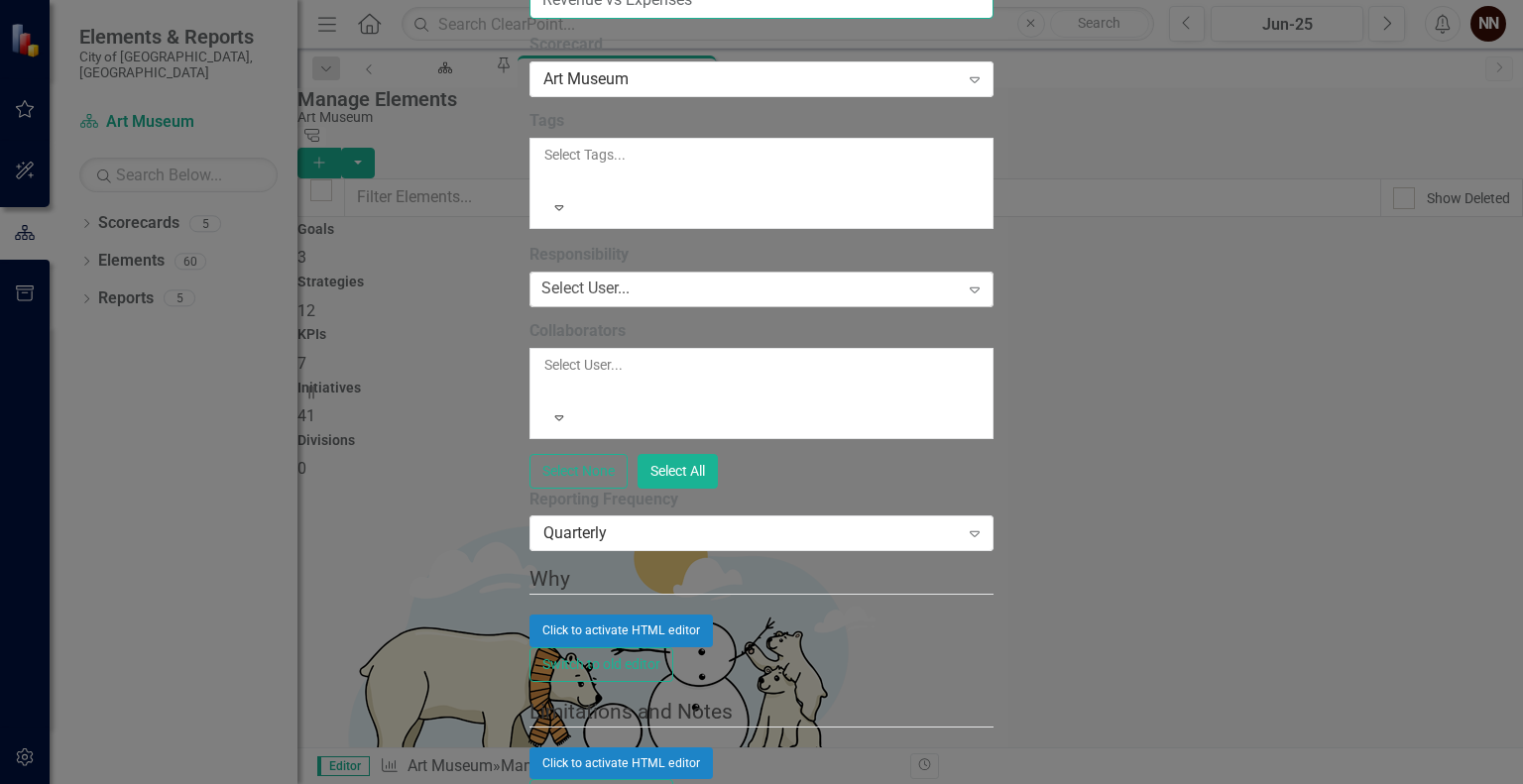 type on "Revenue vs Expenses" 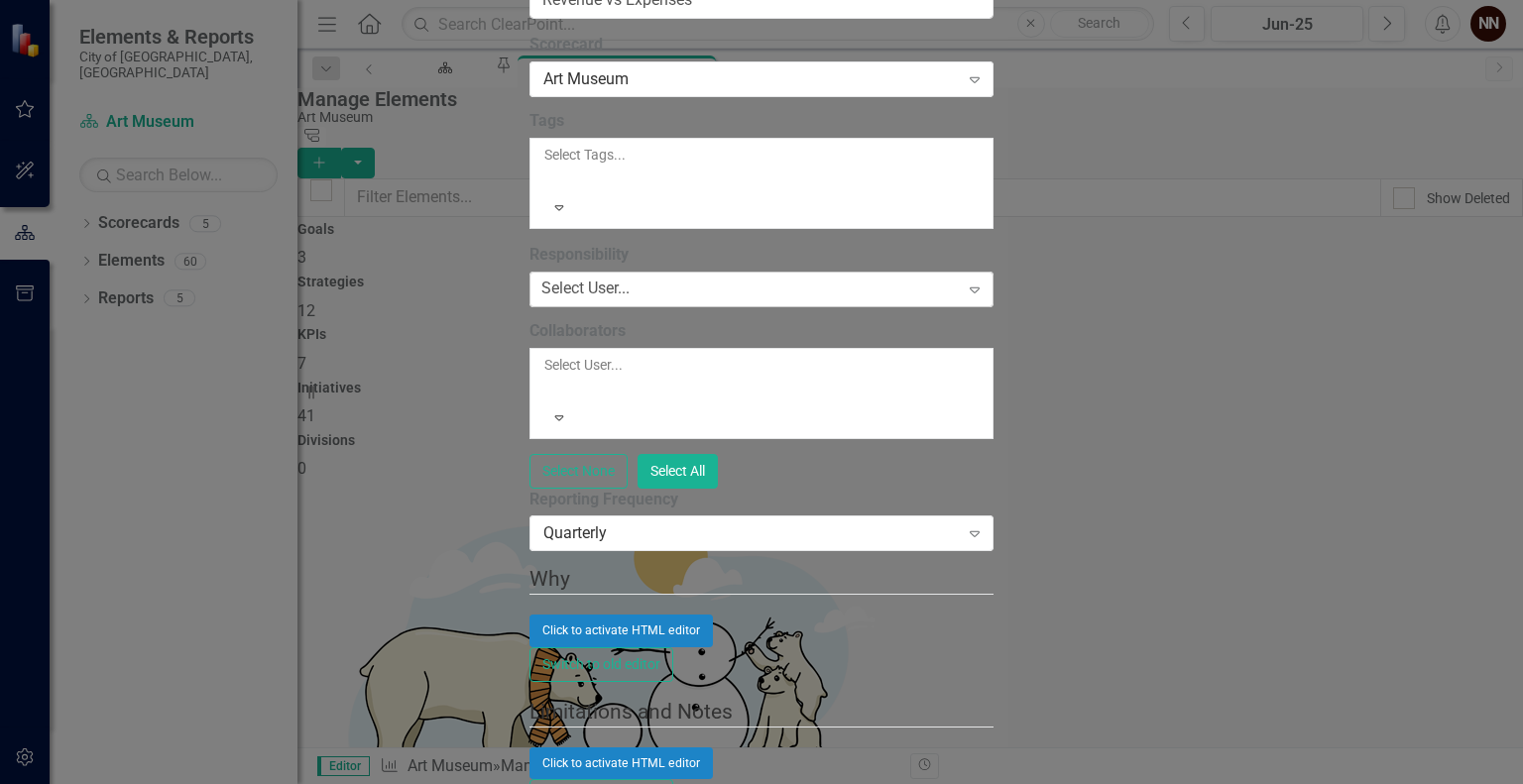 click on "Select User... Expand" at bounding box center (762, 289) 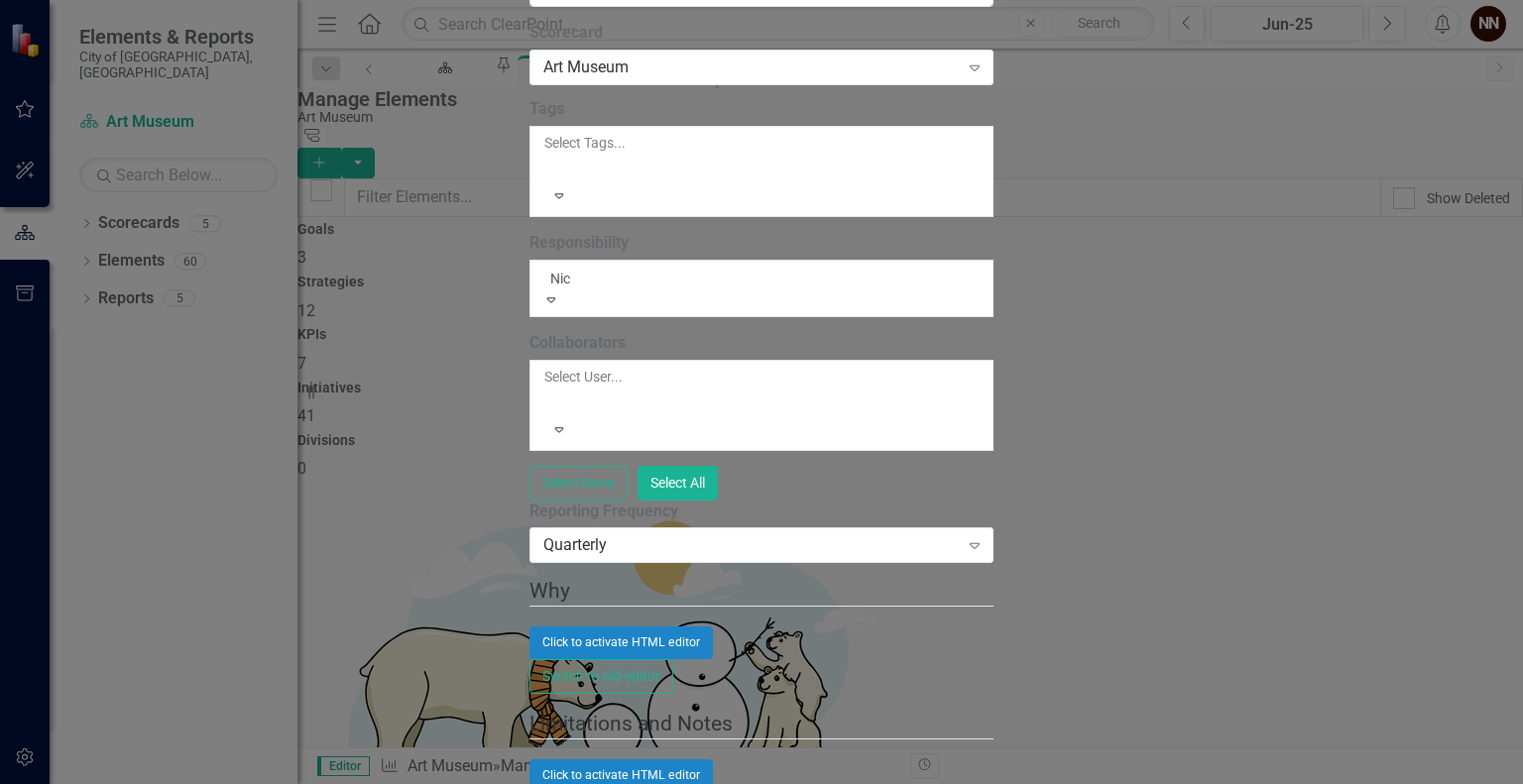 type on "[PERSON_NAME]" 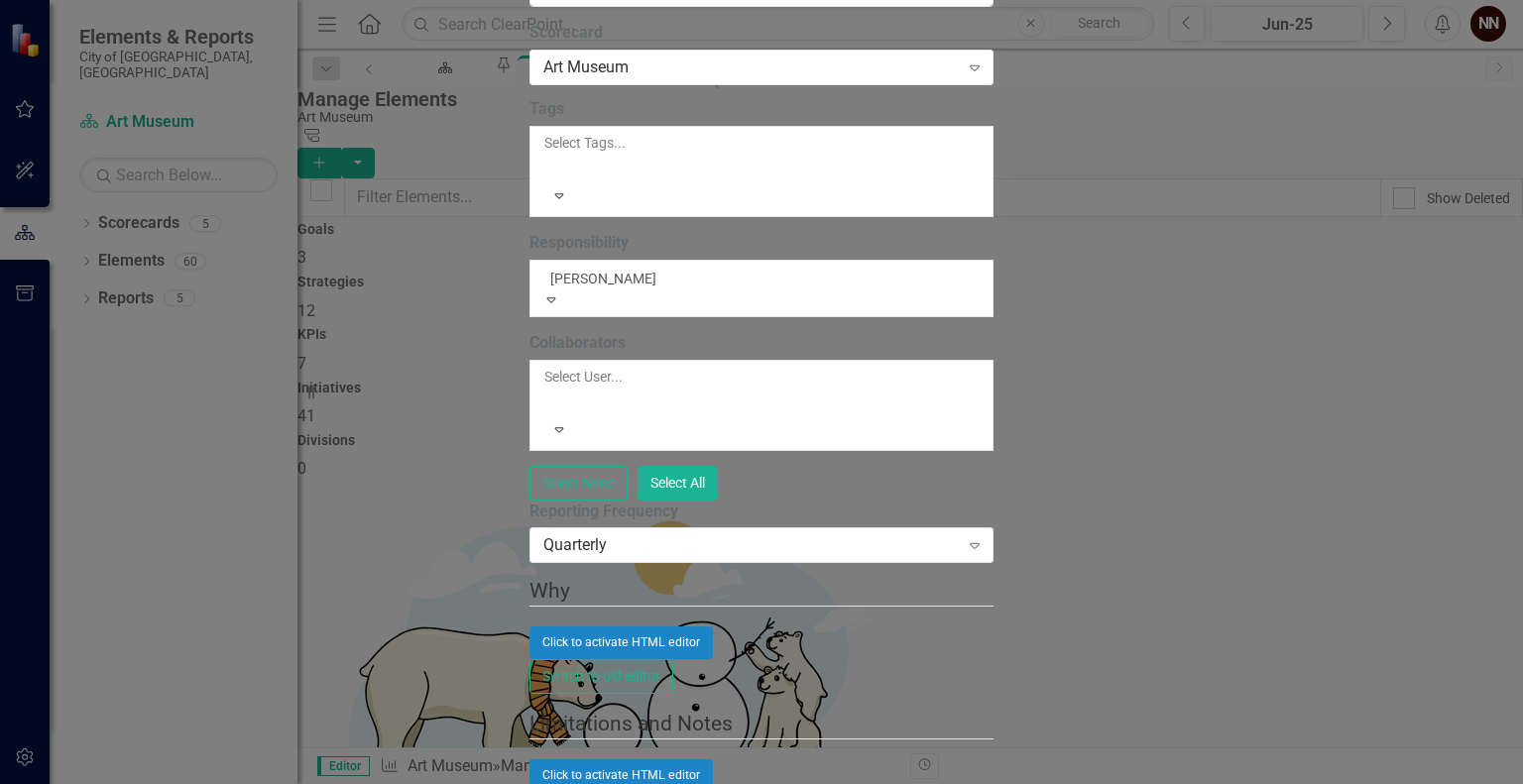 click on "[PERSON_NAME]" at bounding box center (762, 795) 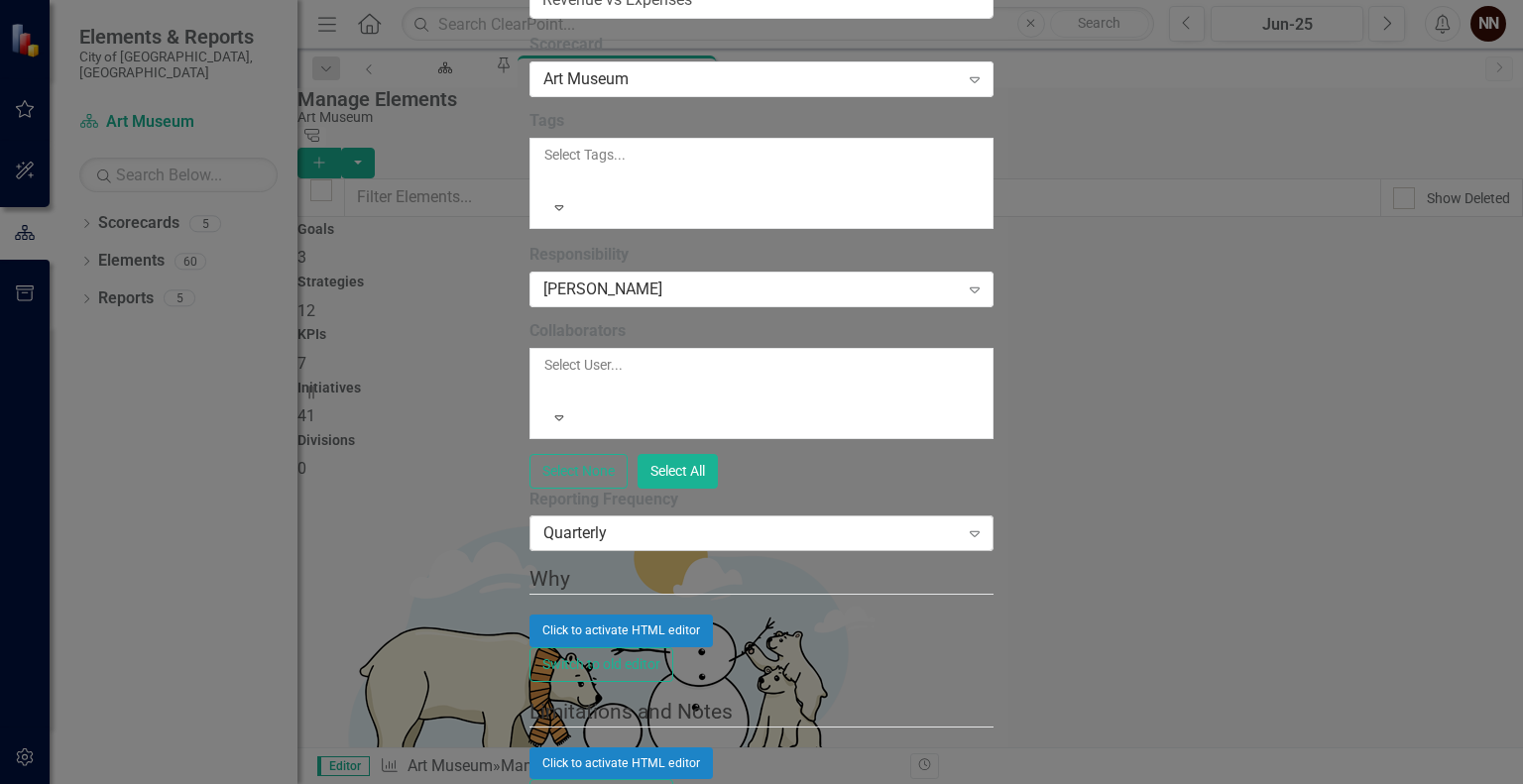 click on "Quarterly" at bounding box center [751, 533] 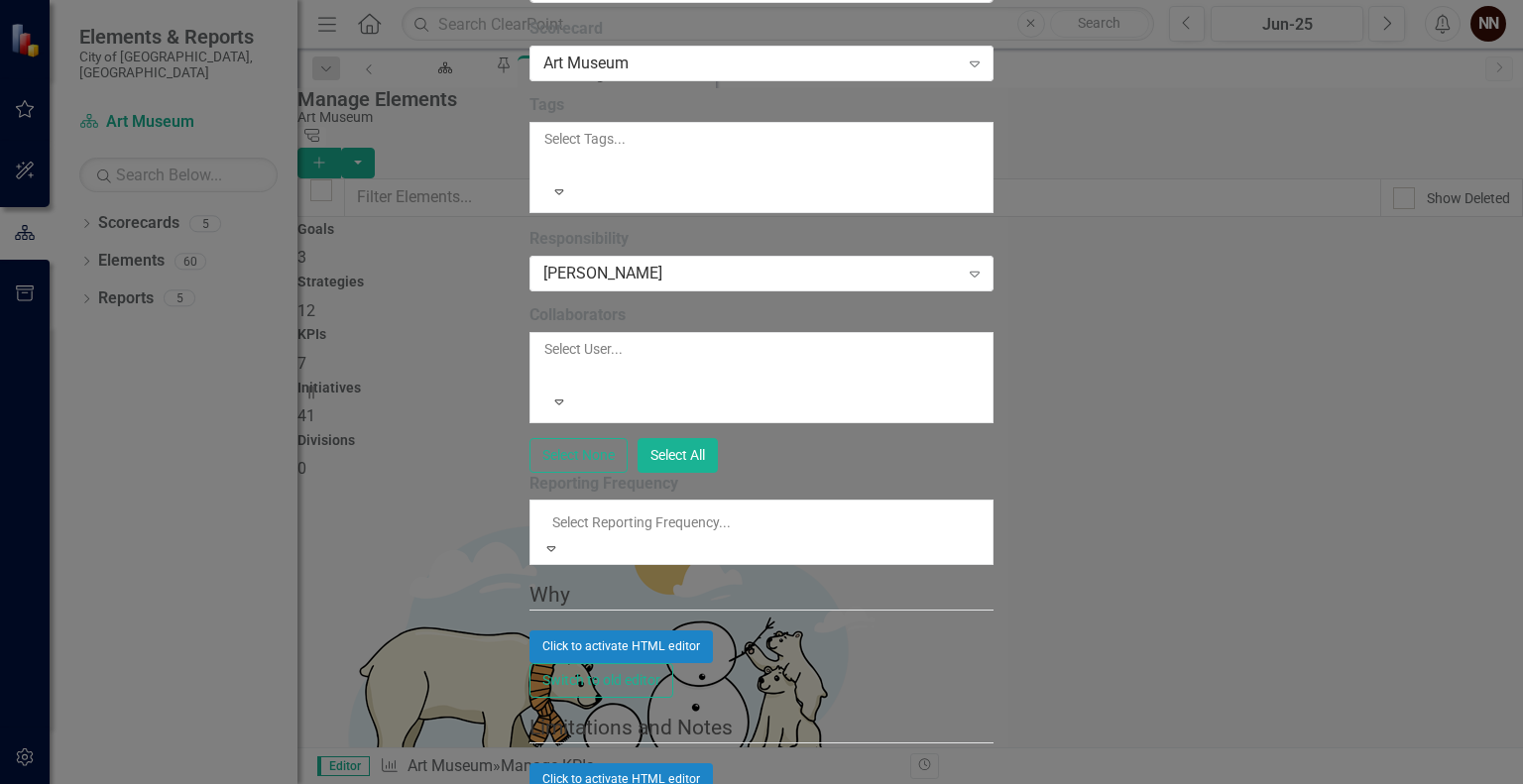 click on "Monthly" at bounding box center [762, 840] 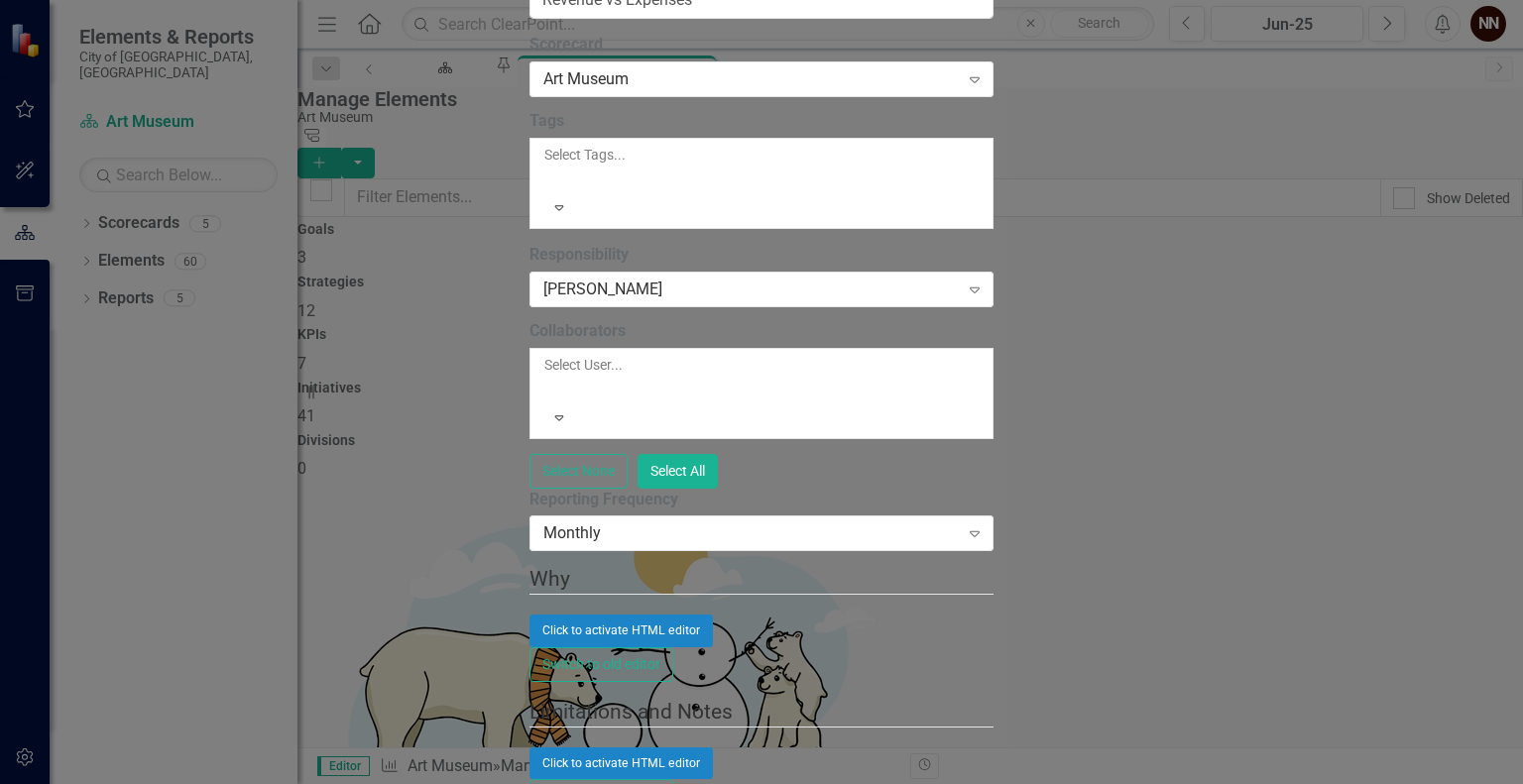 click on "Save" at bounding box center (625, 925) 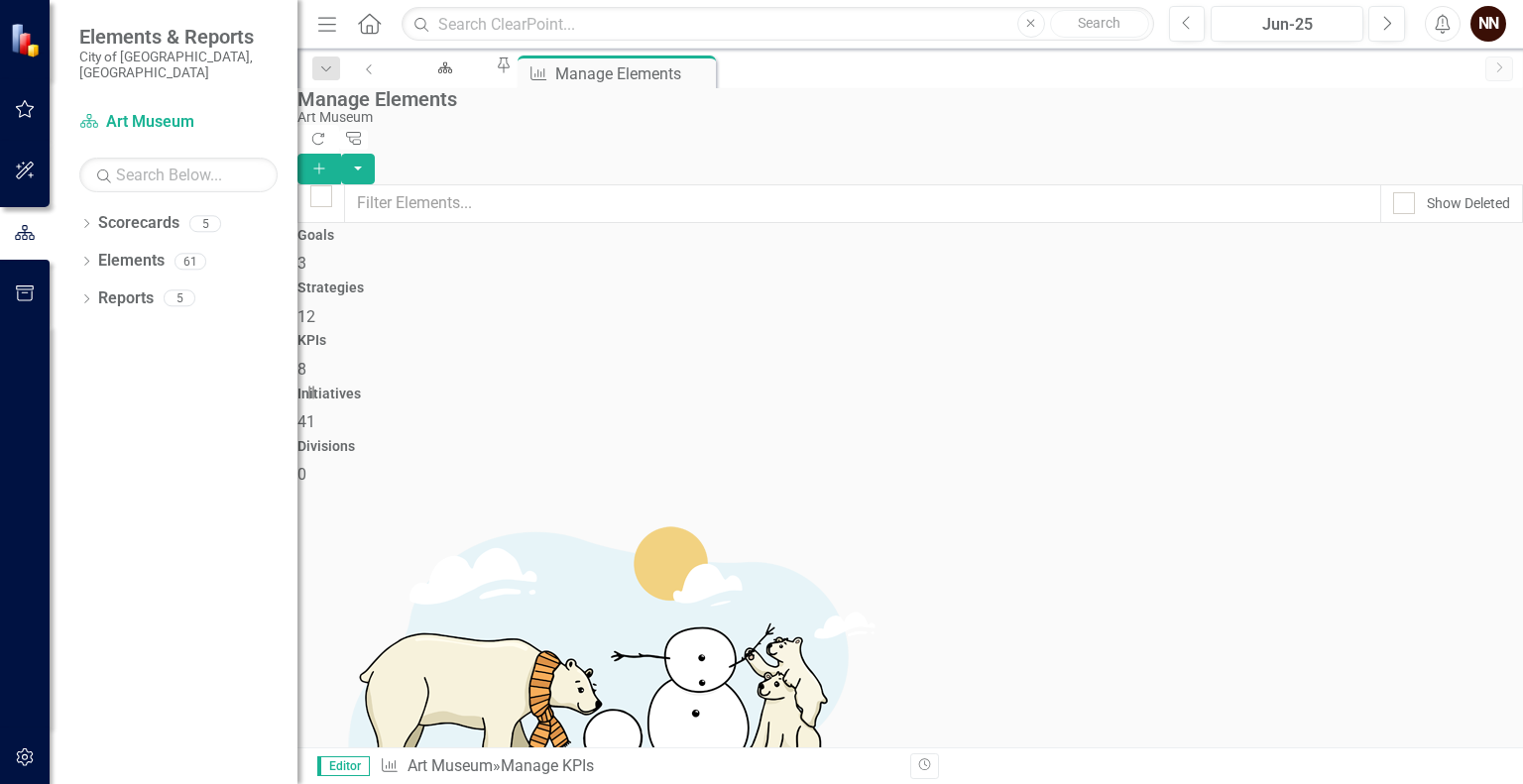 scroll, scrollTop: 108, scrollLeft: 0, axis: vertical 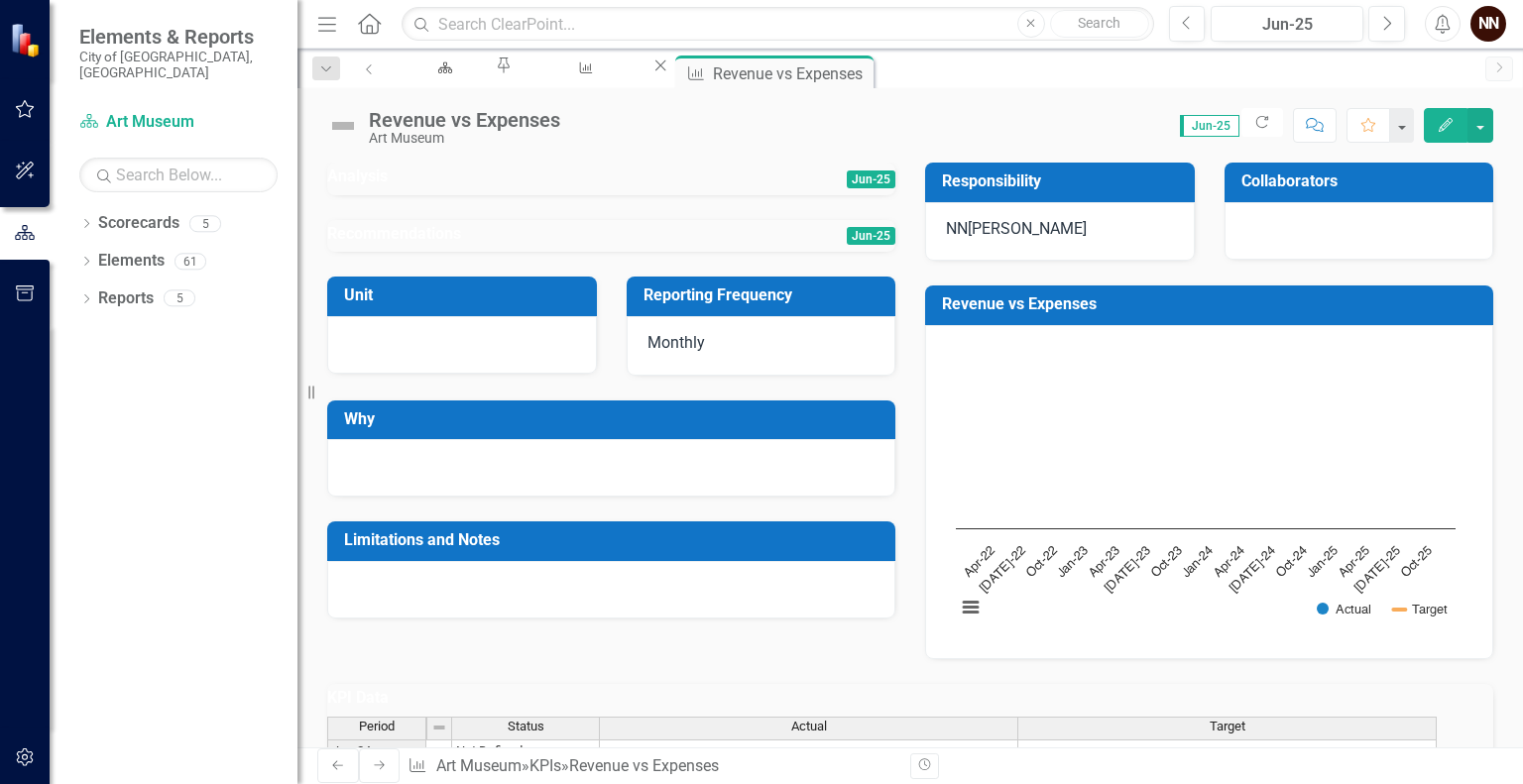 click on "Edit" at bounding box center [1446, 125] 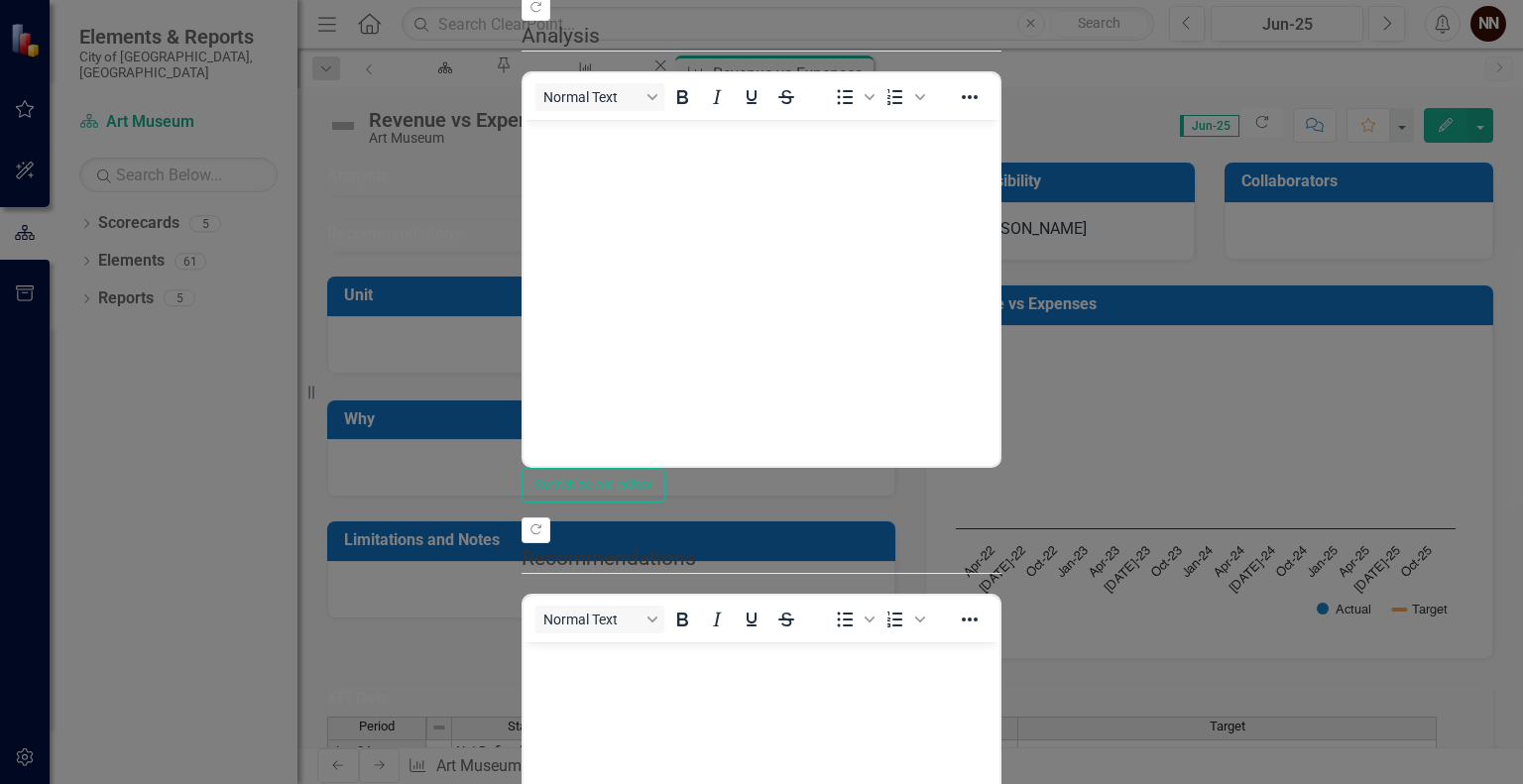 scroll, scrollTop: 0, scrollLeft: 0, axis: both 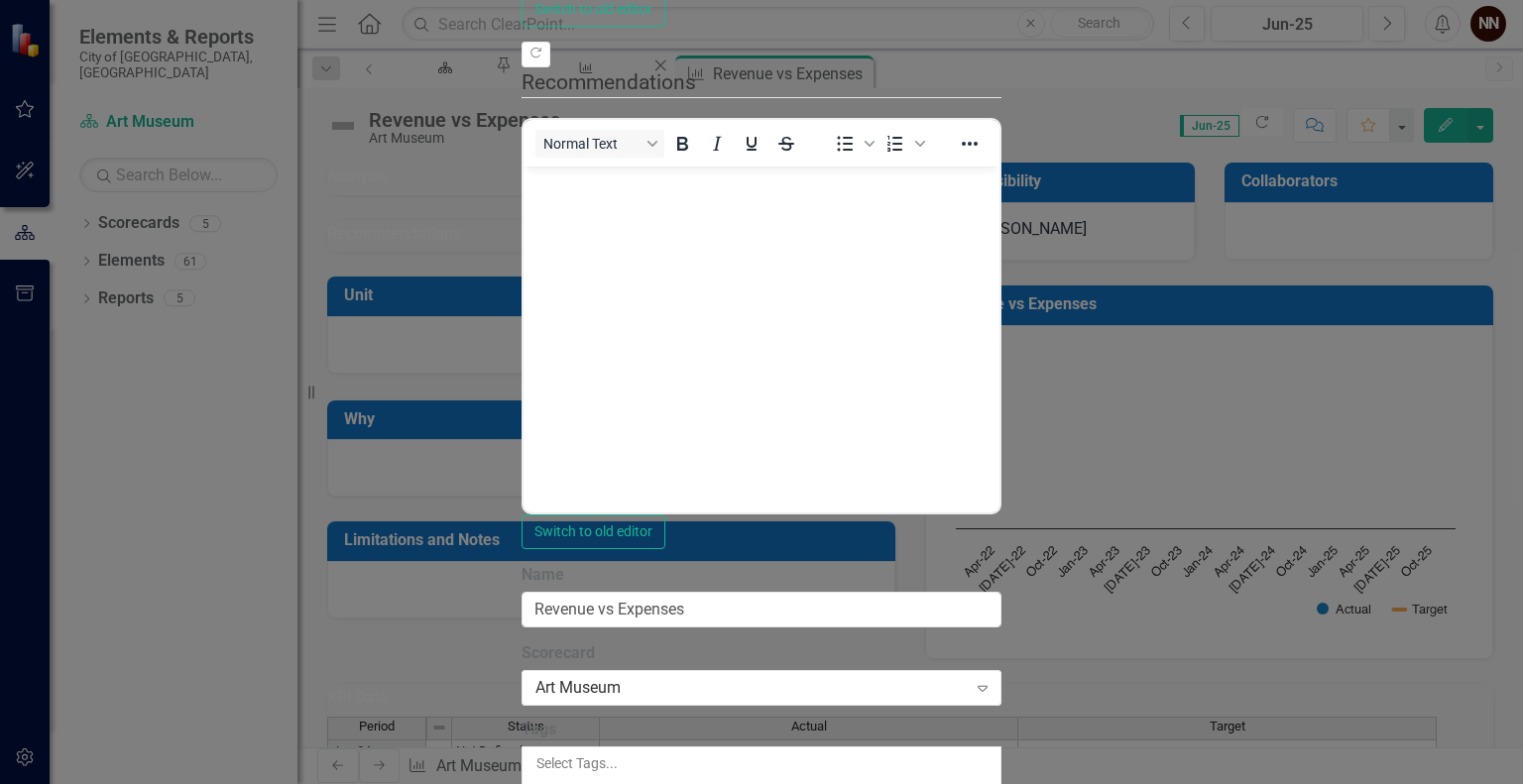 click on "Update  Data" at bounding box center (737, -667) 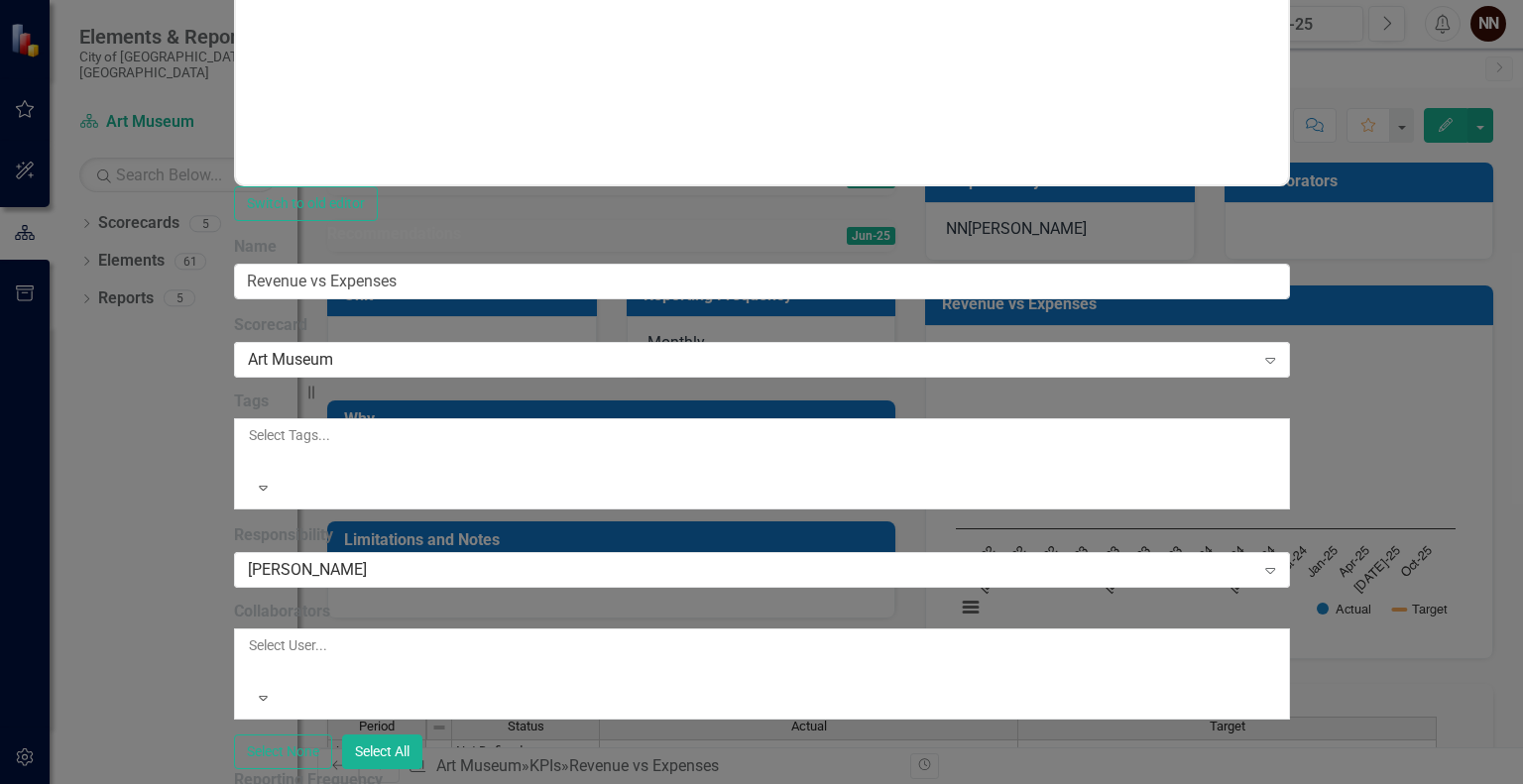 click on "Series" at bounding box center (517, -995) 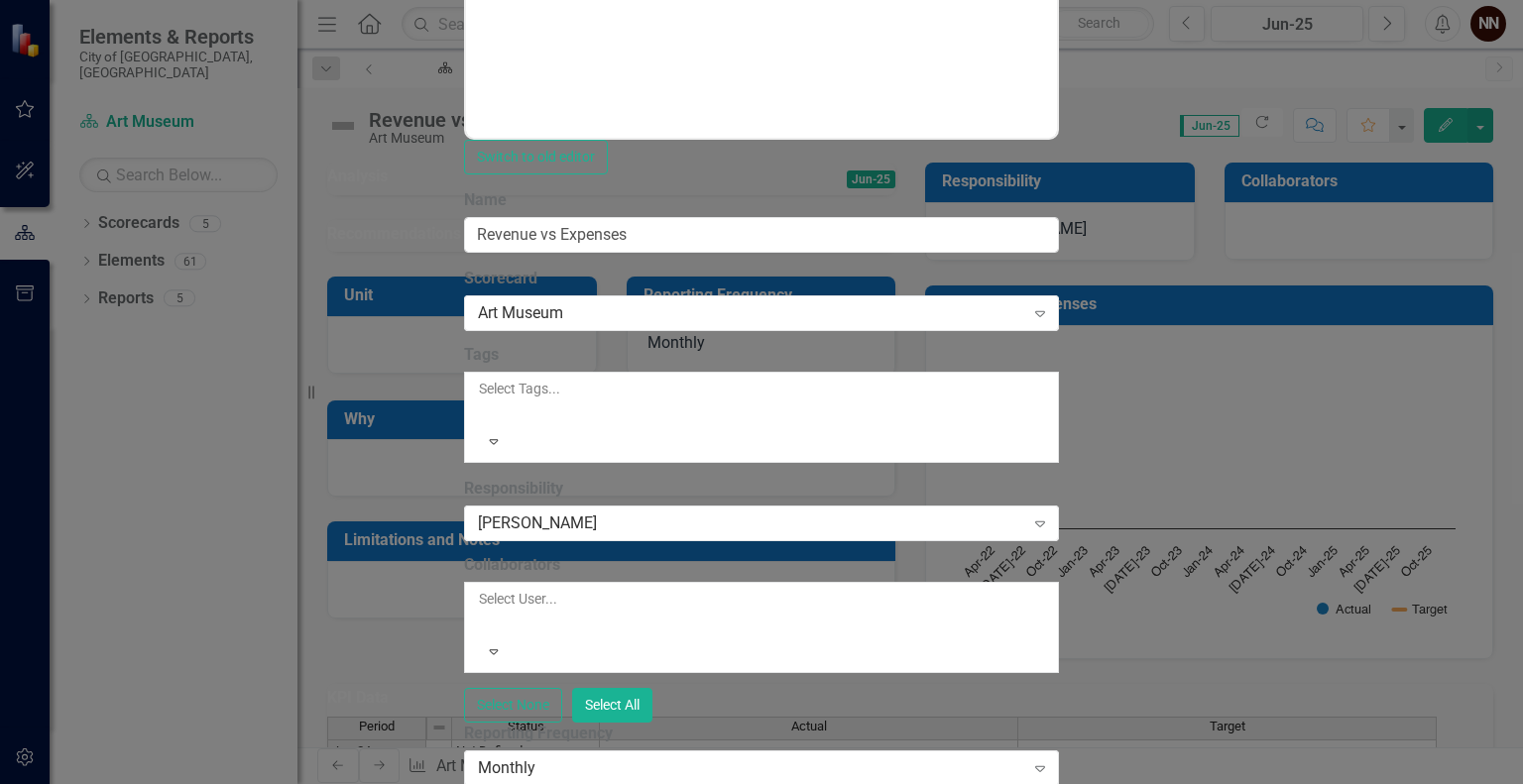 click on "Dropdown Menu" 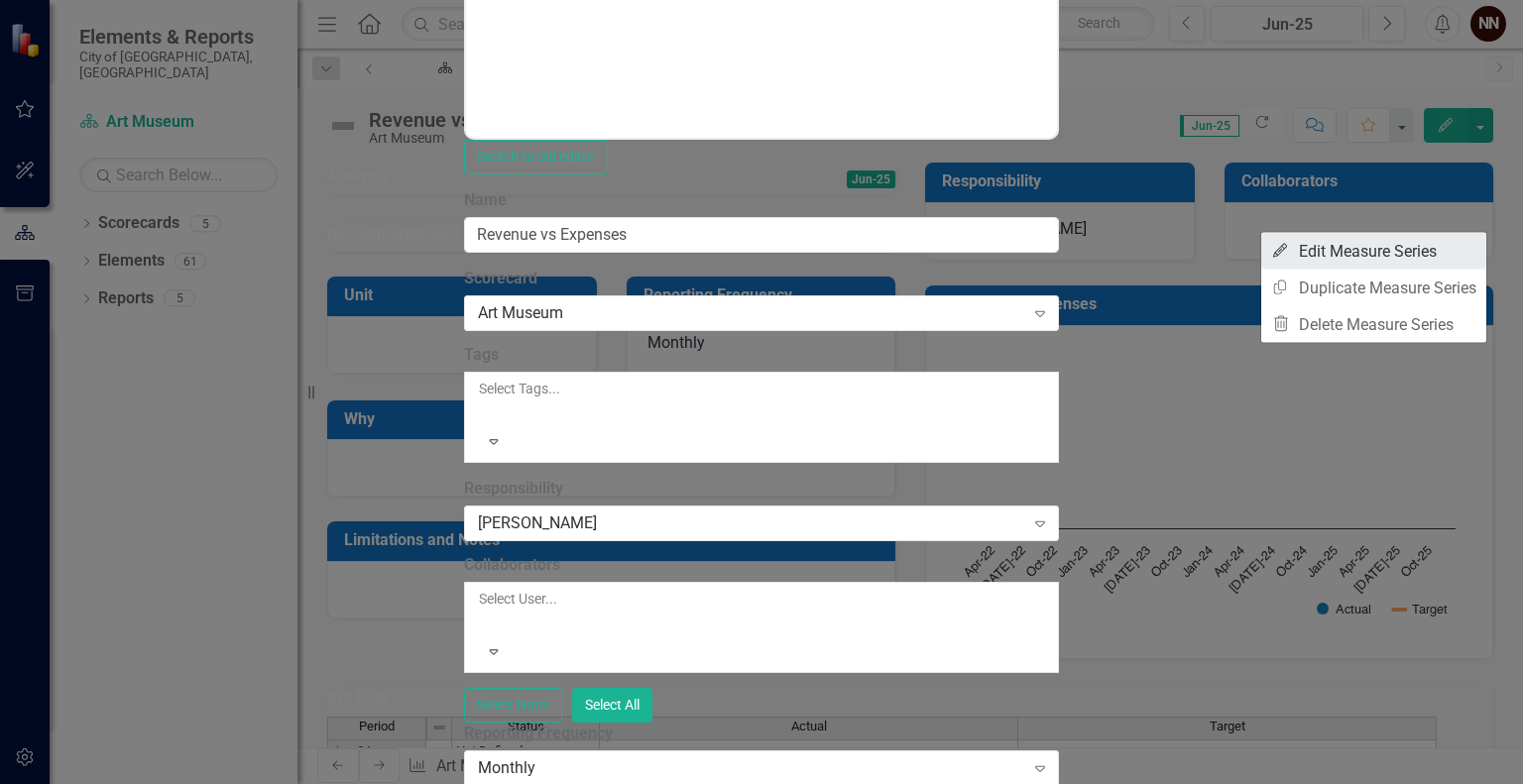 click on "Edit Edit Measure Series" at bounding box center (1373, 251) 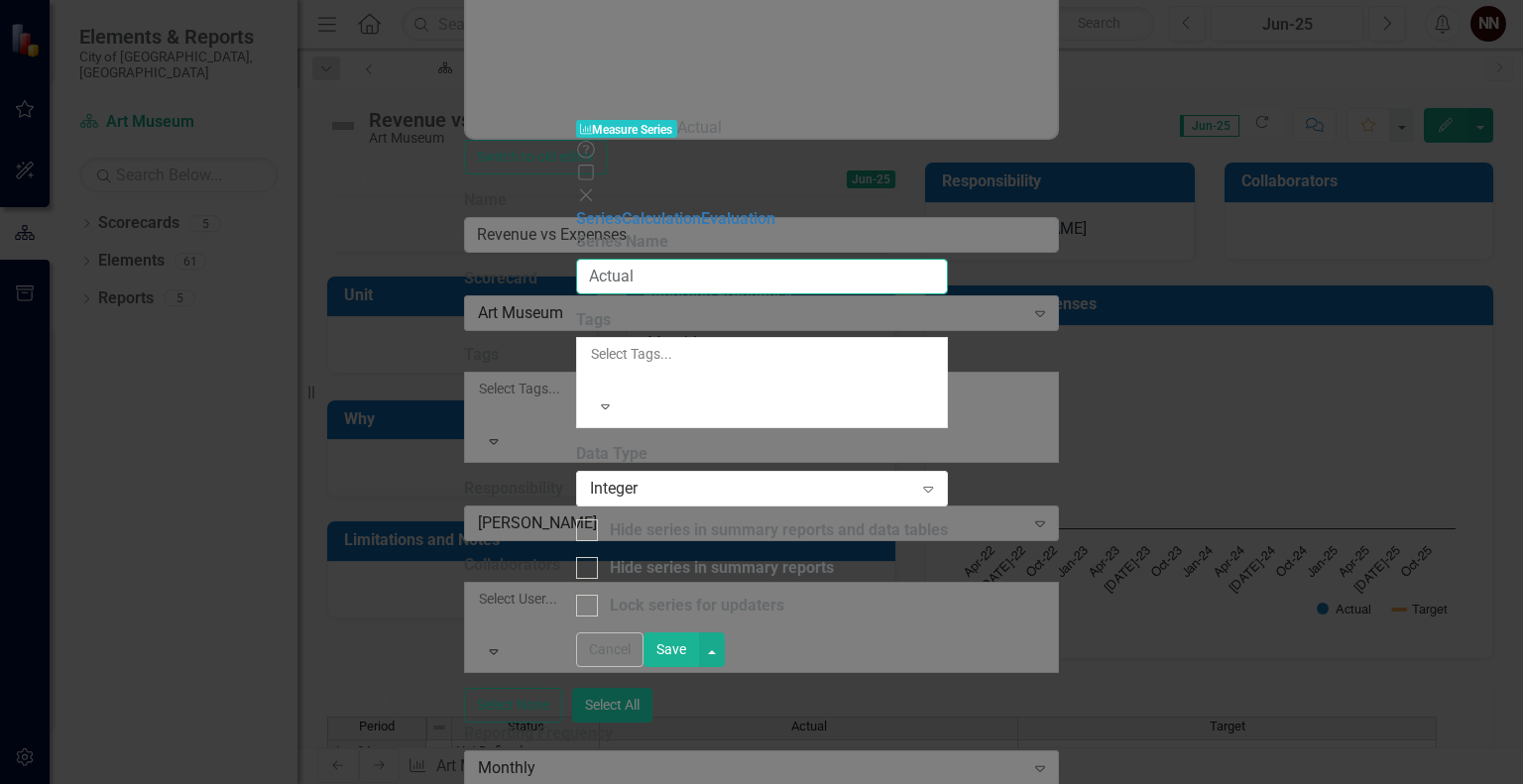 click on "Actual" at bounding box center [762, 277] 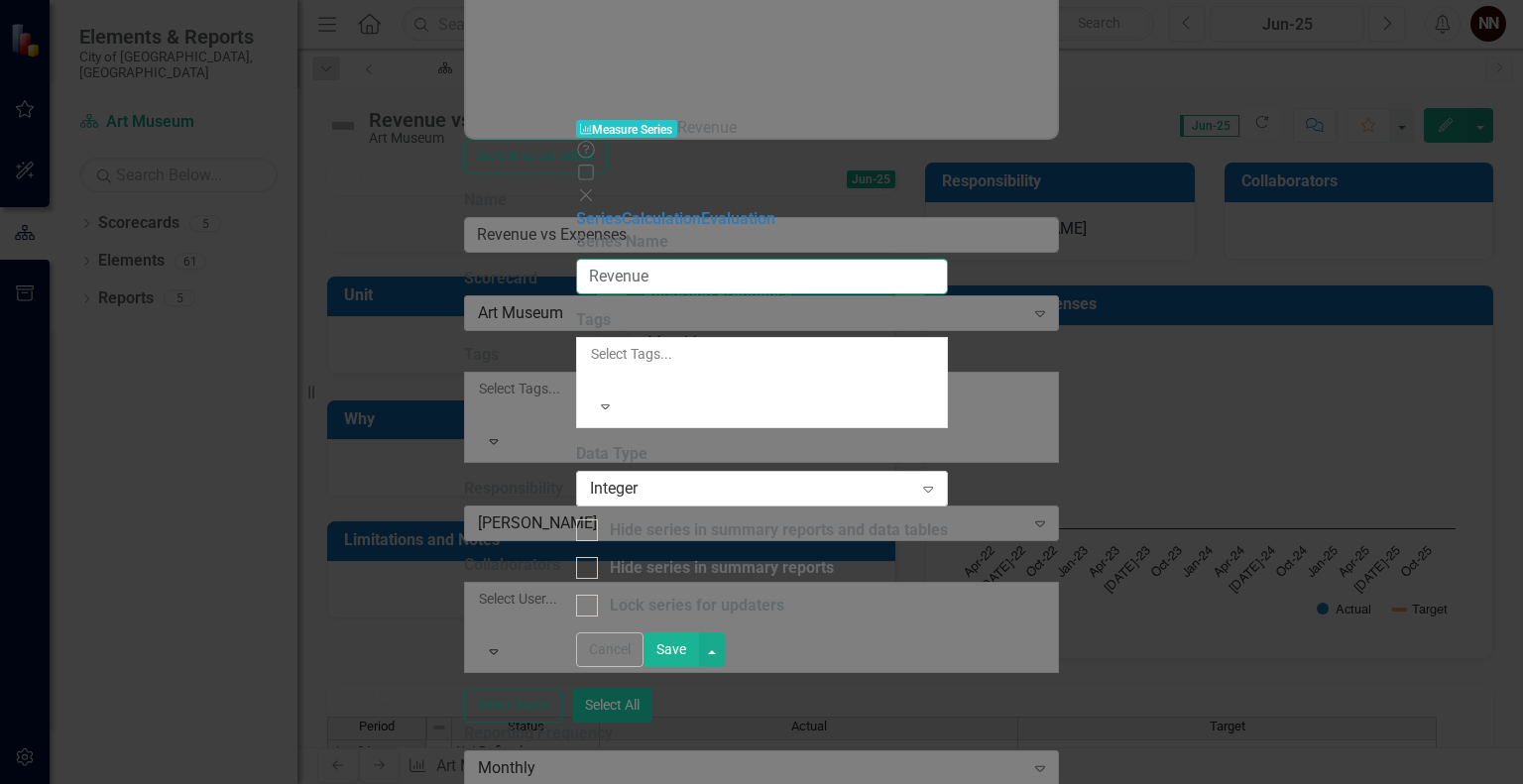 type on "Revenue" 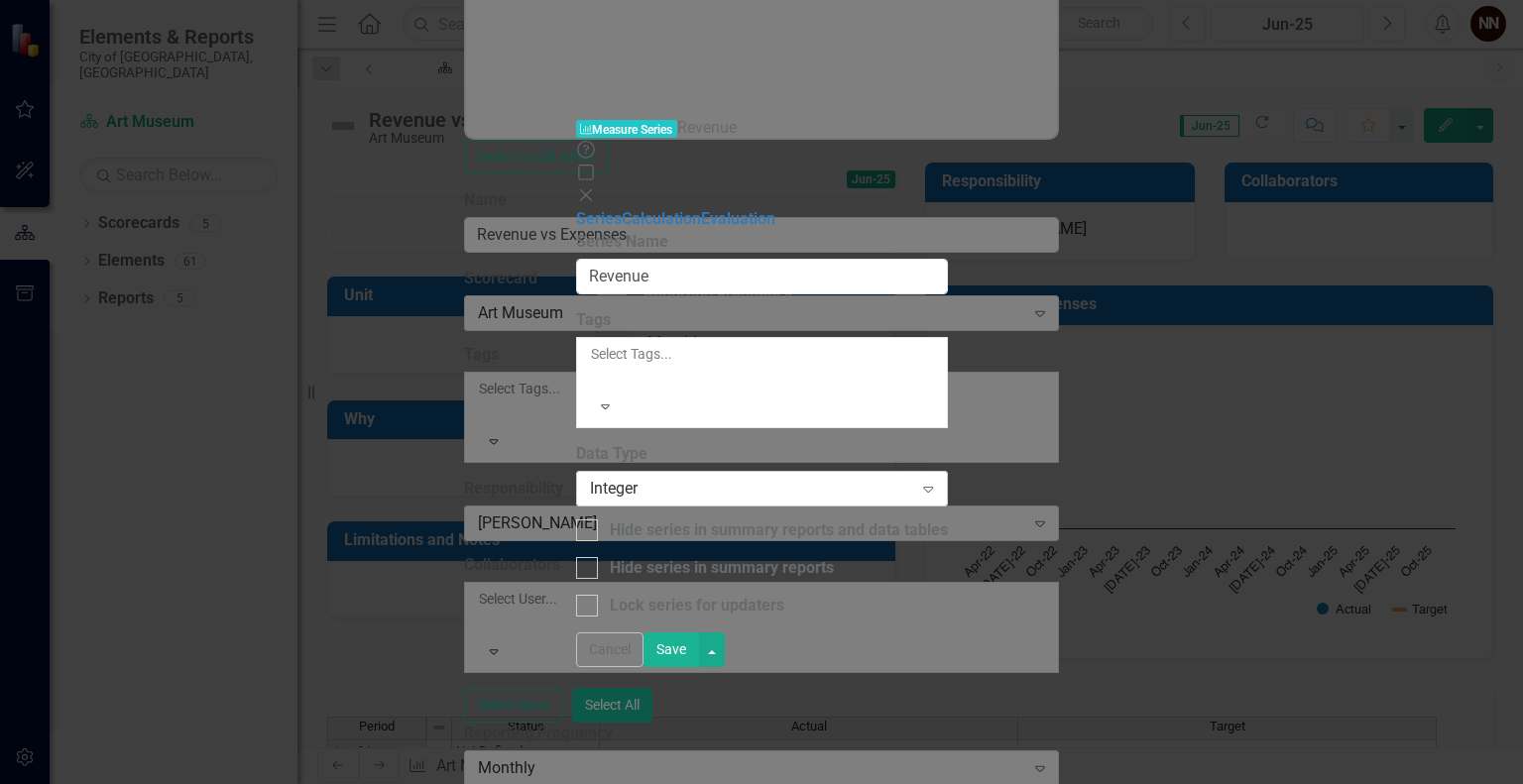 click on "Integer" at bounding box center [752, 489] 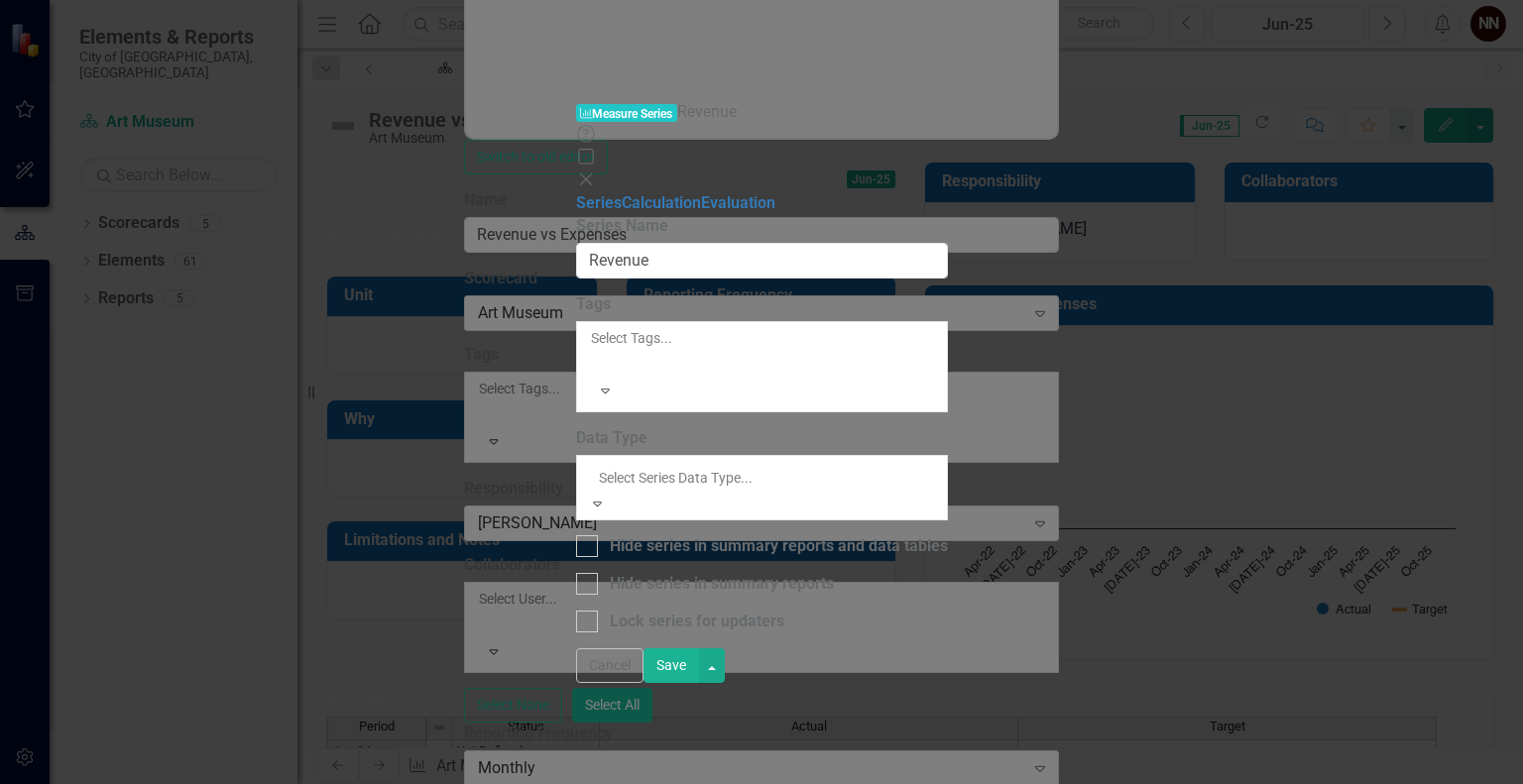 click on "Accounting" at bounding box center [762, 863] 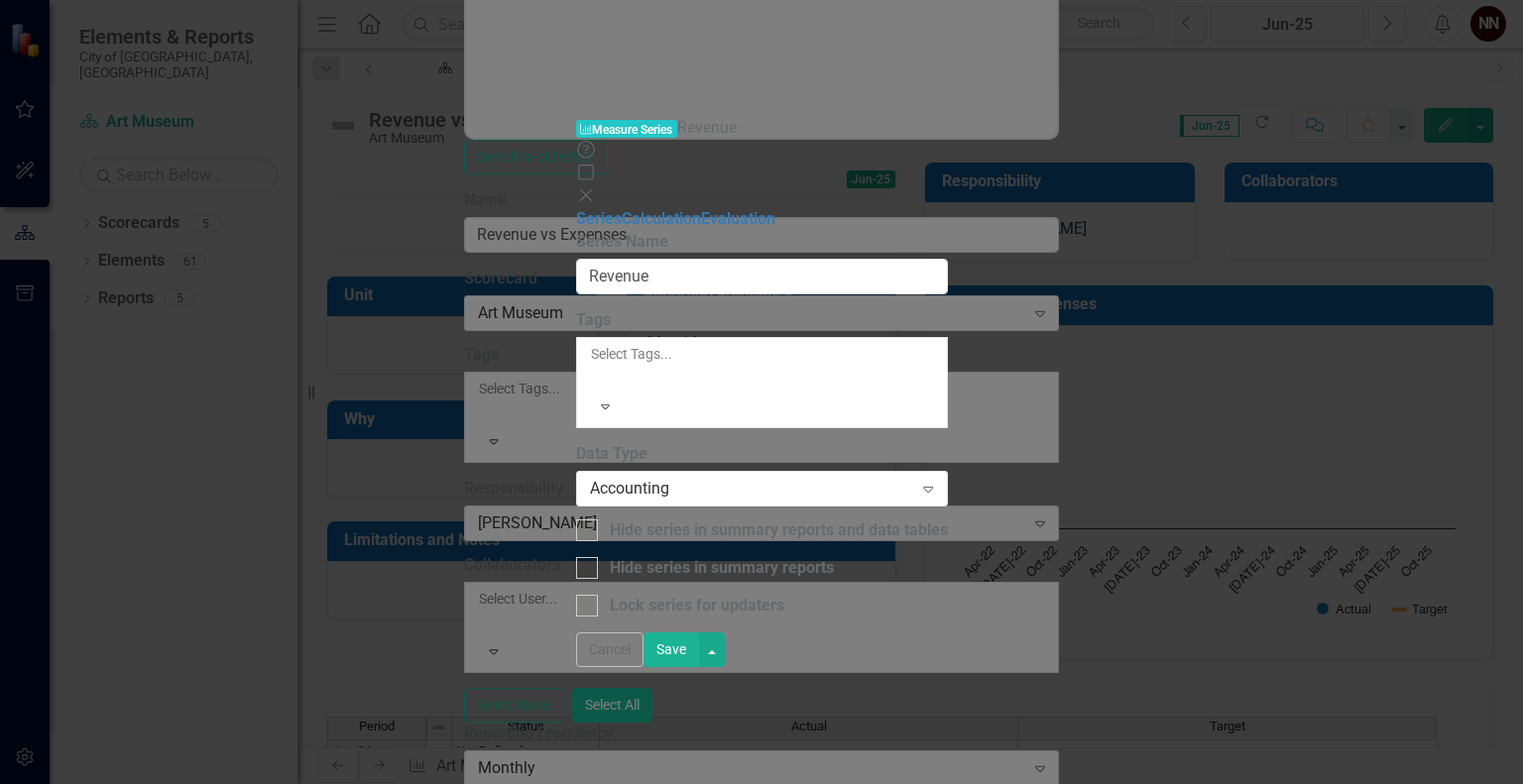 click on "Save" at bounding box center (671, 649) 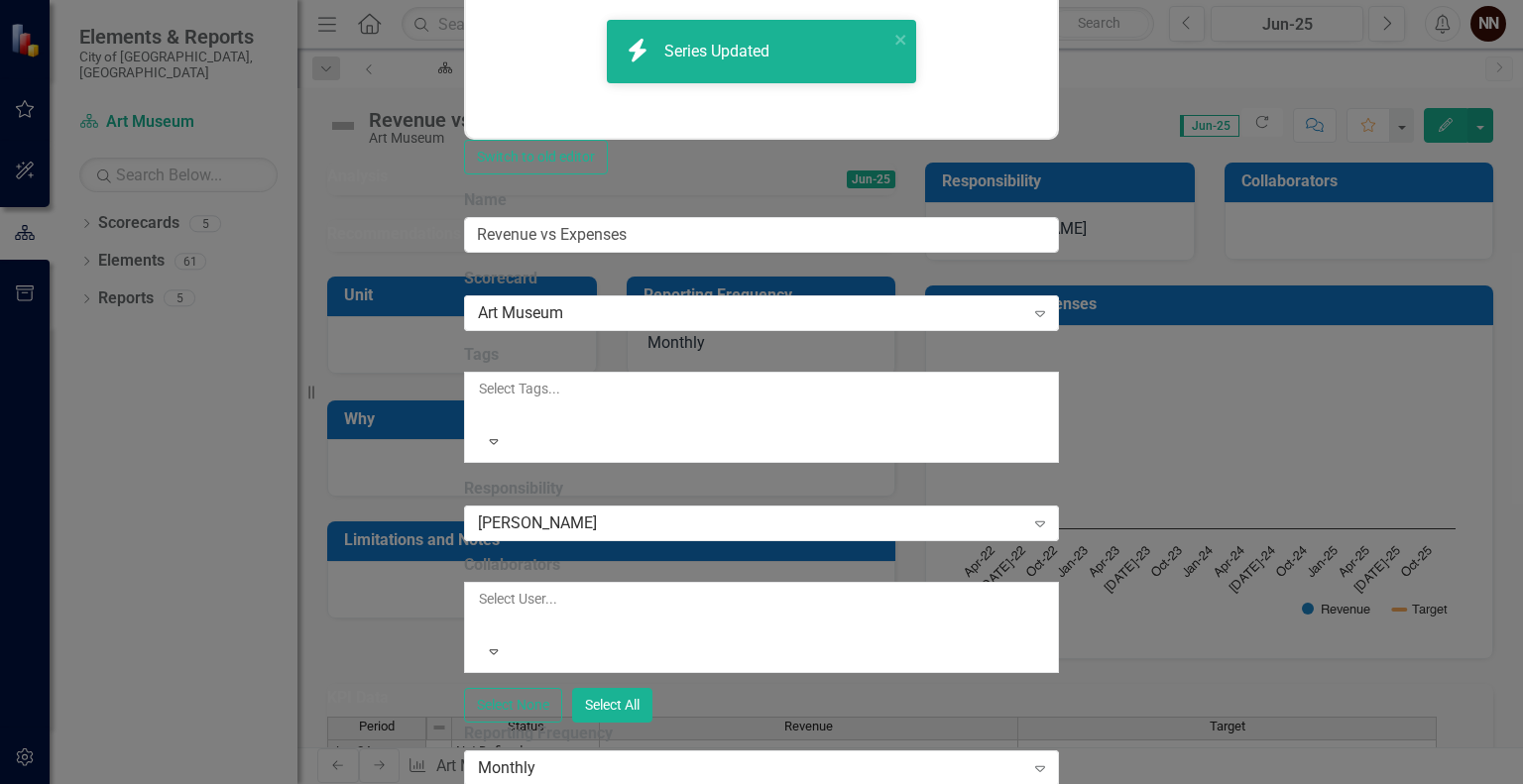 click on "Dropdown Menu" 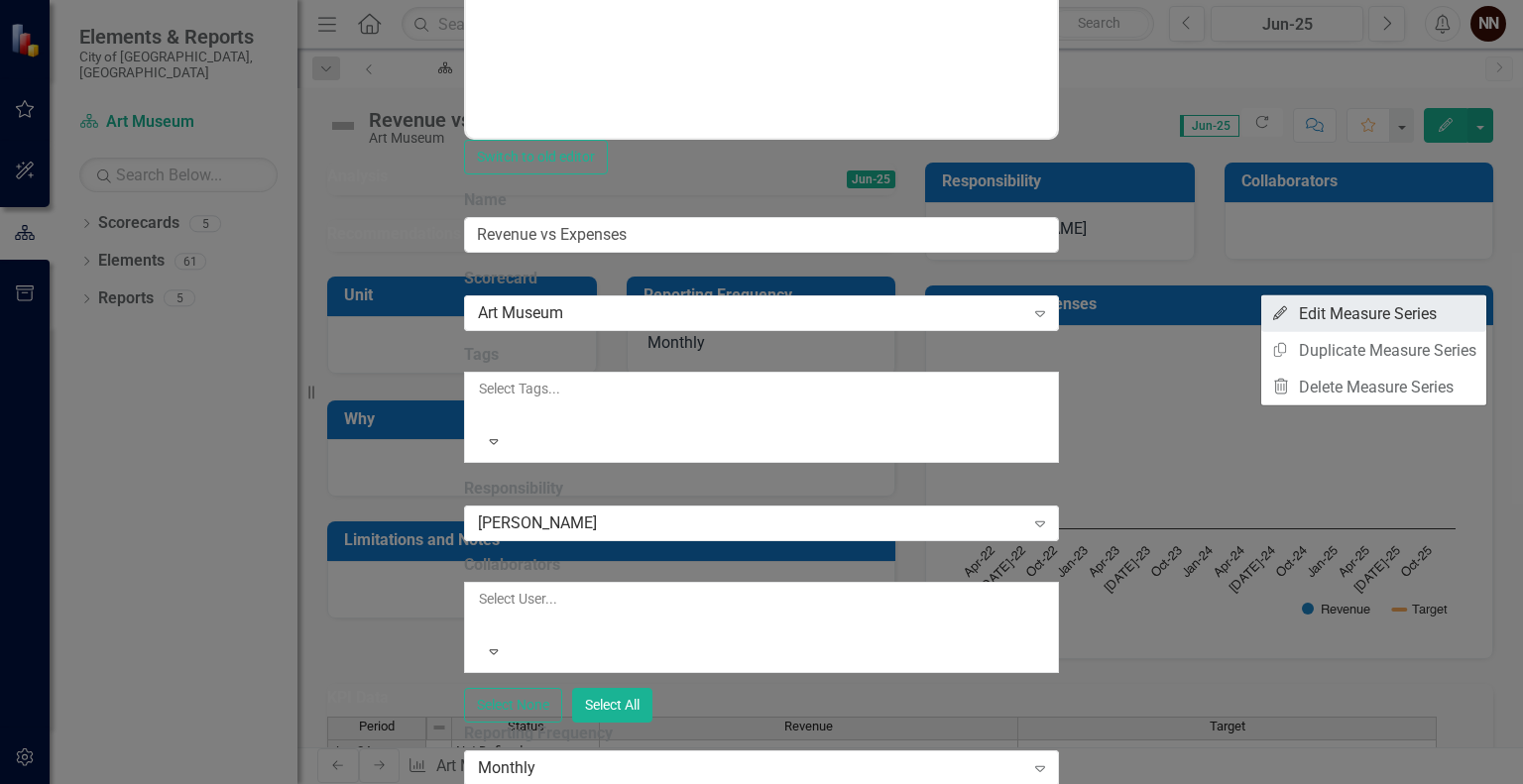 click on "Edit Edit Measure Series" at bounding box center (1373, 313) 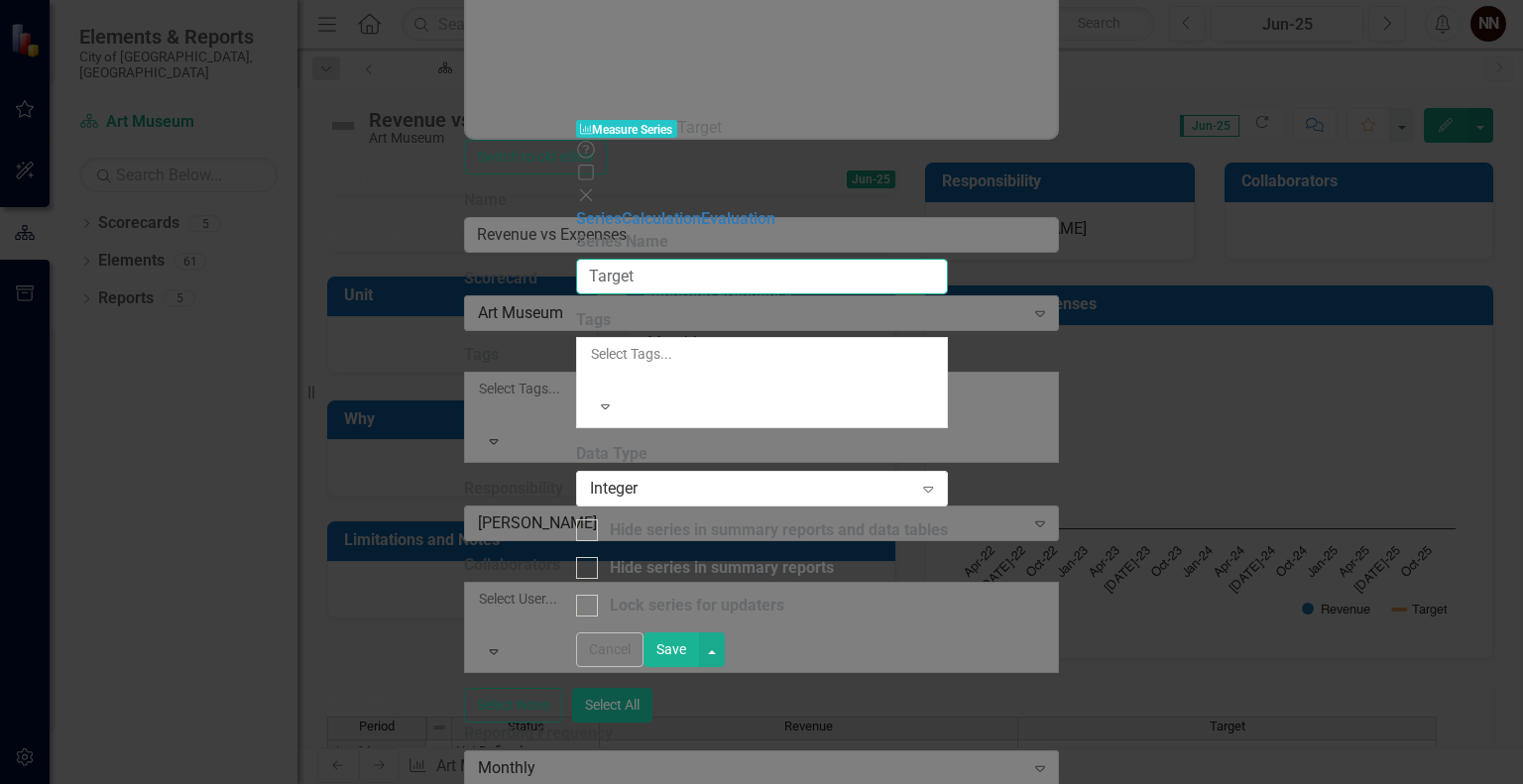 click on "Target" at bounding box center [762, 277] 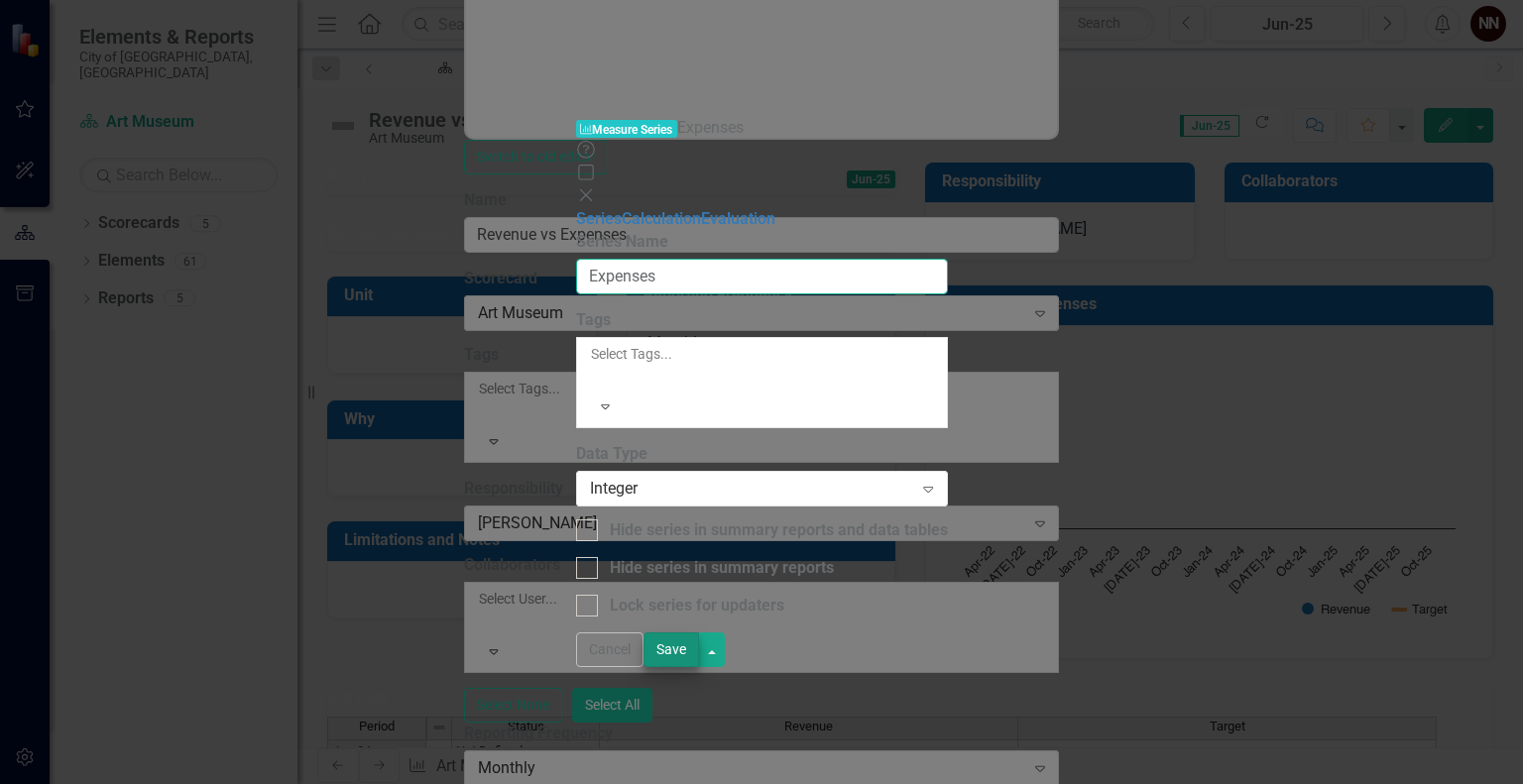 type on "Expenses" 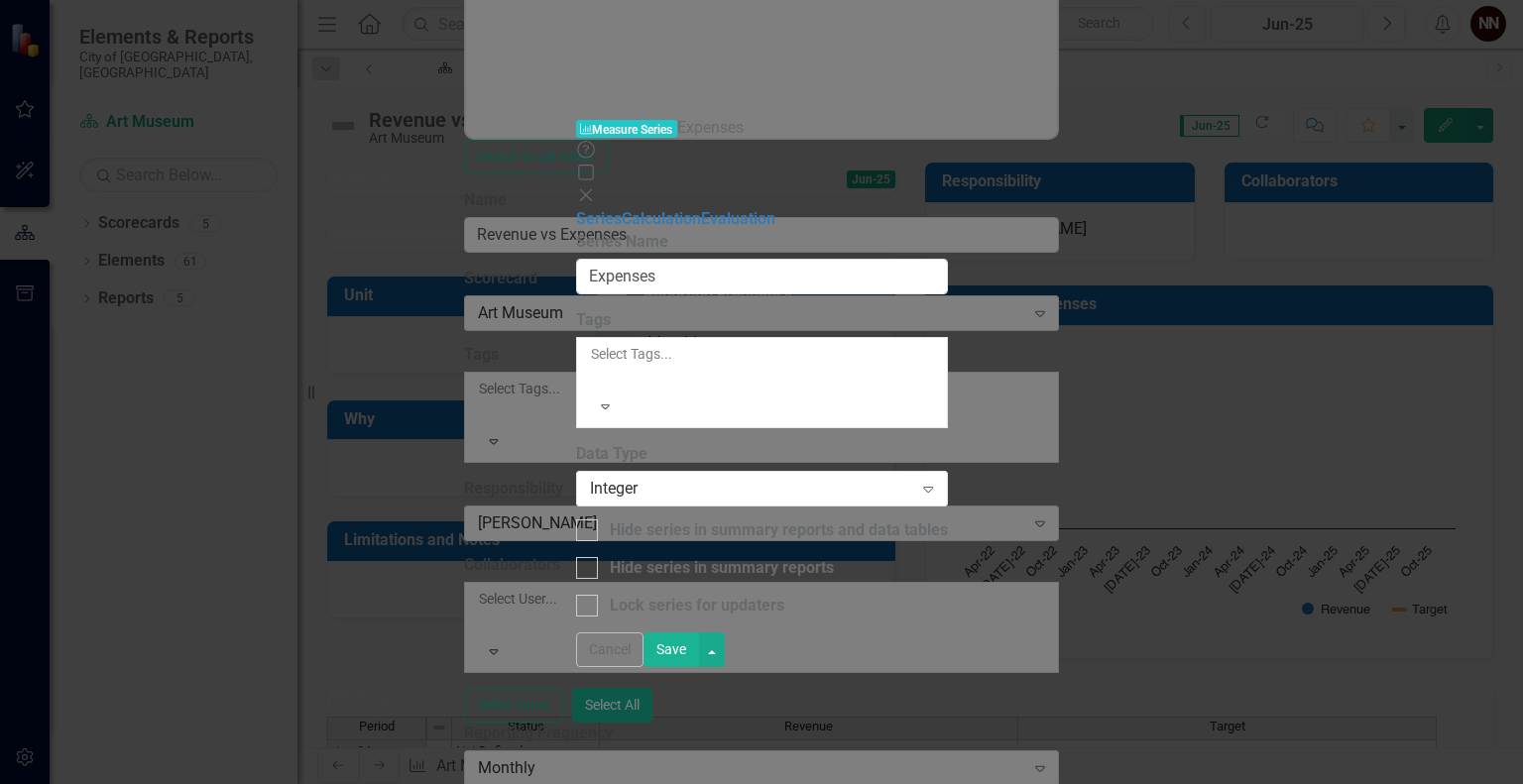 click on "Save" at bounding box center [671, 649] 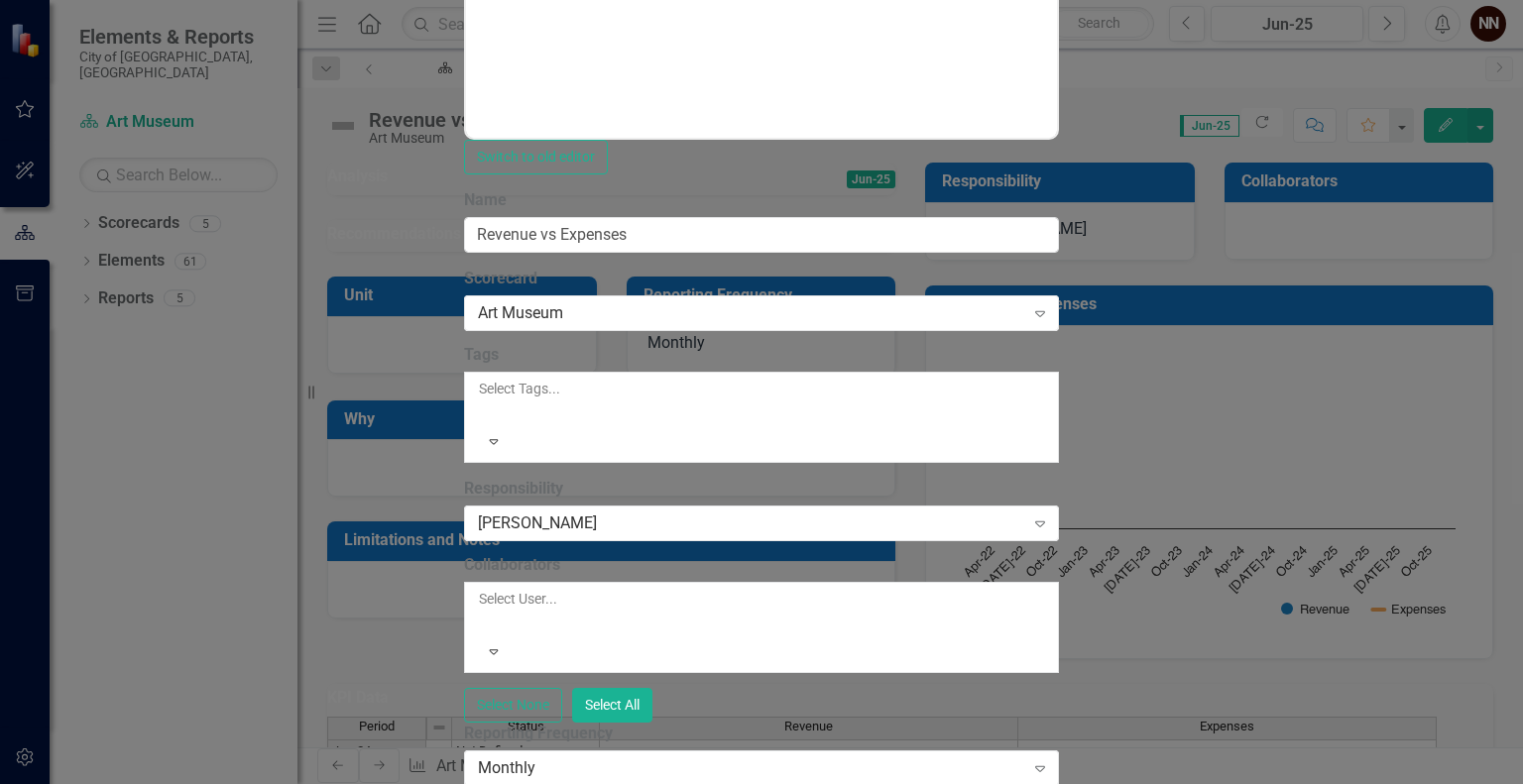 click on "Charts" at bounding box center (792, -1042) 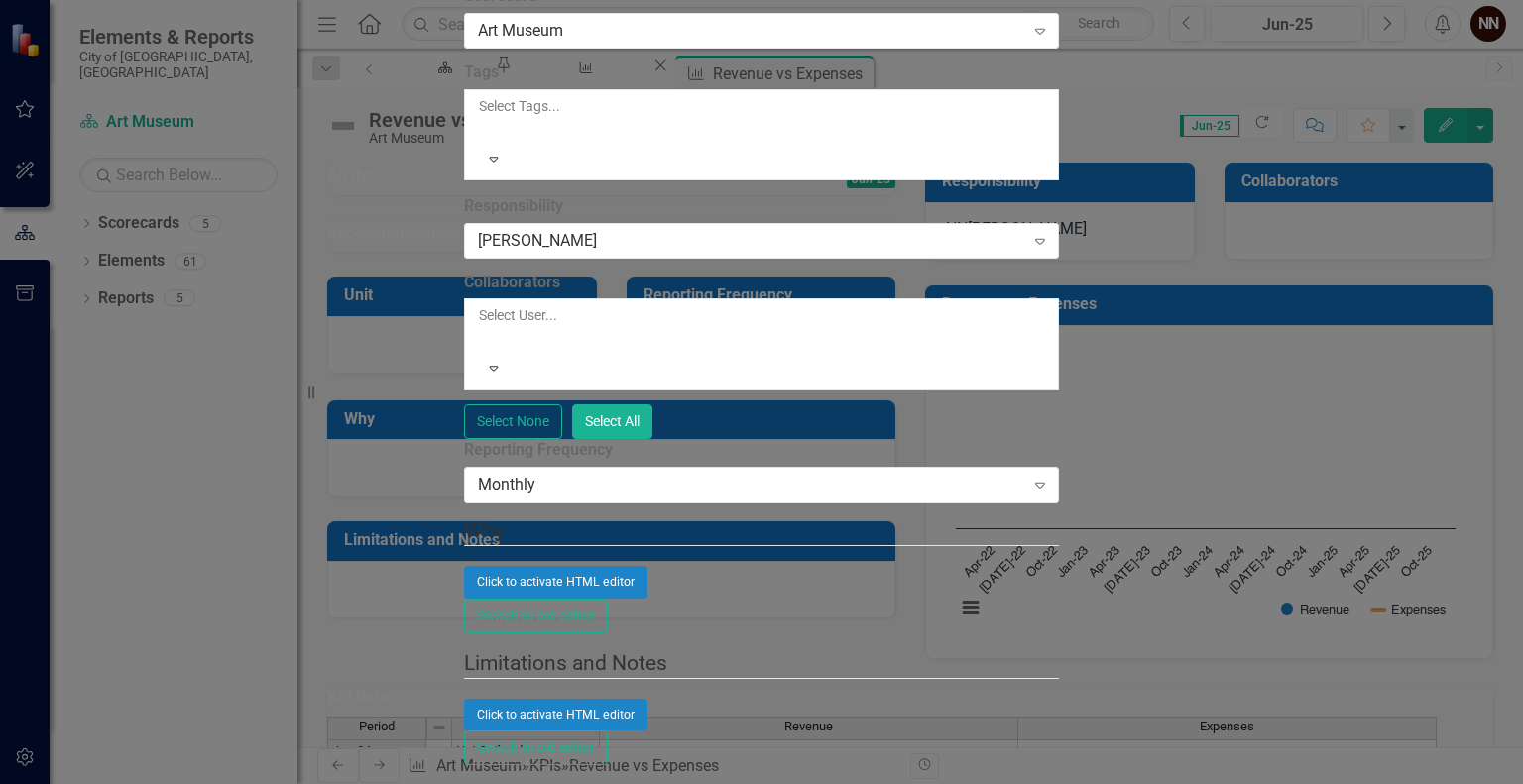 click on "Revenue vs Expenses" at bounding box center [541, 2136] 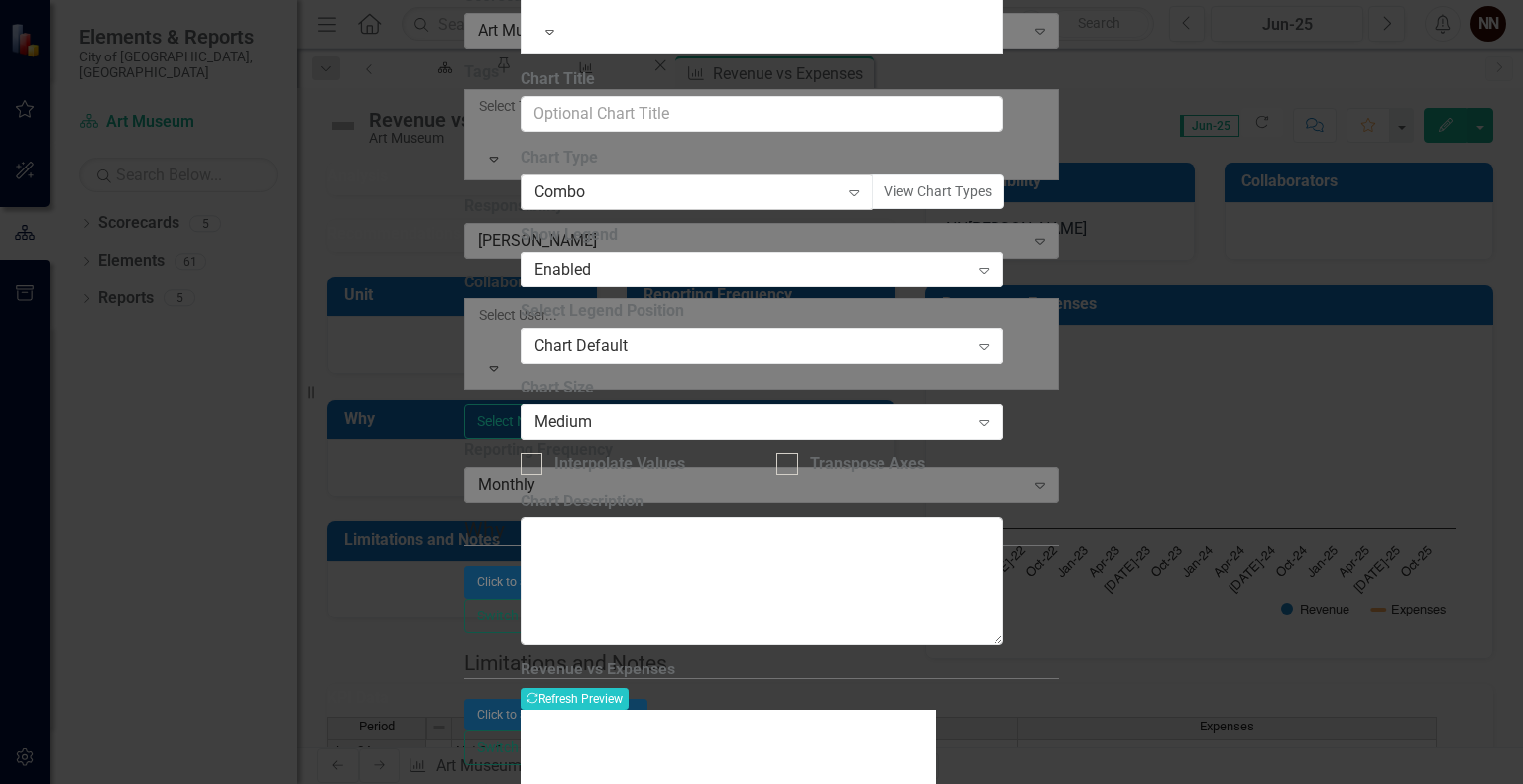 click on "Combo" at bounding box center [686, 192] 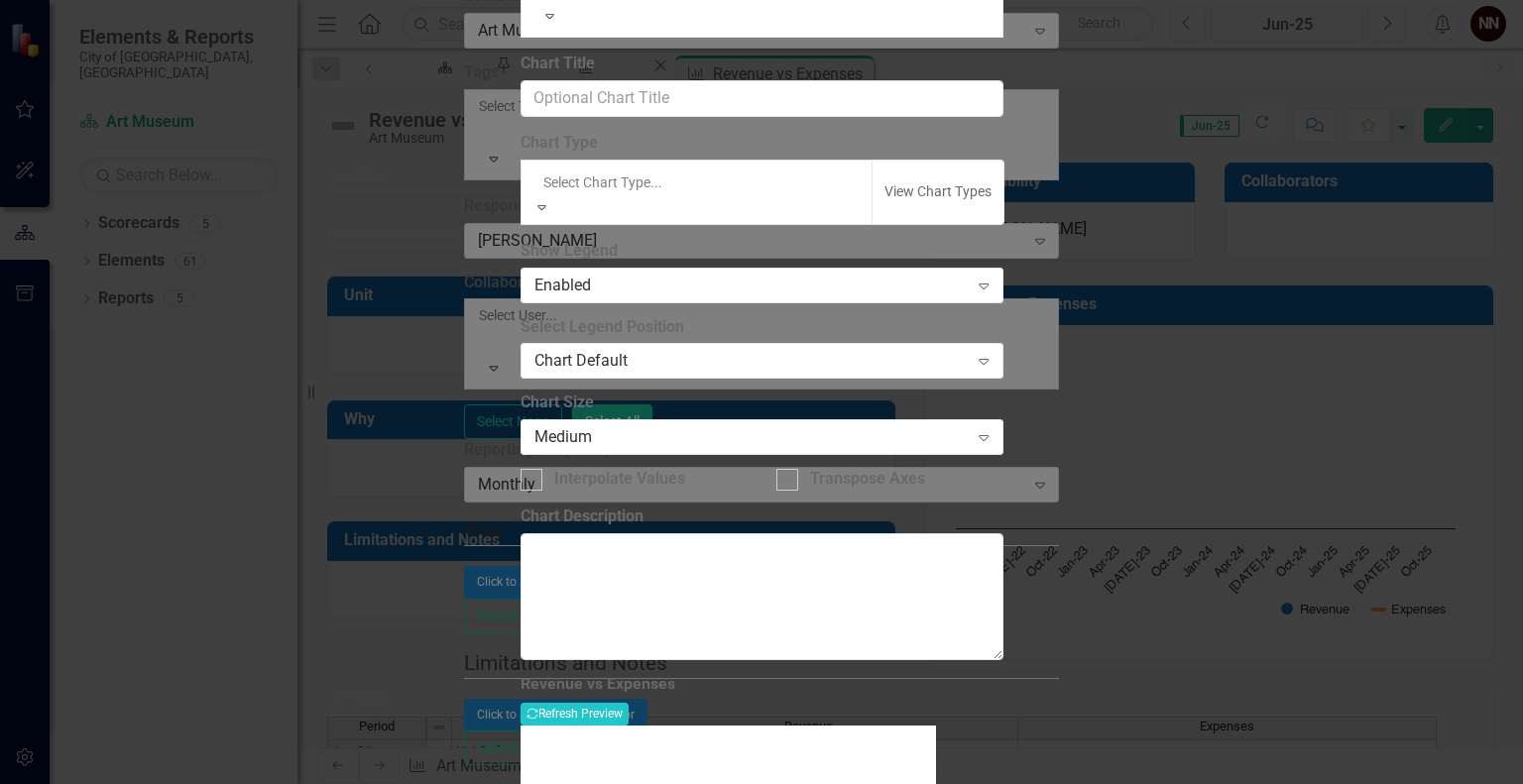scroll, scrollTop: 0, scrollLeft: 0, axis: both 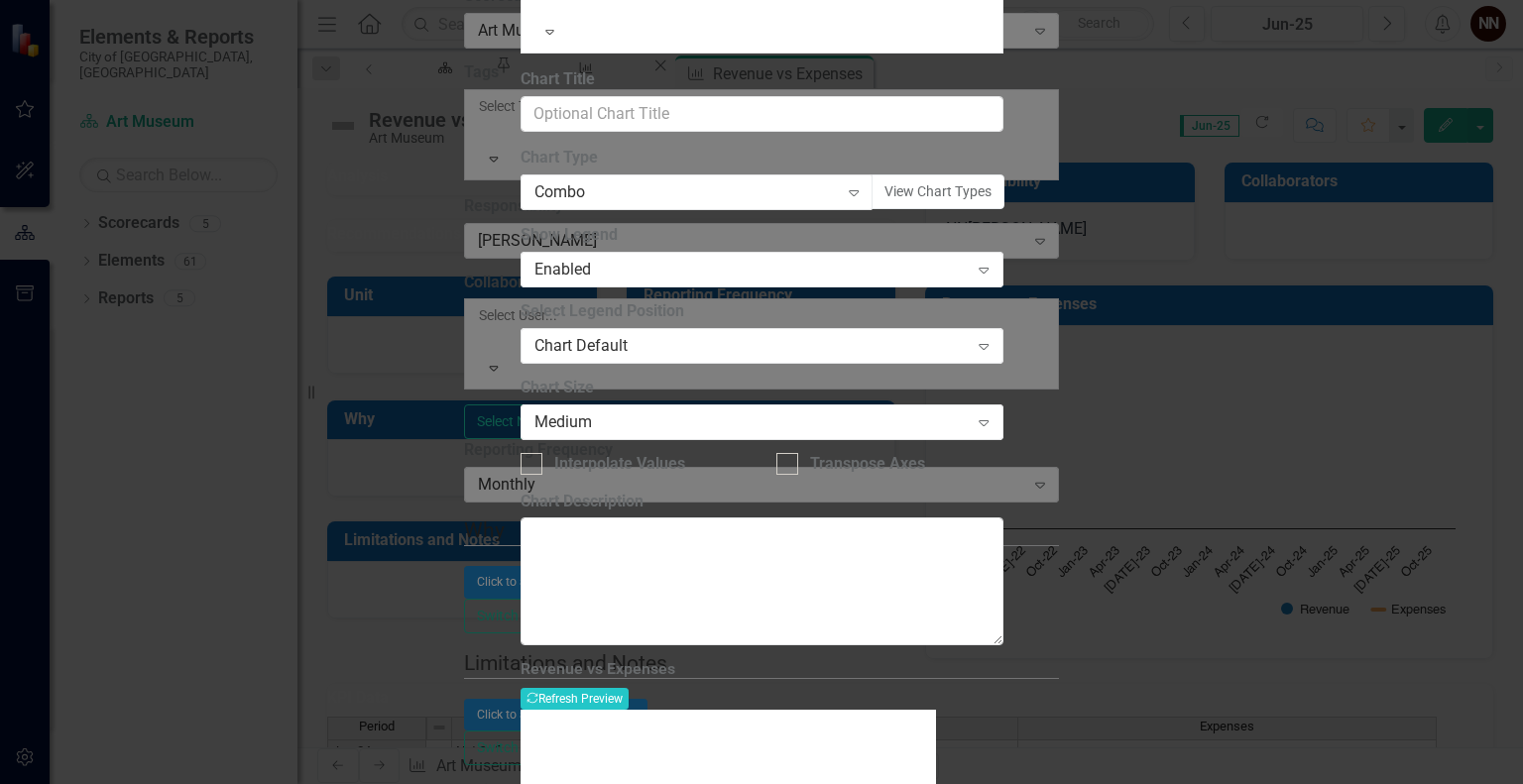 click on "Chart Title" at bounding box center (762, 79) 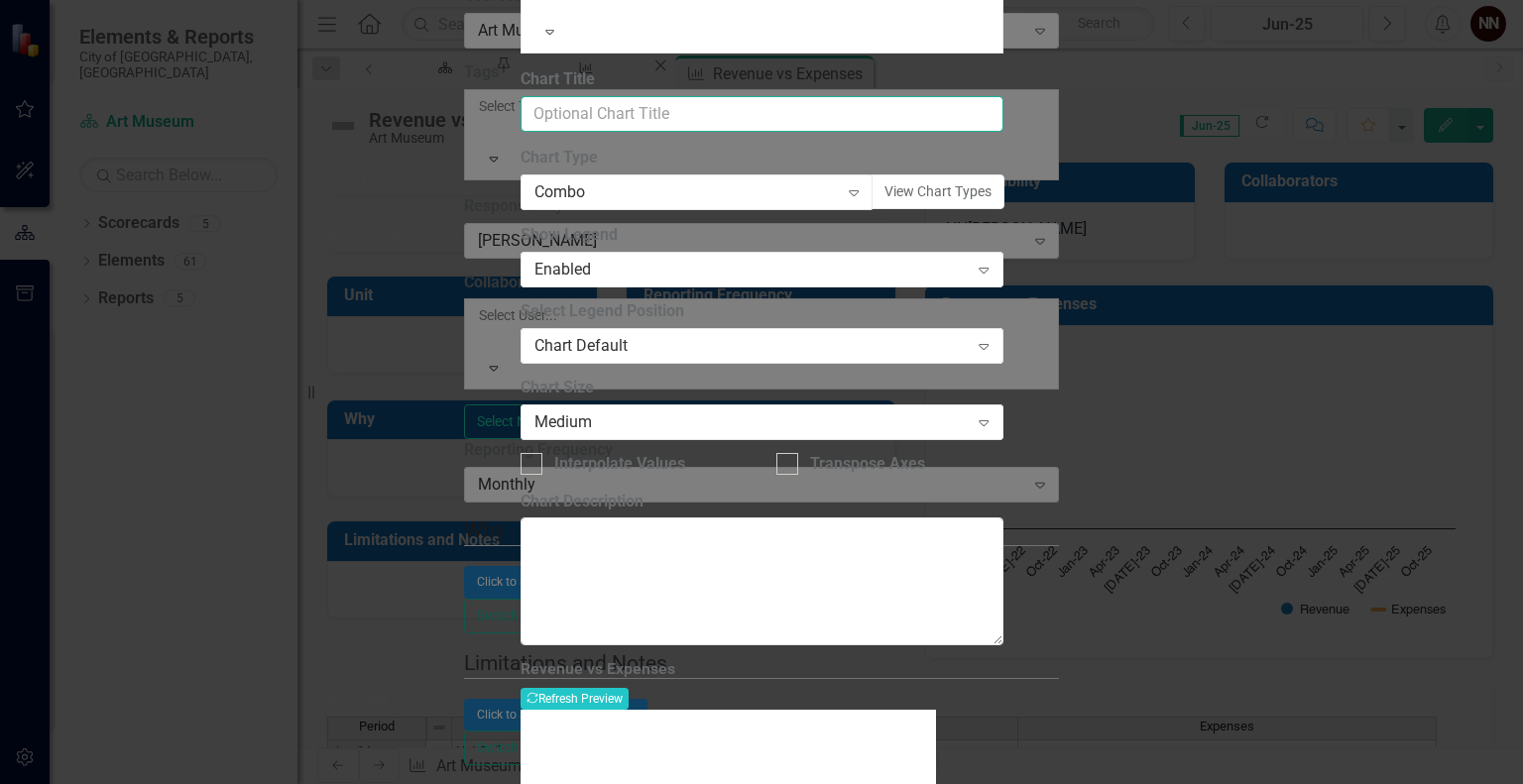 click on "Chart Title" at bounding box center (762, 114) 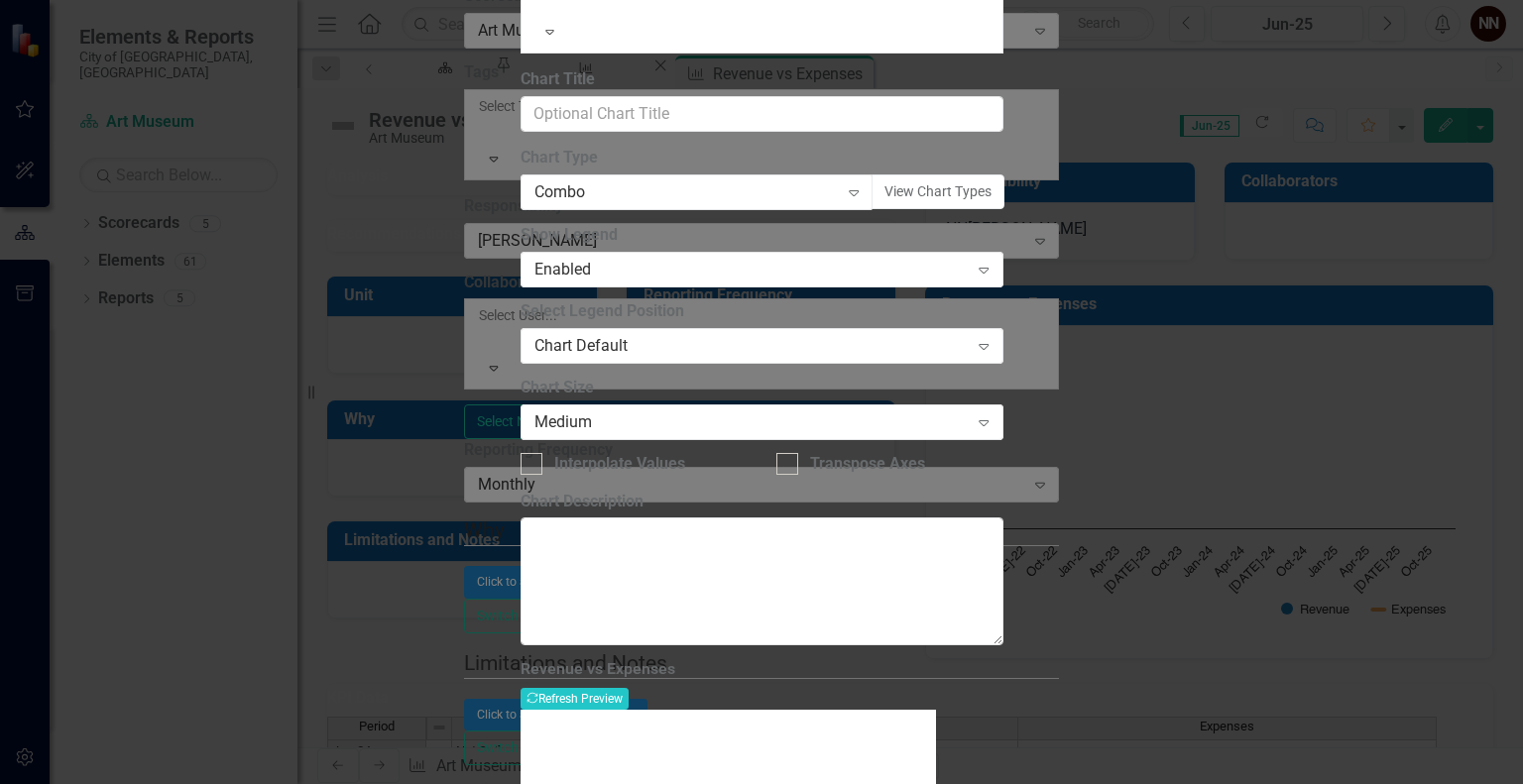 click on "Chart Series" at bounding box center [603, -158] 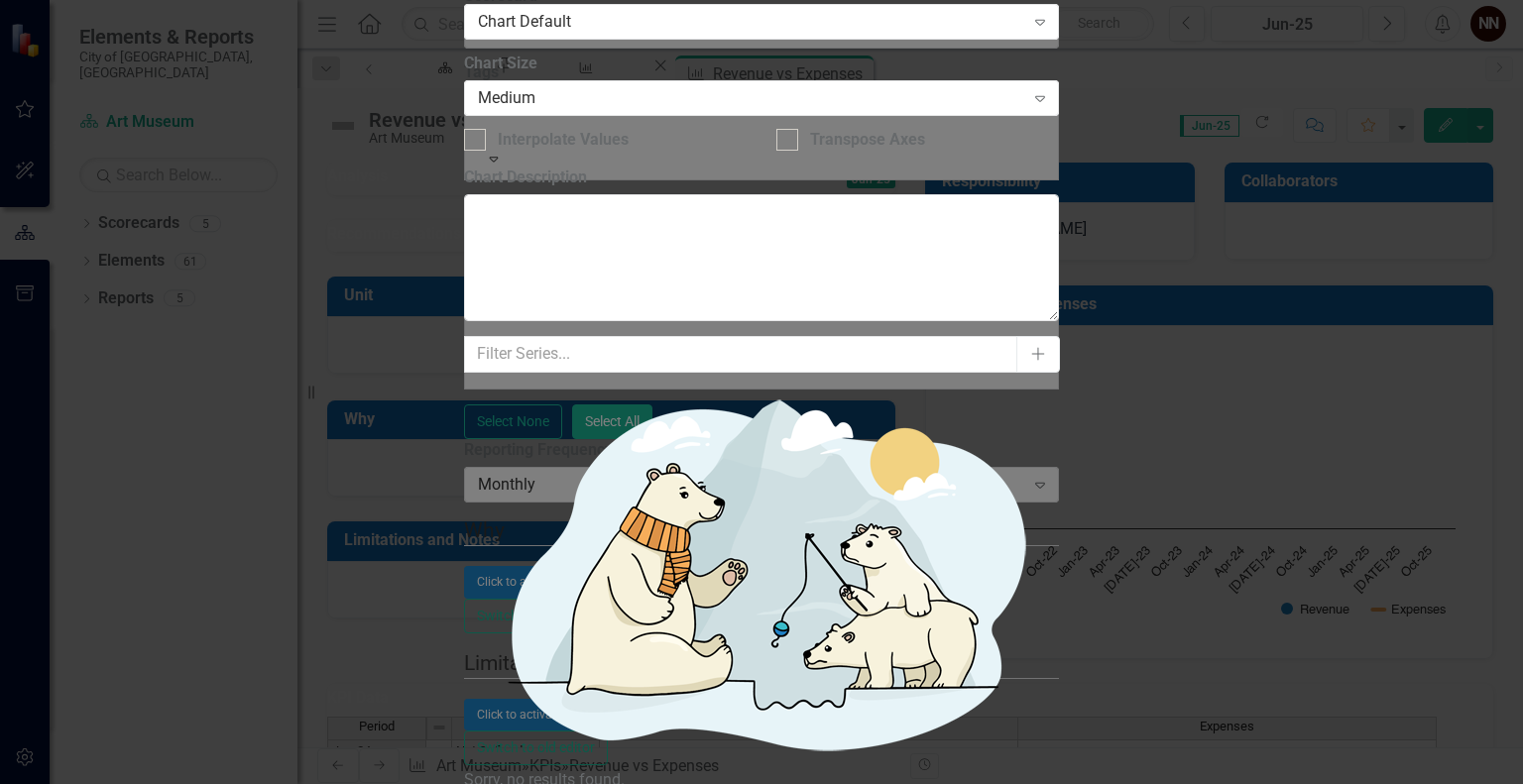 click on "Chart Periods" at bounding box center [640, -482] 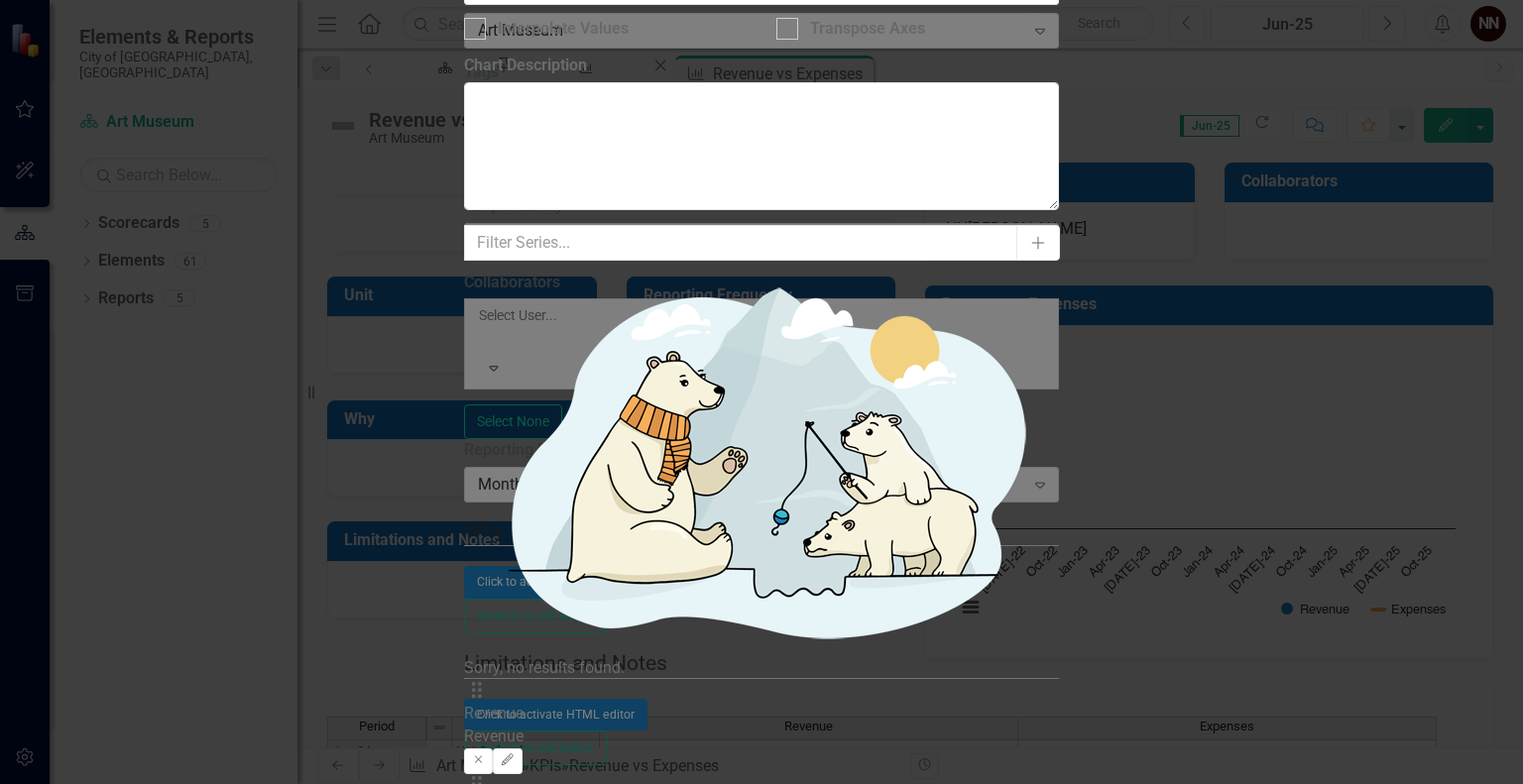 click on "All Periods" at bounding box center [751, 913] 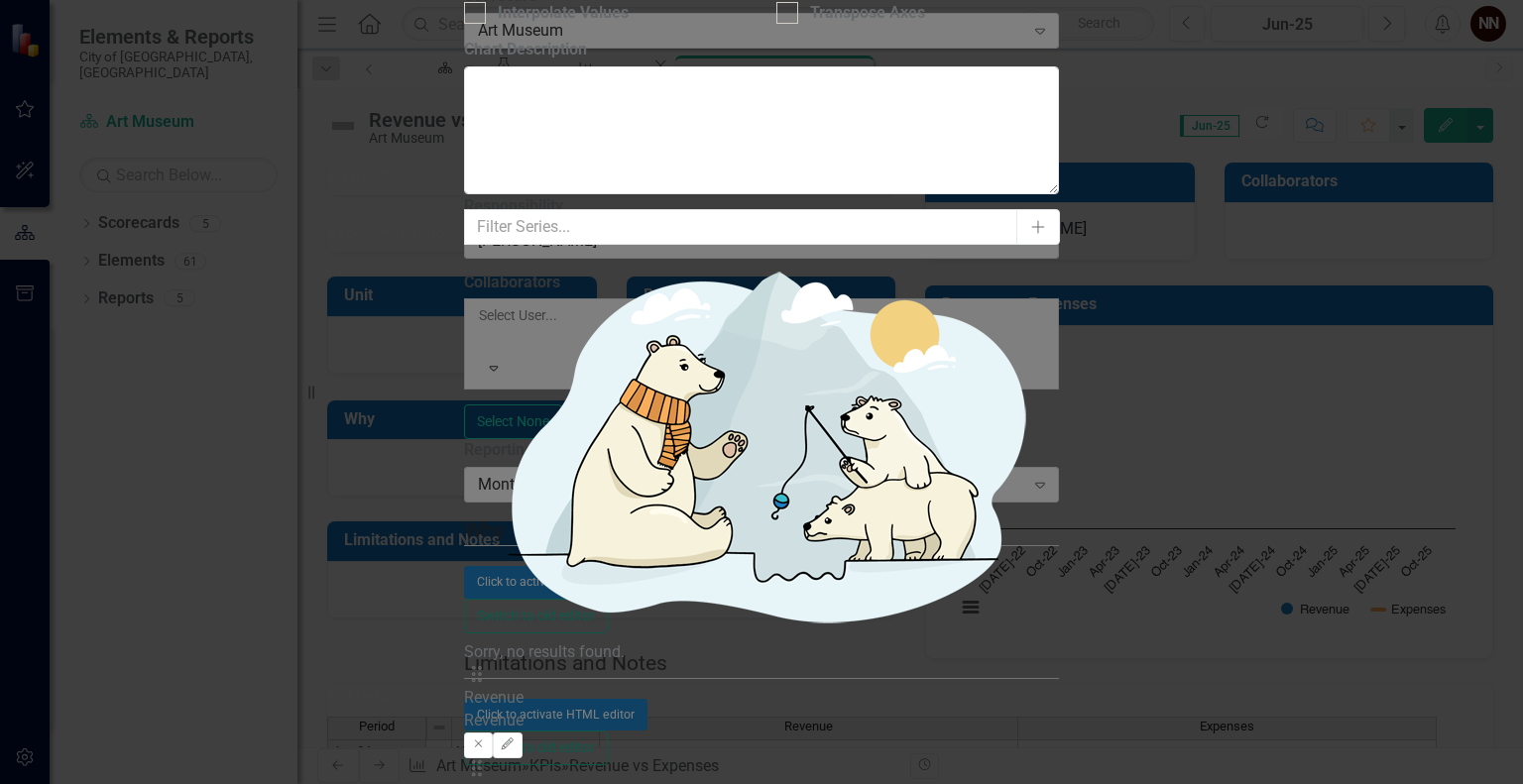 click on "Current Fiscal Year" at bounding box center (762, 885) 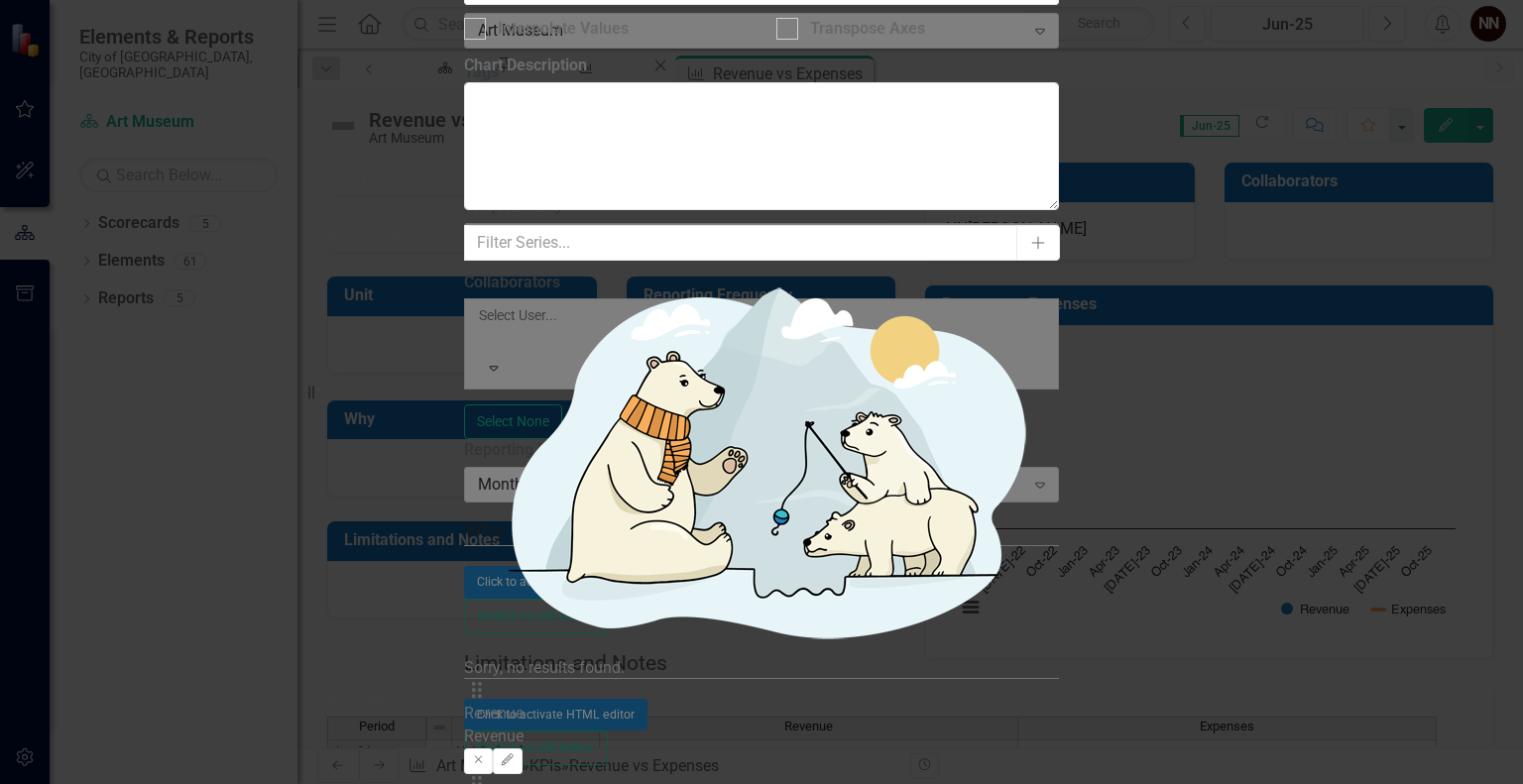 click on "Recalculate Refresh Preview" at bounding box center (518, 1134) 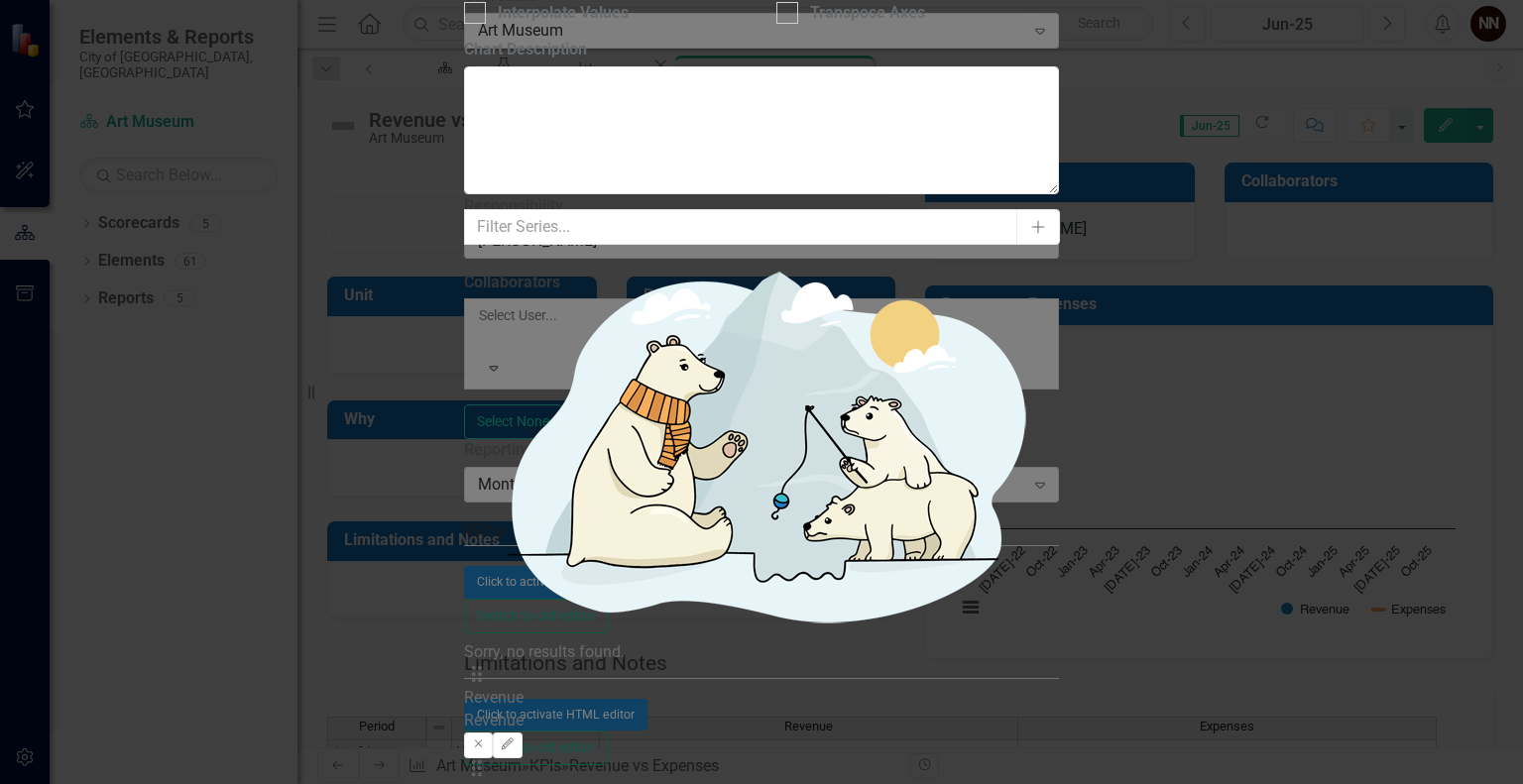 click on "All Periods" at bounding box center [762, 795] 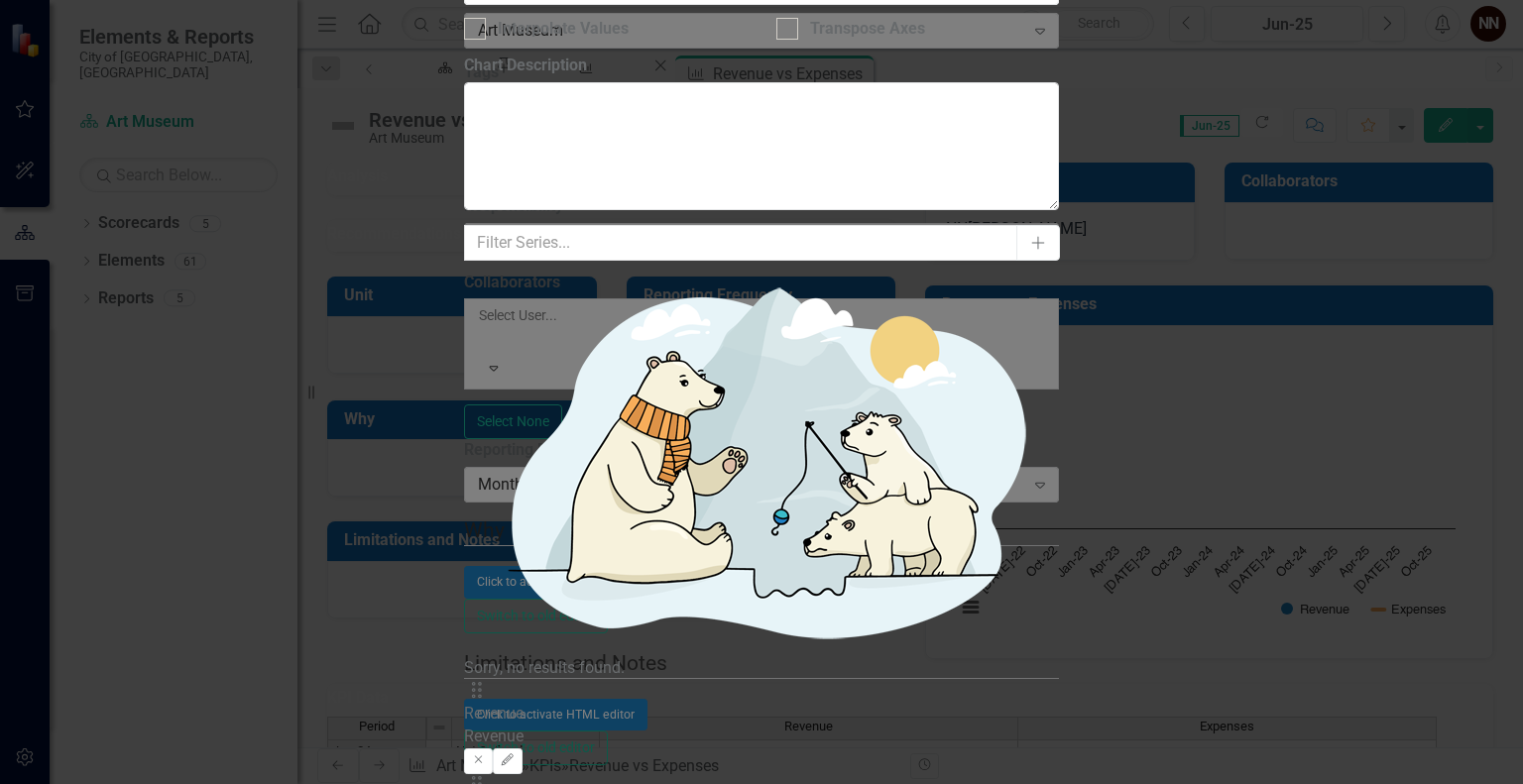 click at bounding box center (475, 1068) 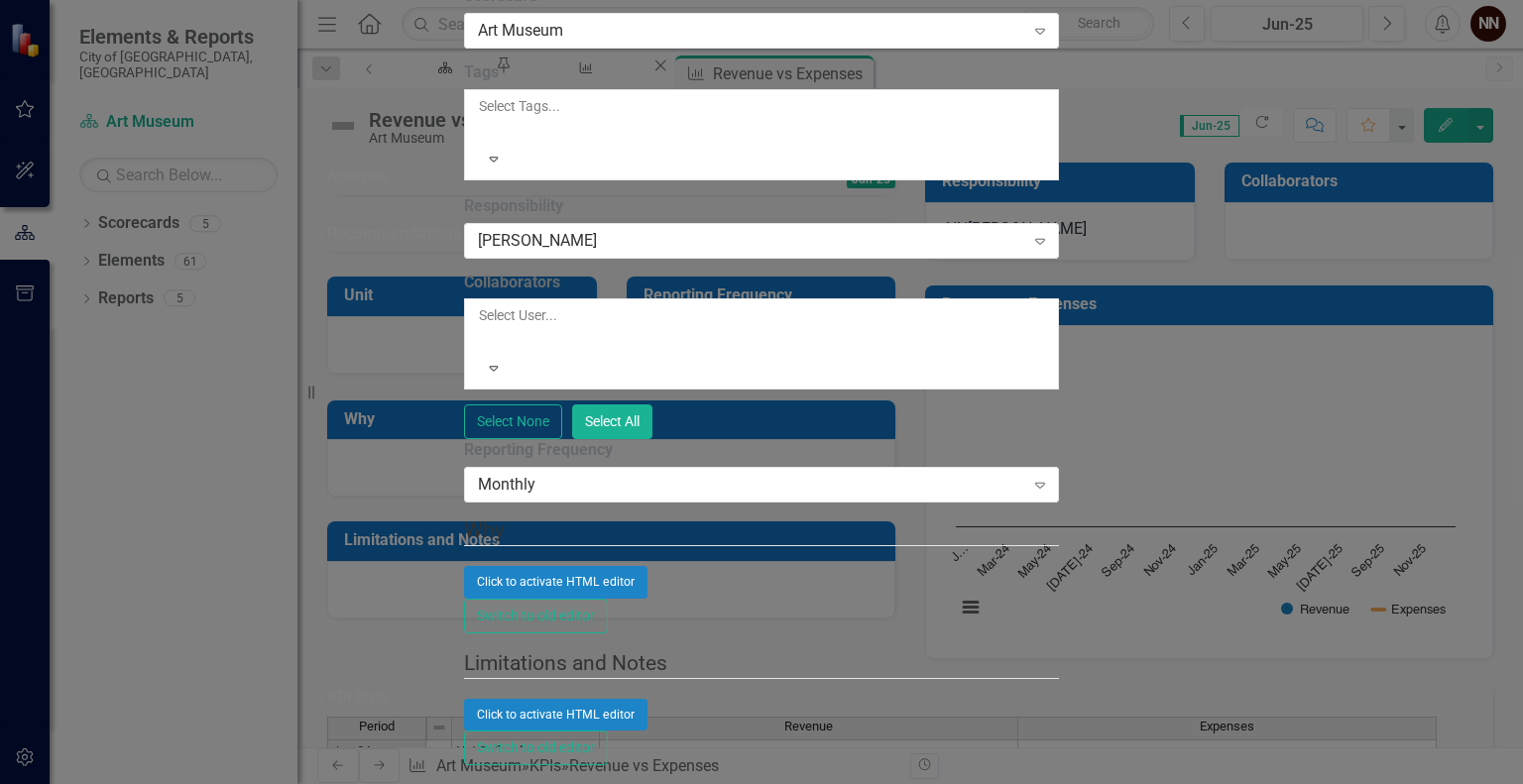 click on "Save" at bounding box center [559, 2191] 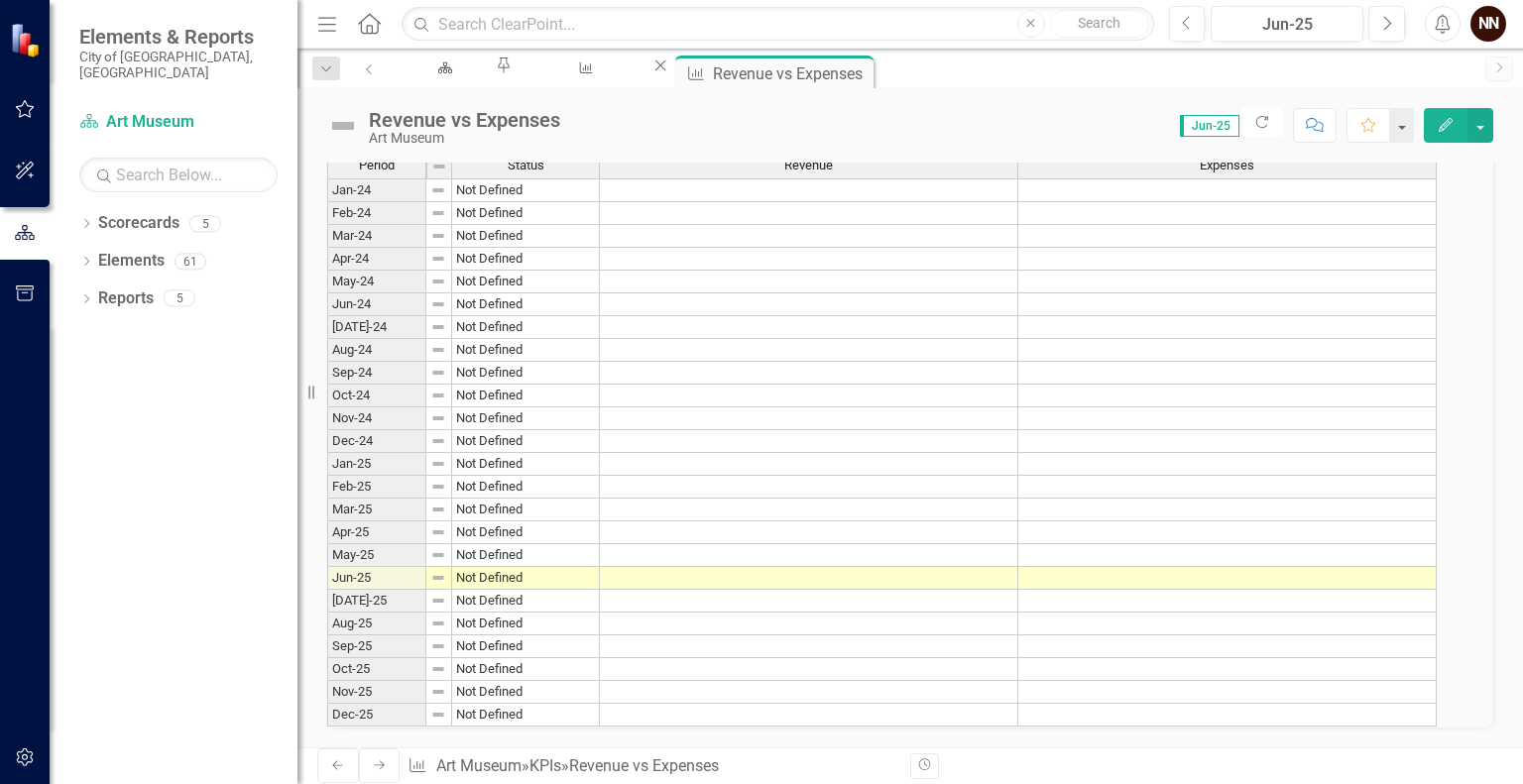 scroll, scrollTop: 702, scrollLeft: 0, axis: vertical 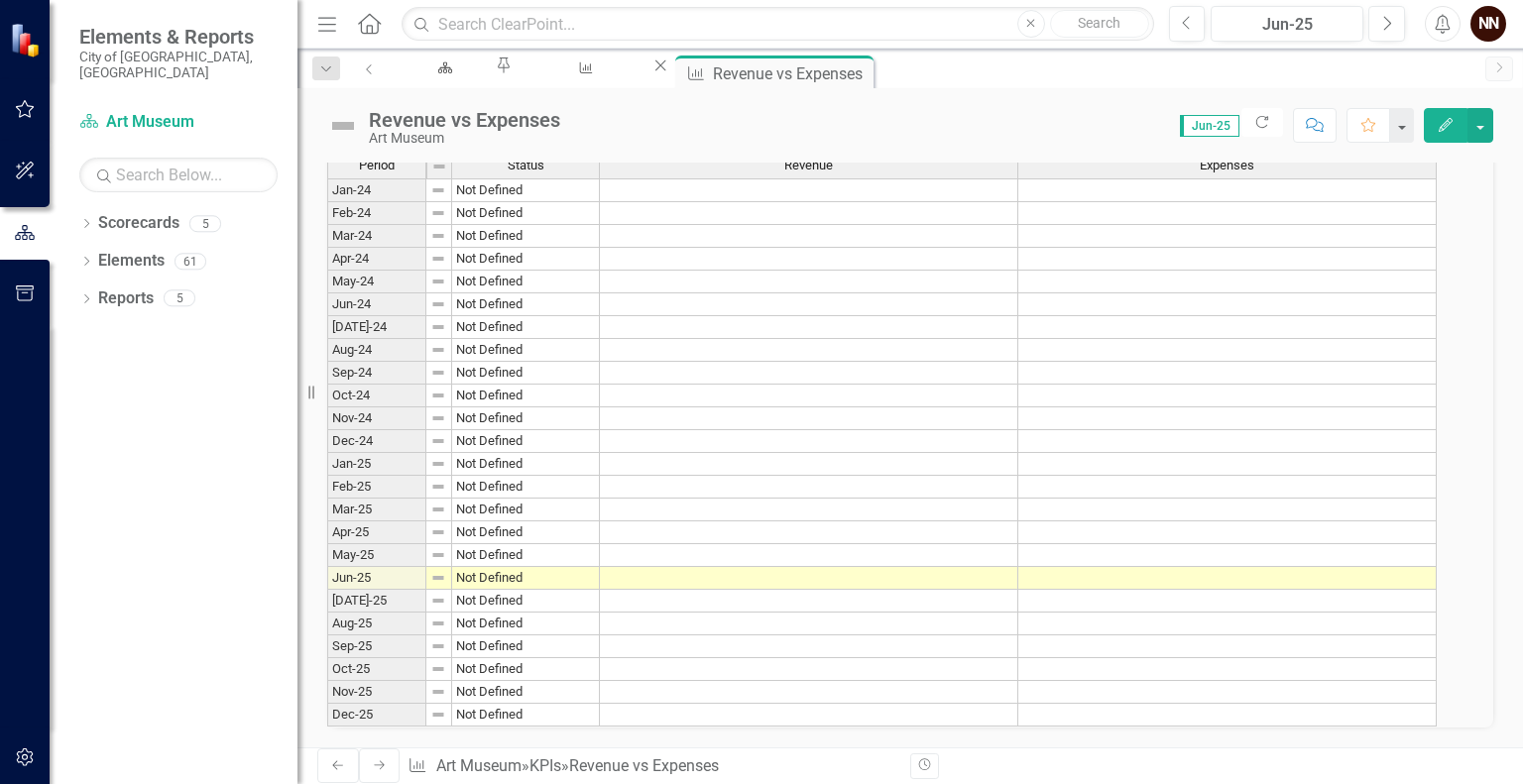 click at bounding box center [809, 578] 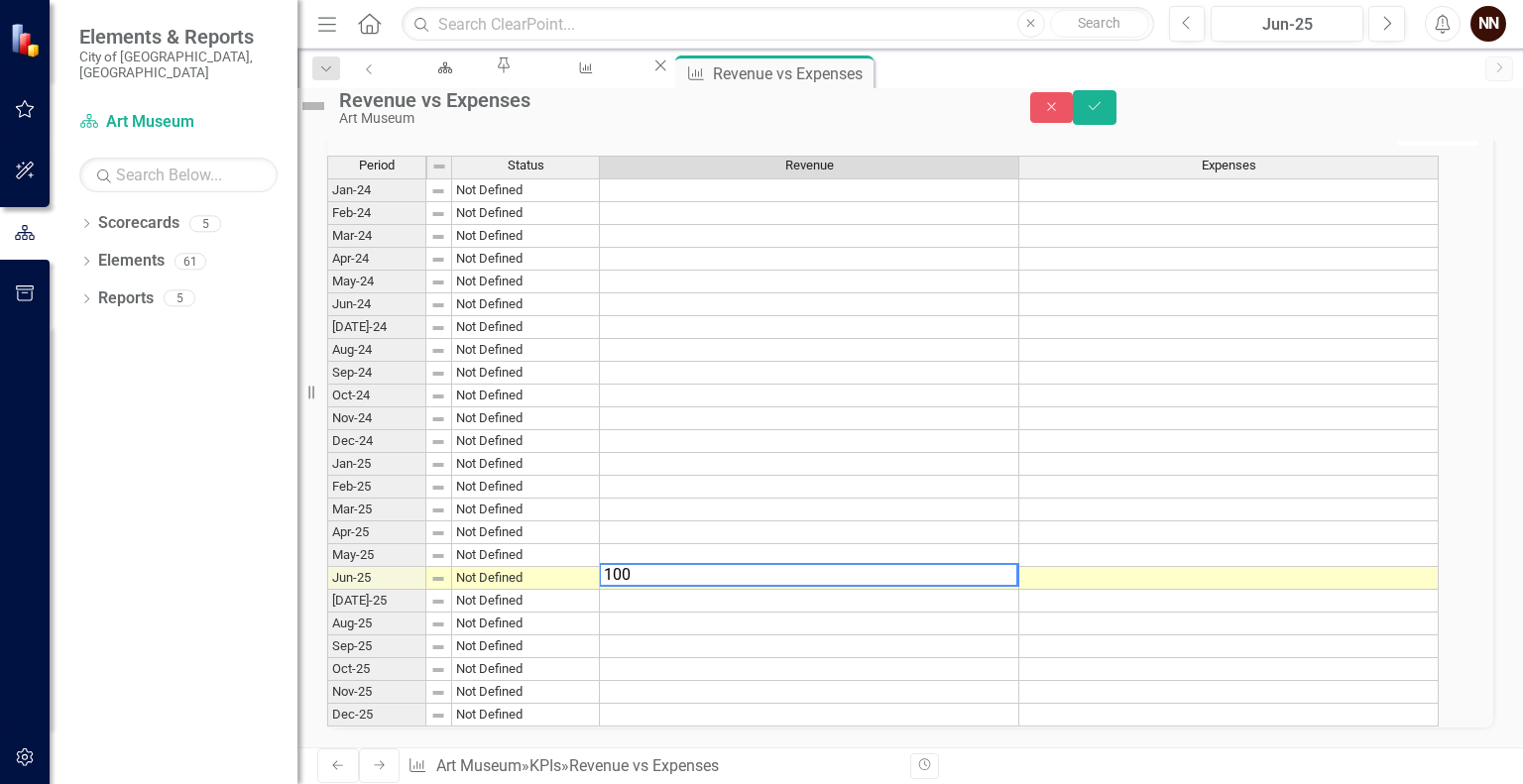 type on "1000" 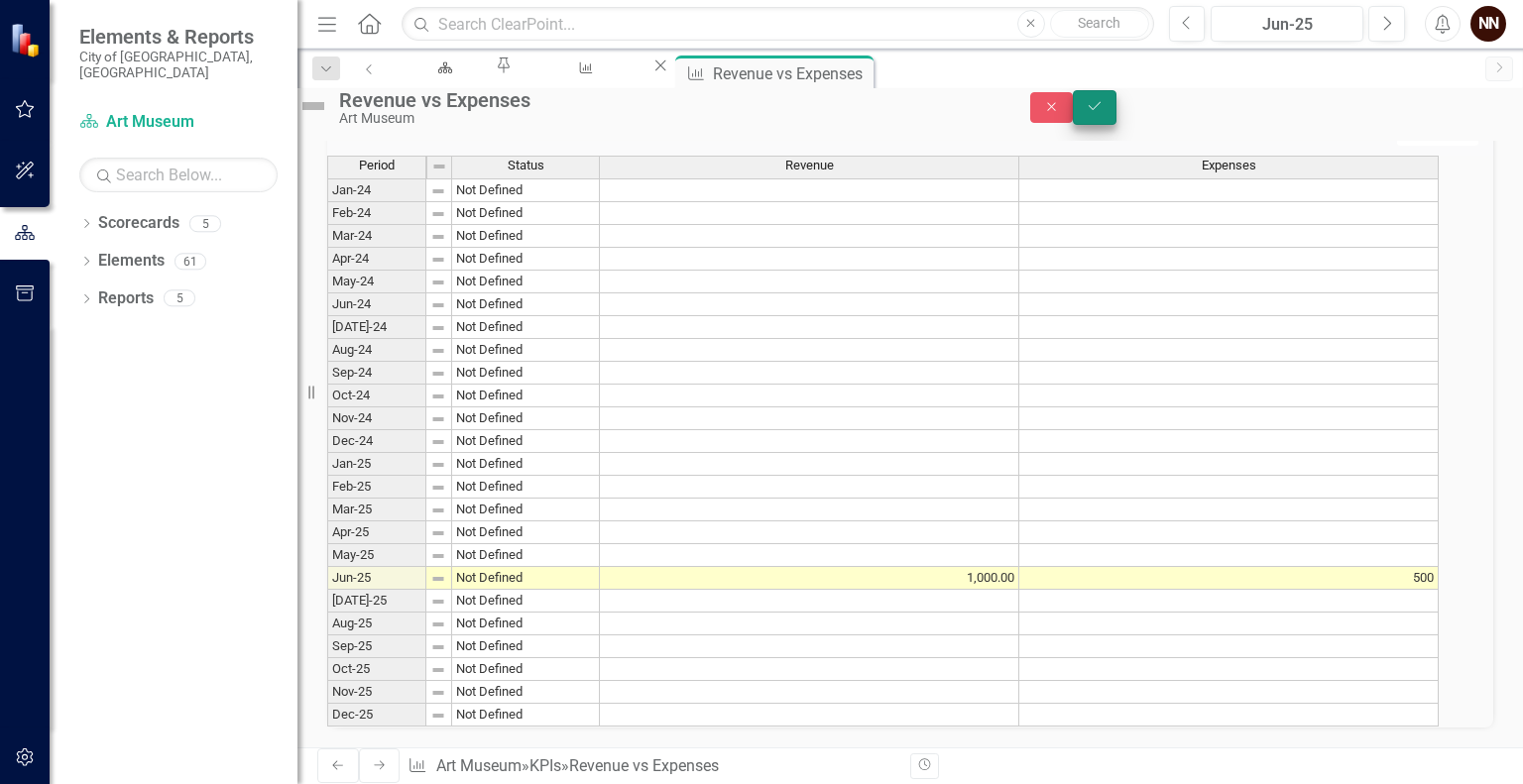 type on "500" 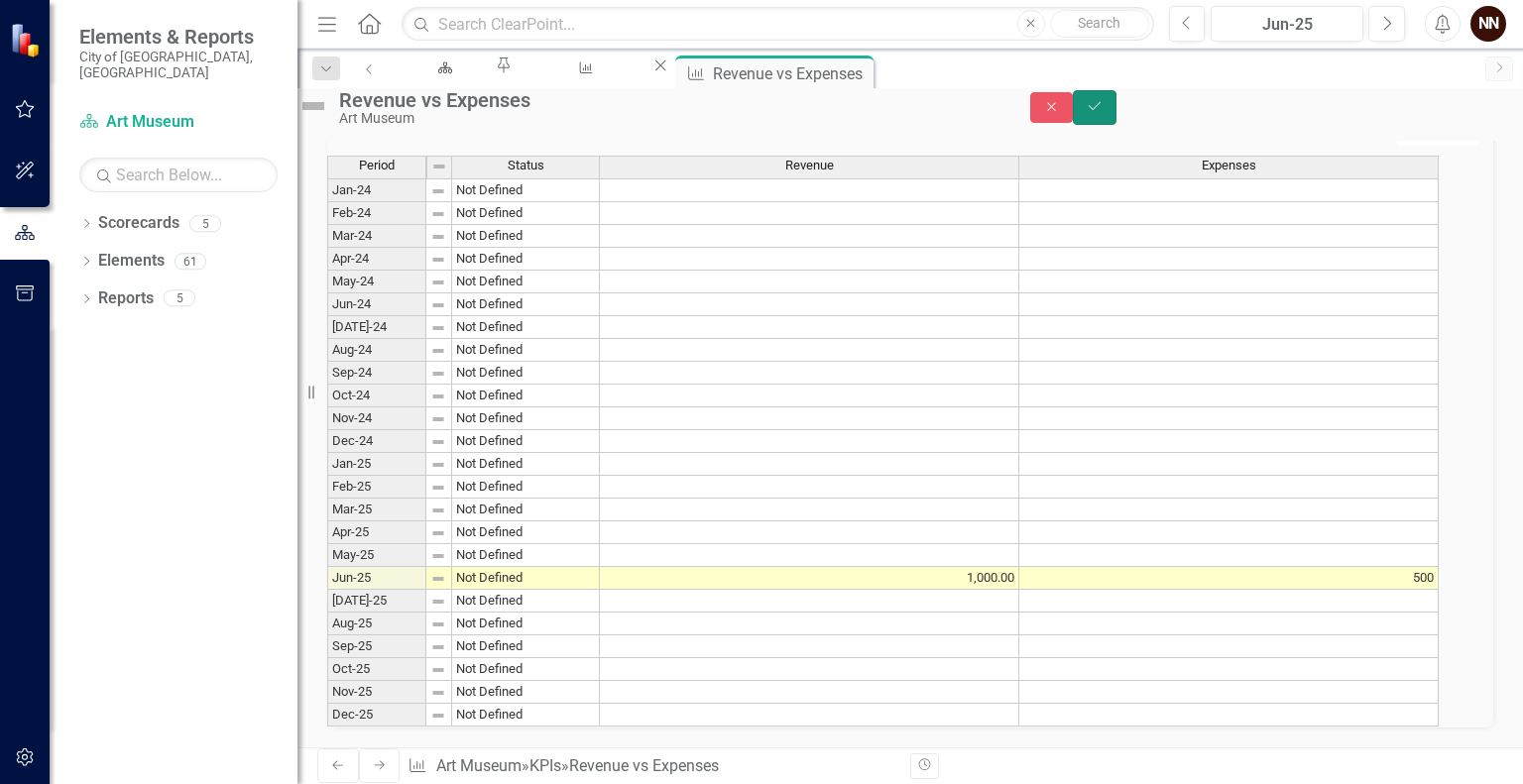 click on "Save" 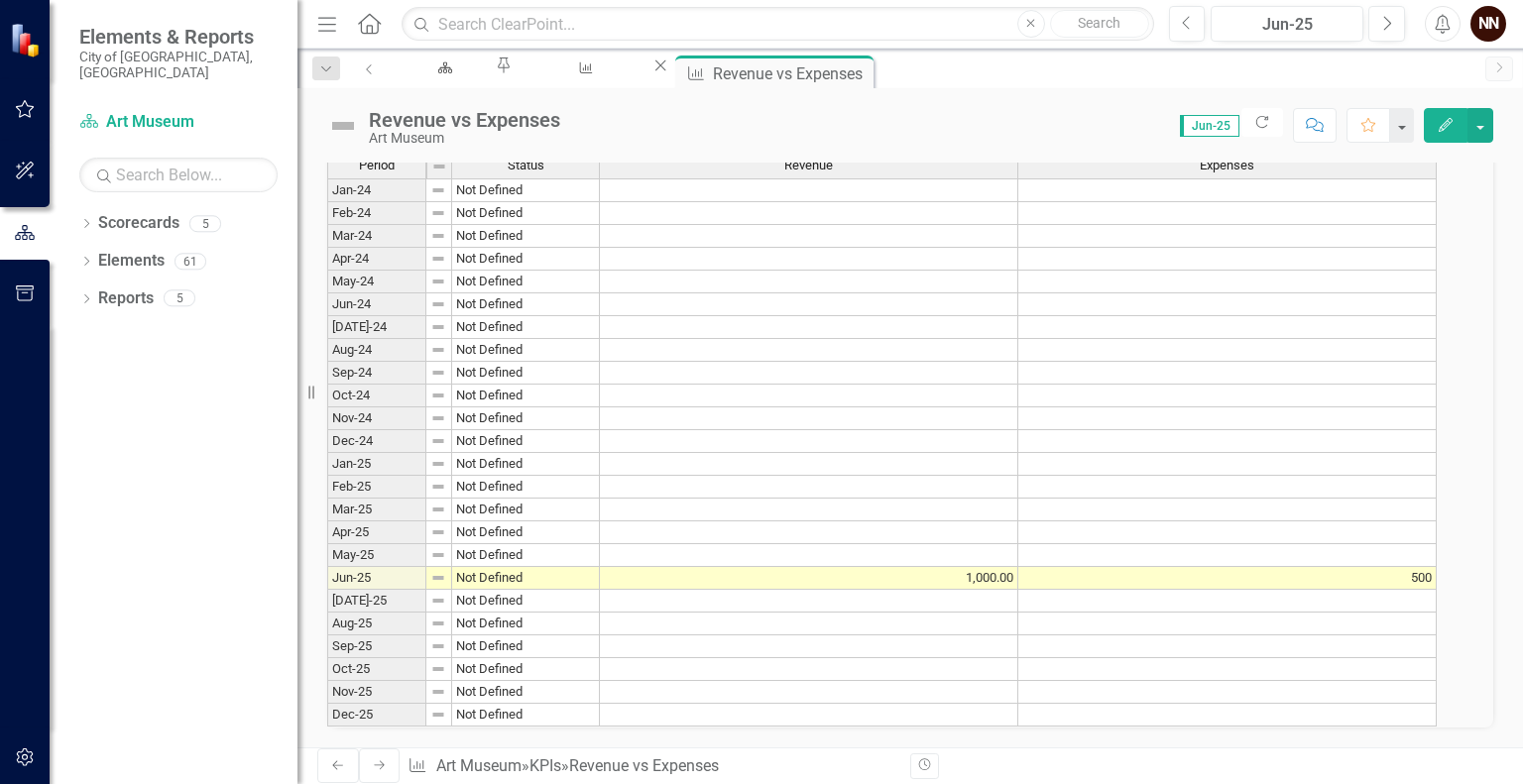 scroll, scrollTop: 571, scrollLeft: 0, axis: vertical 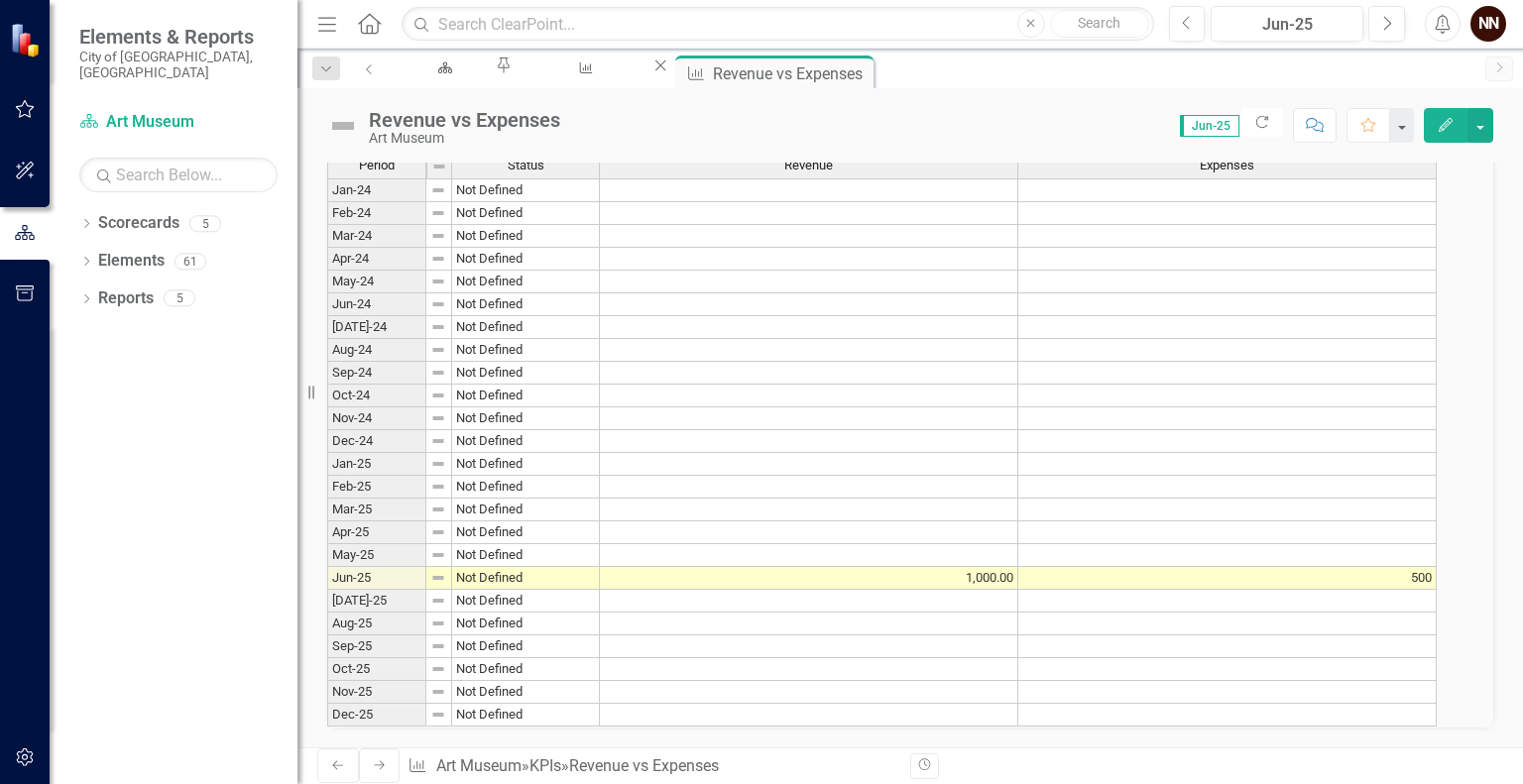 click at bounding box center [809, 555] 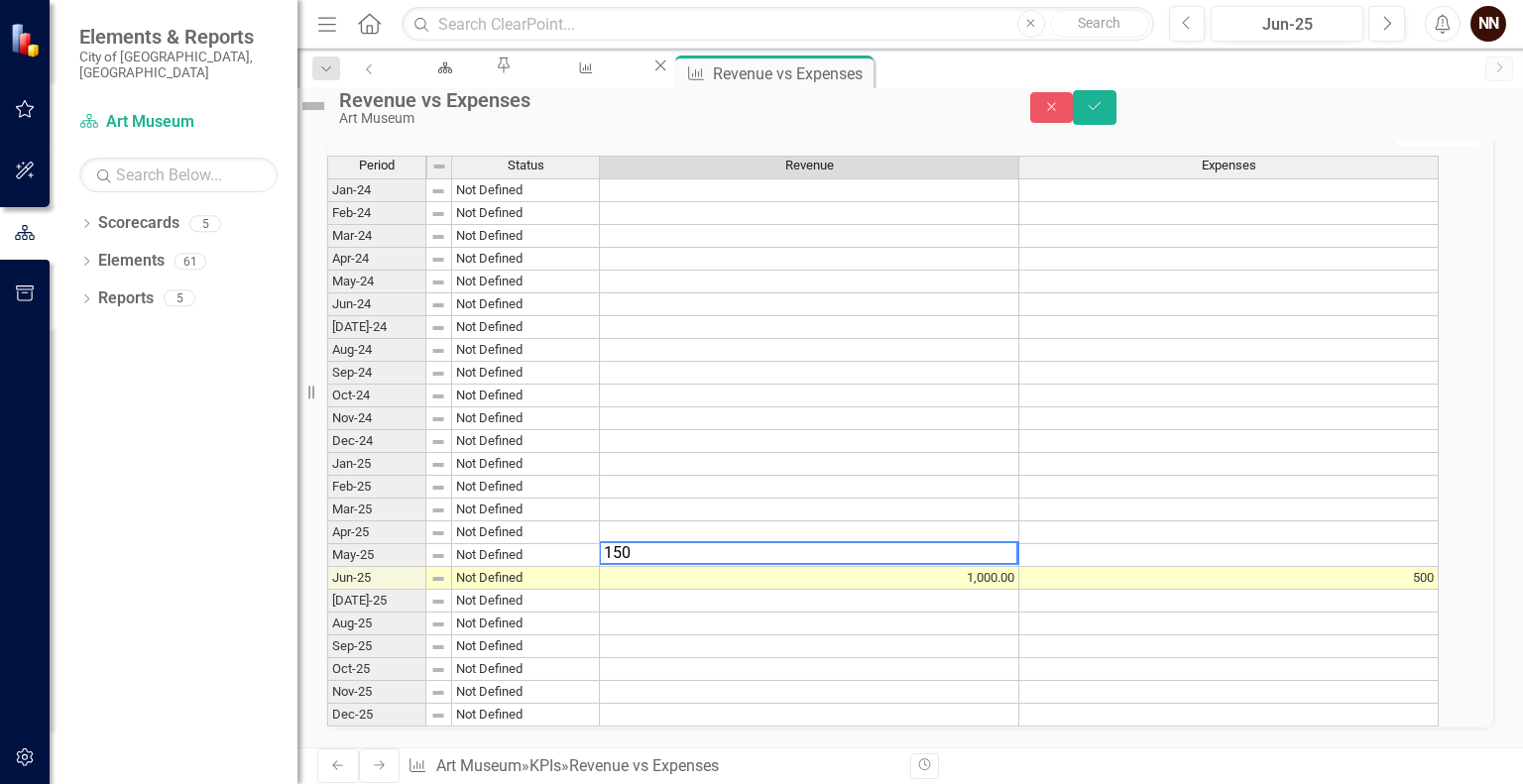 type on "1500" 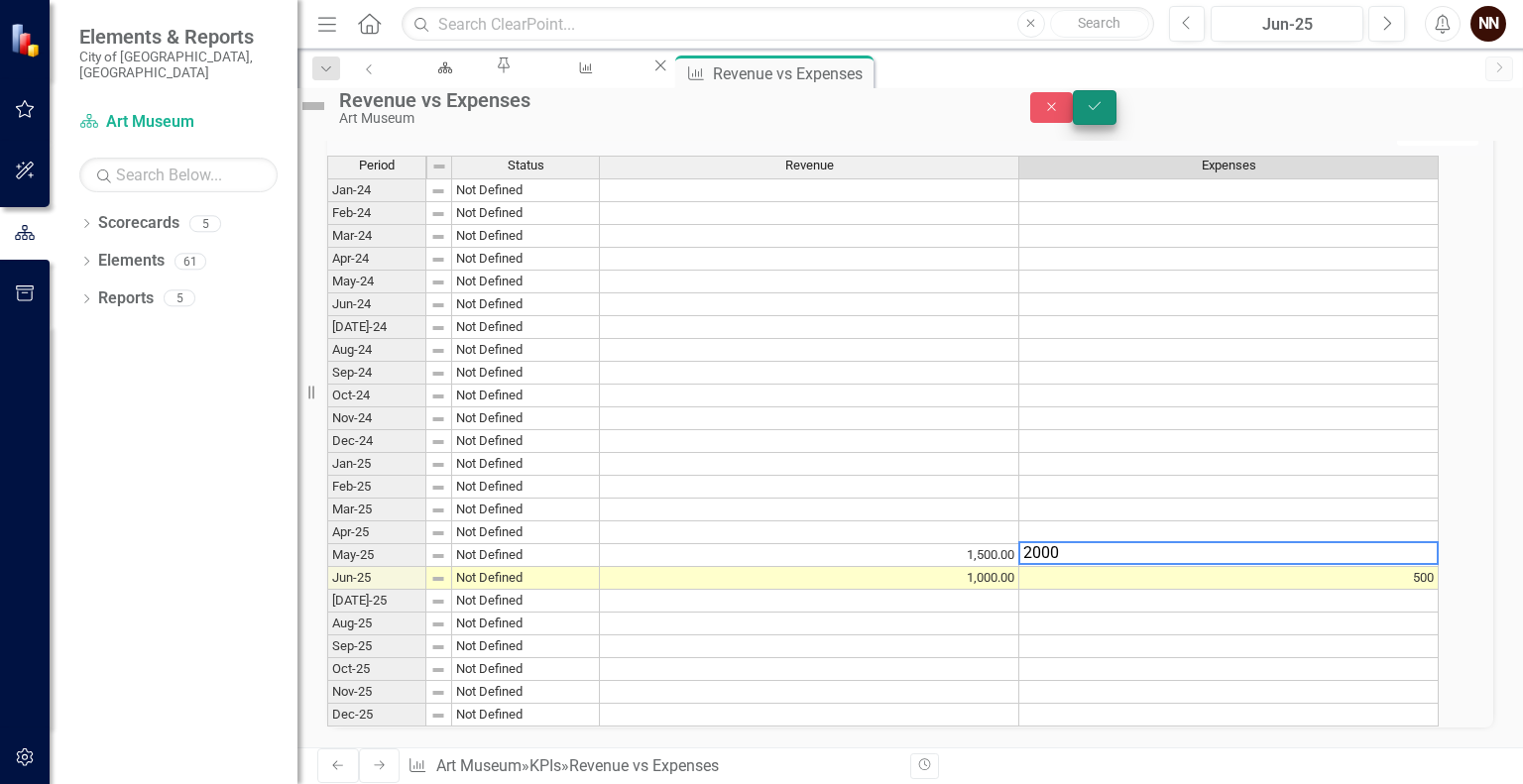 type on "2000" 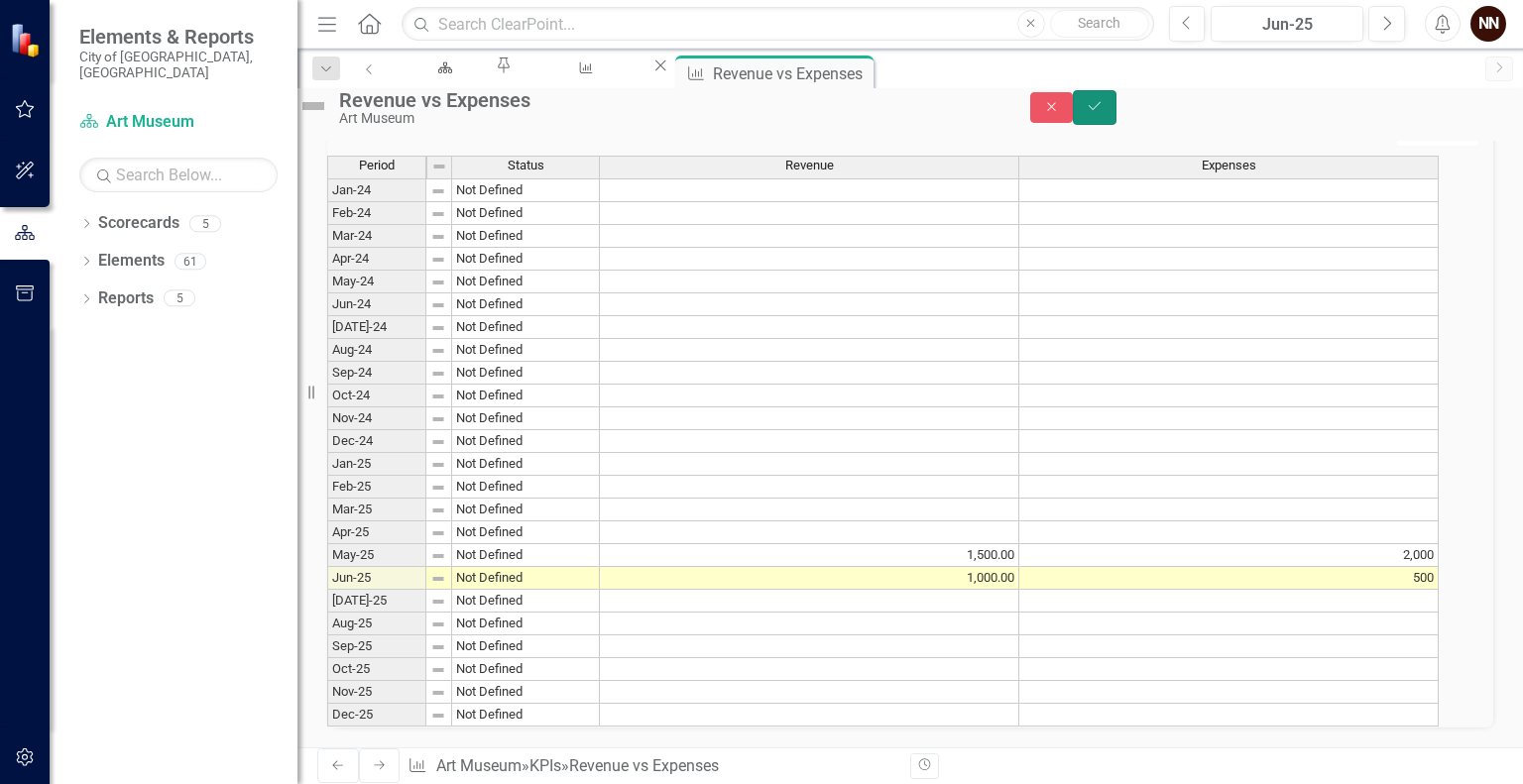 click 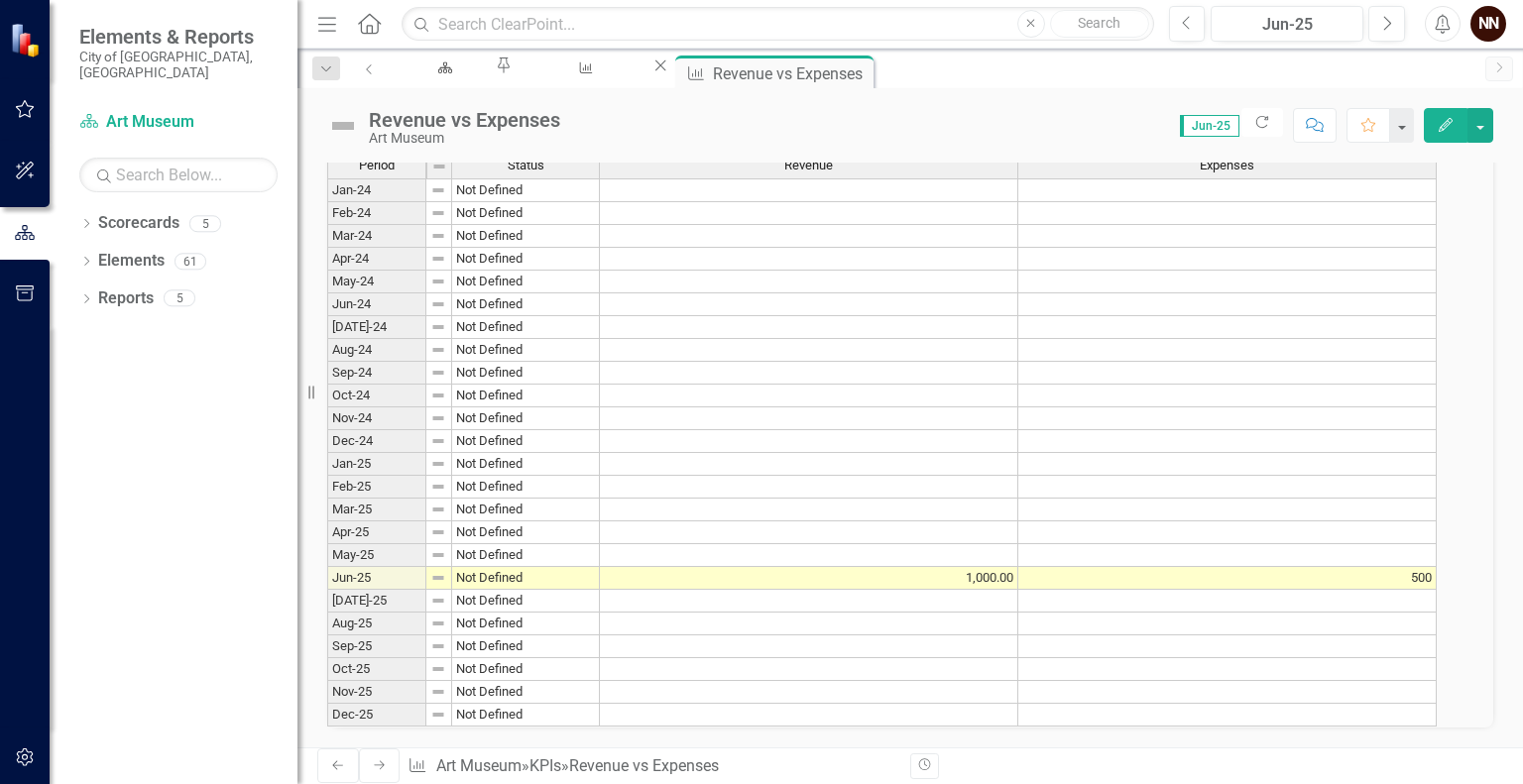scroll, scrollTop: 627, scrollLeft: 0, axis: vertical 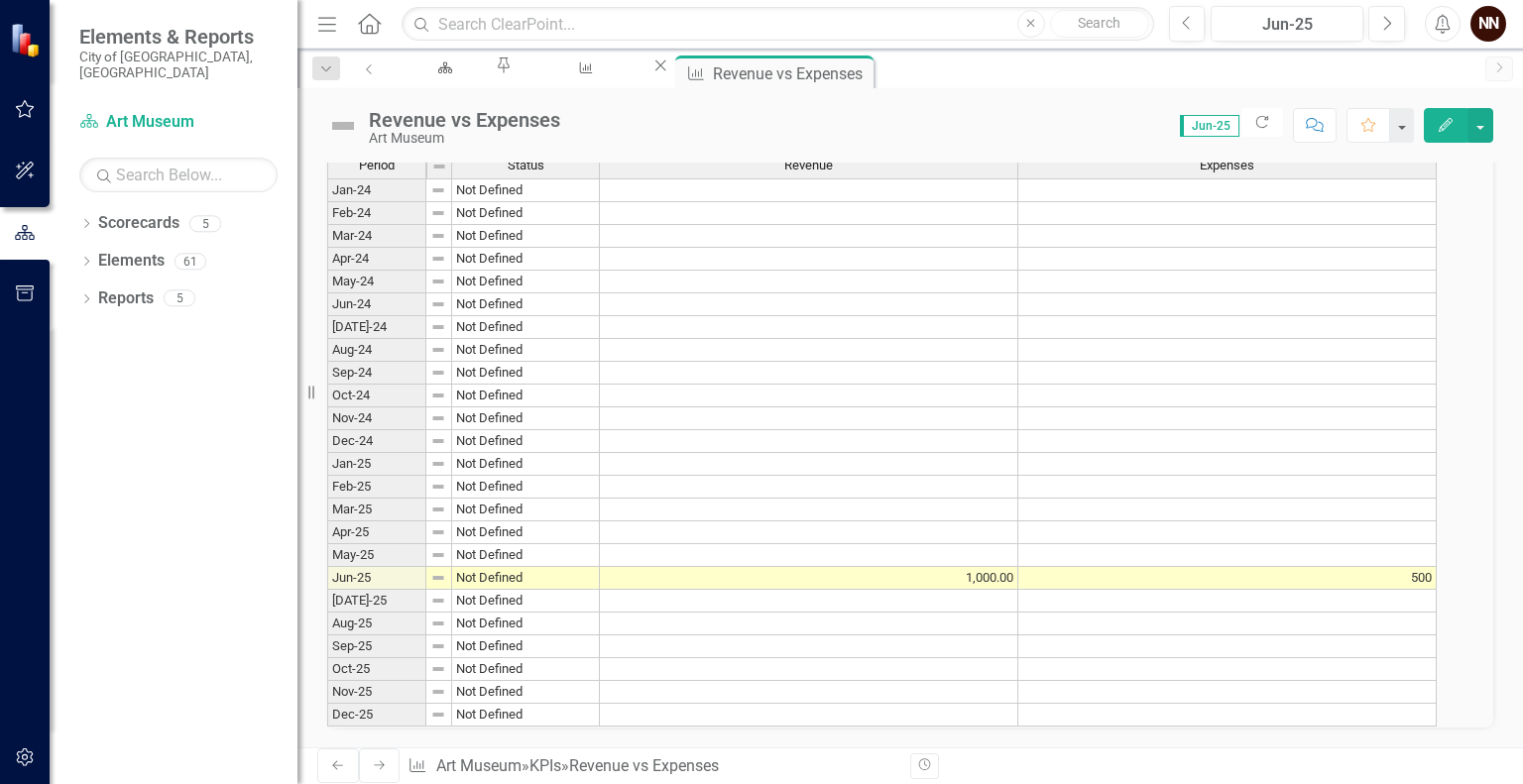 click at bounding box center (809, 555) 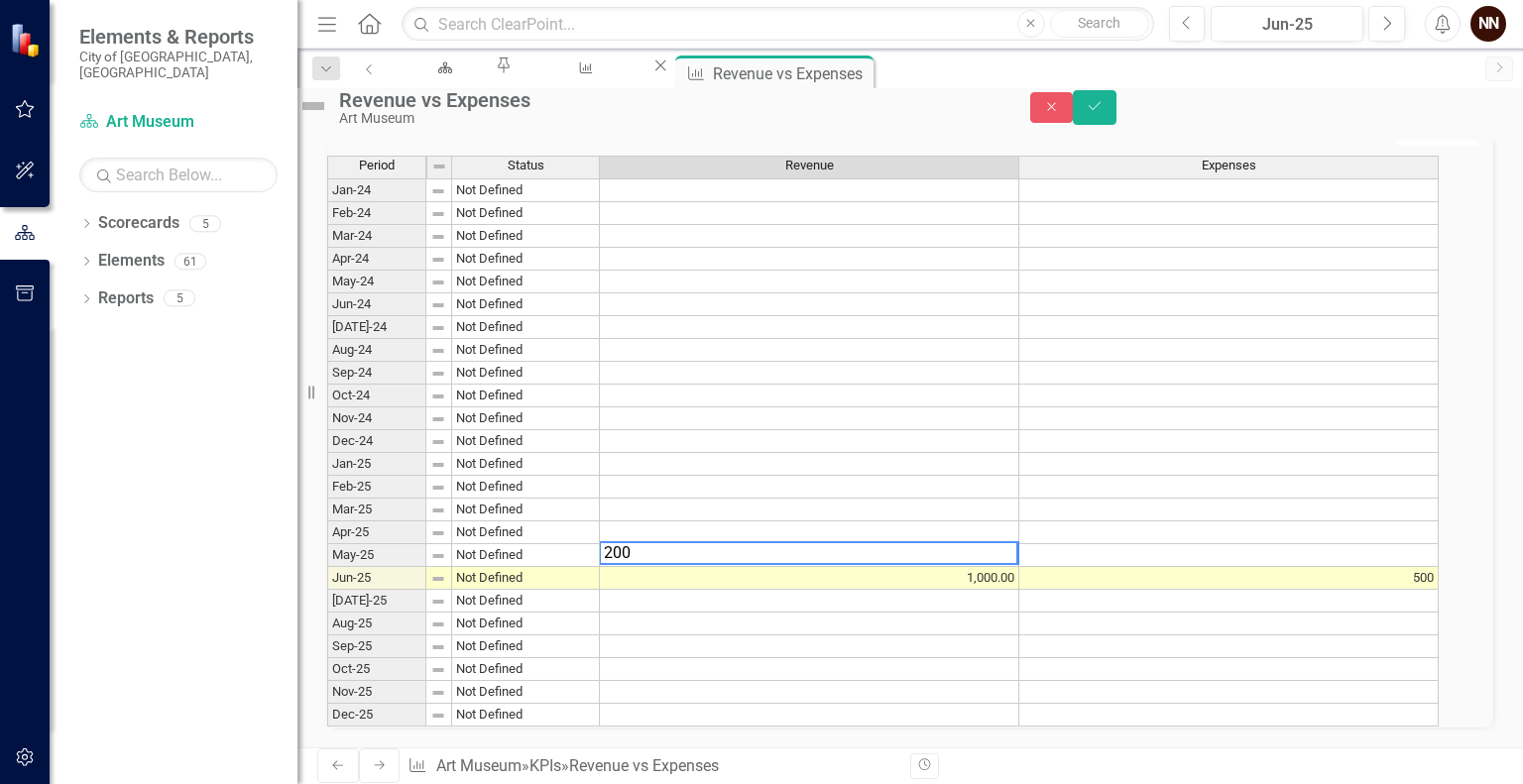 type on "2000" 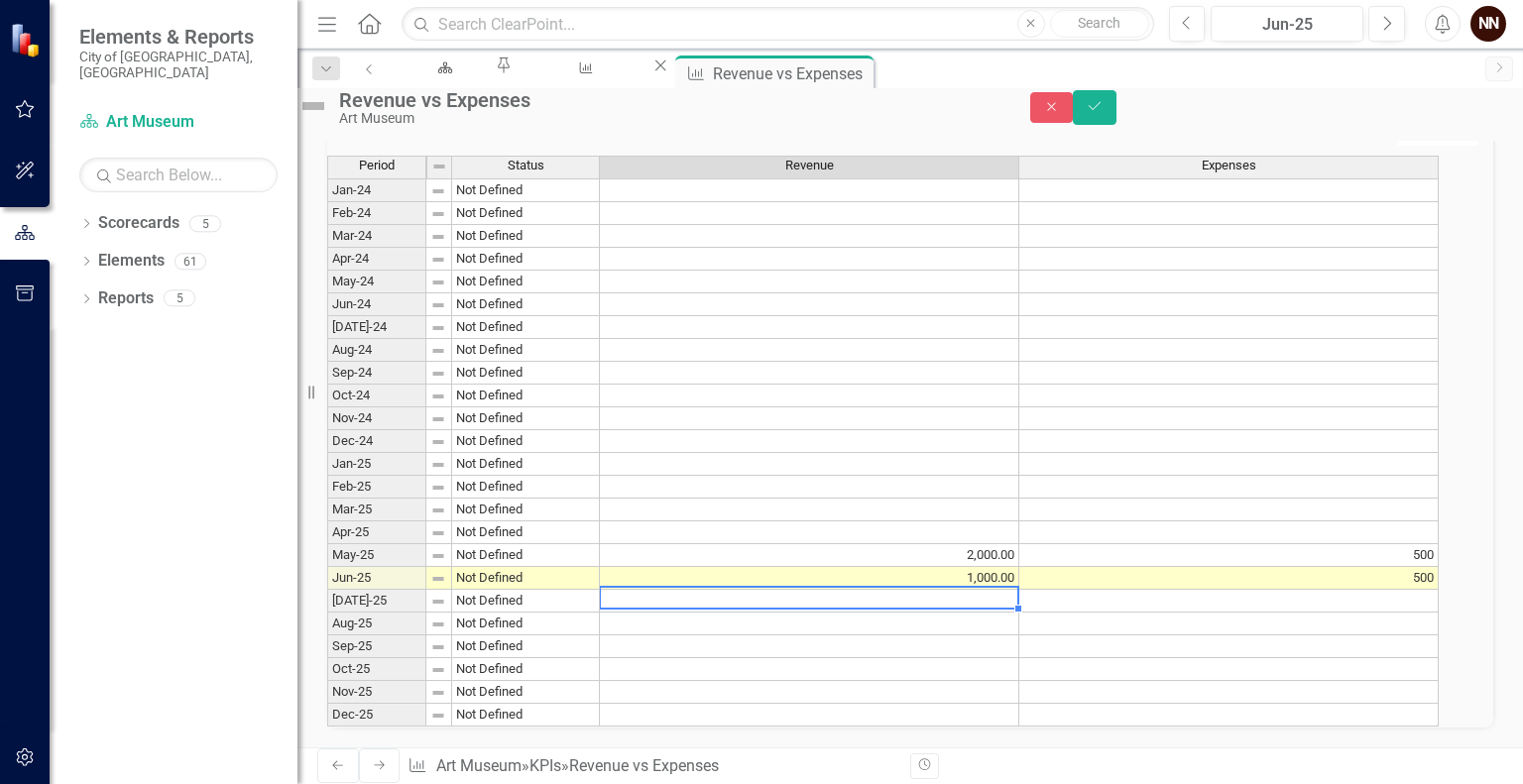 click at bounding box center (809, 601) 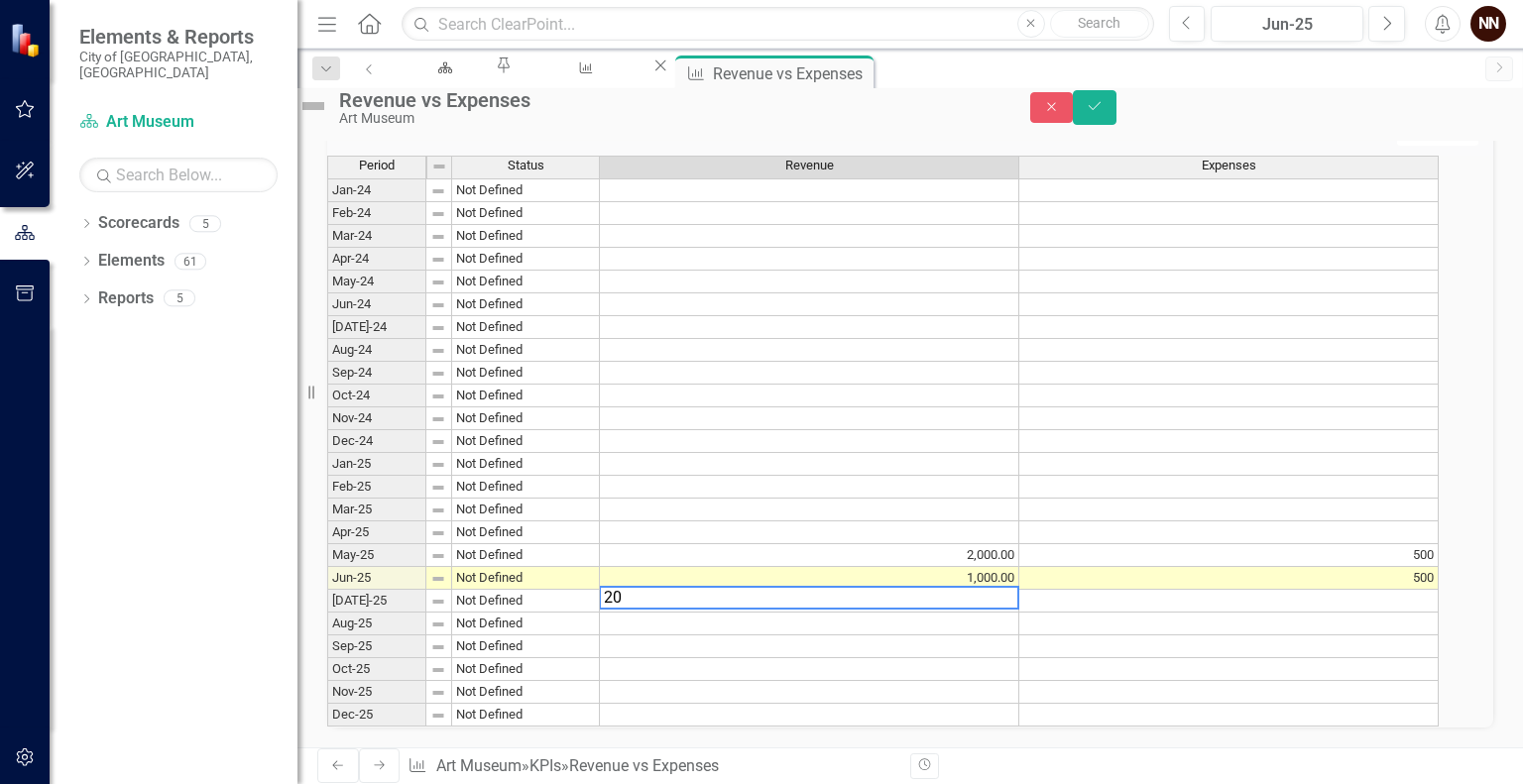 type on "2" 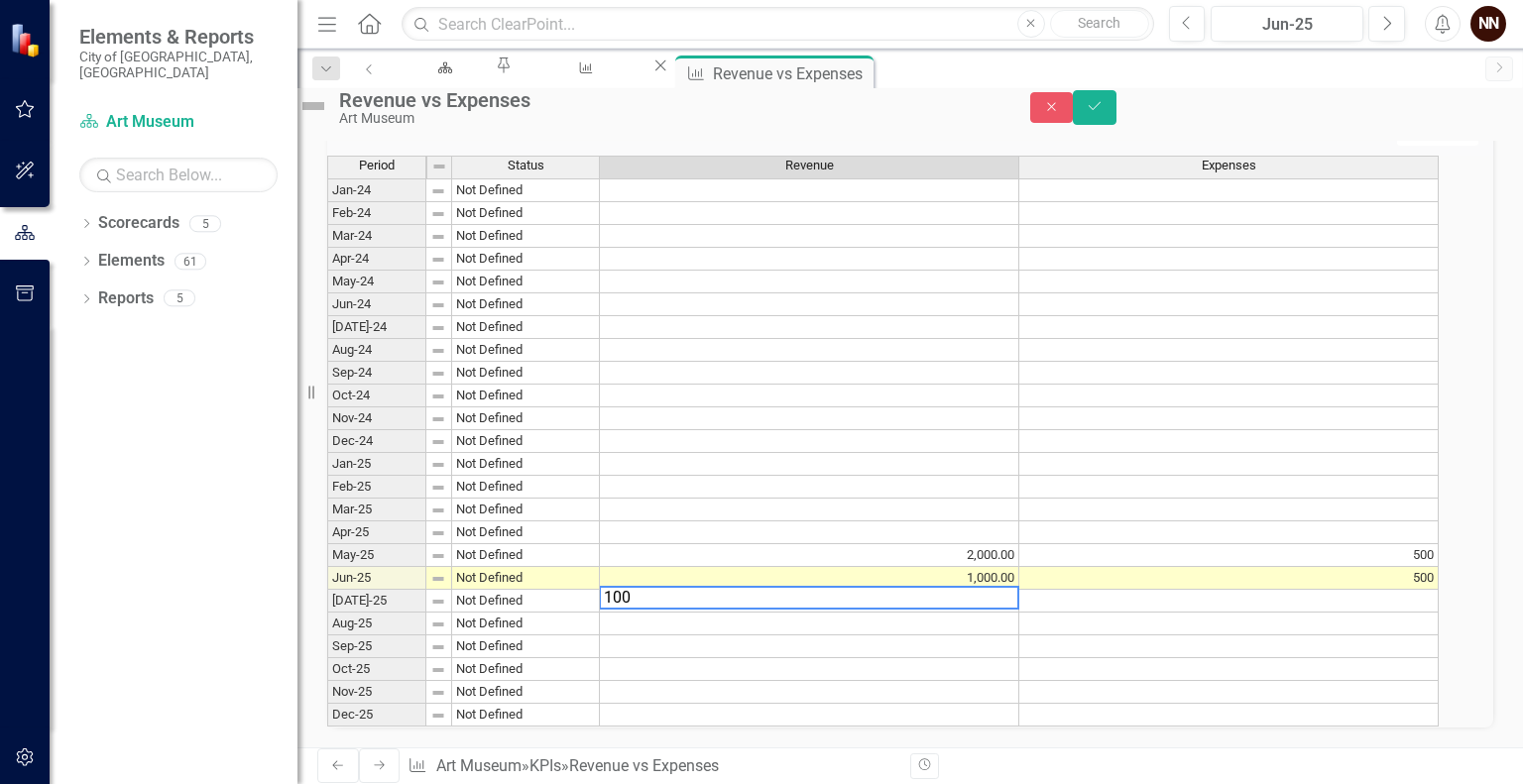 type on "1000" 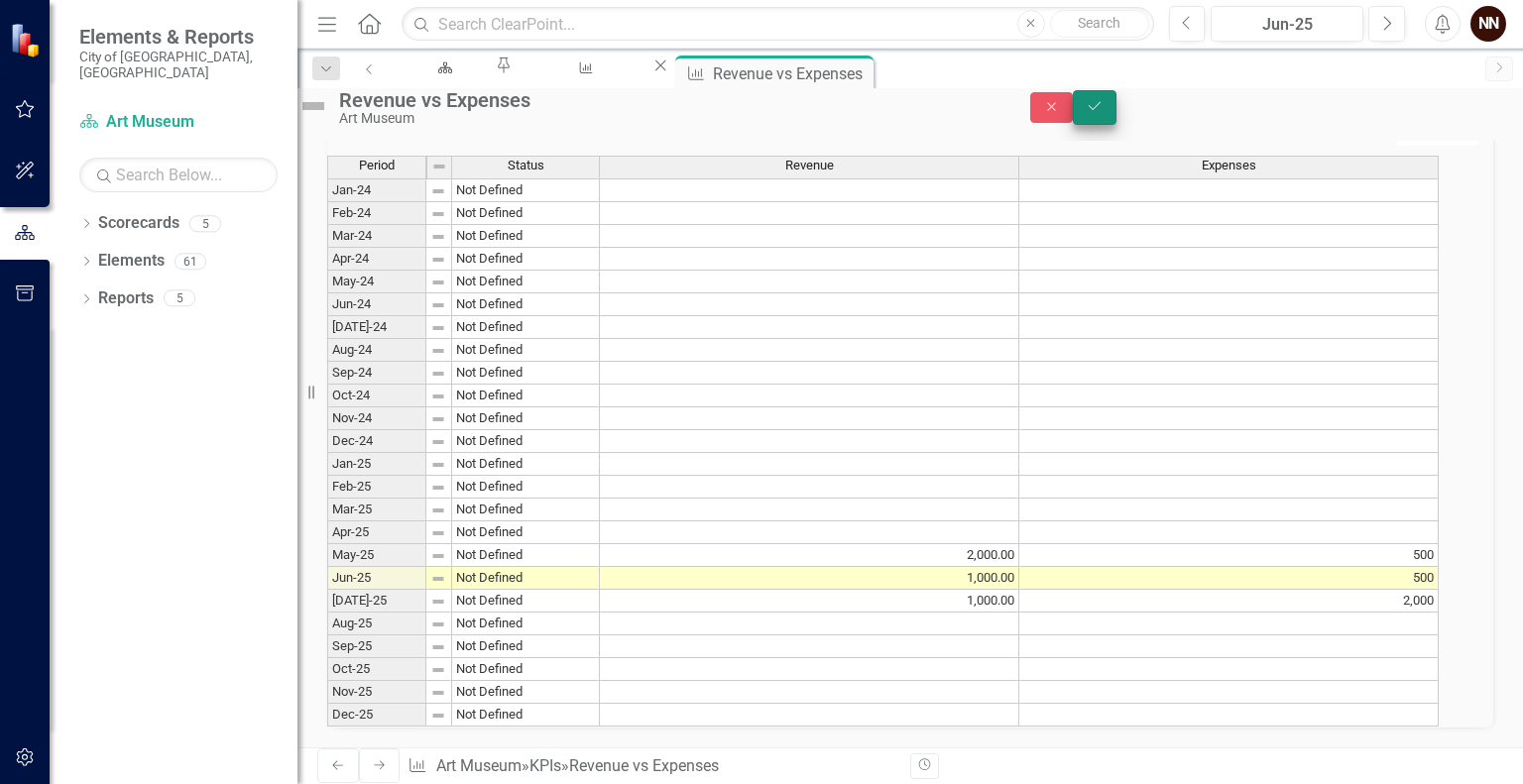 type on "2000" 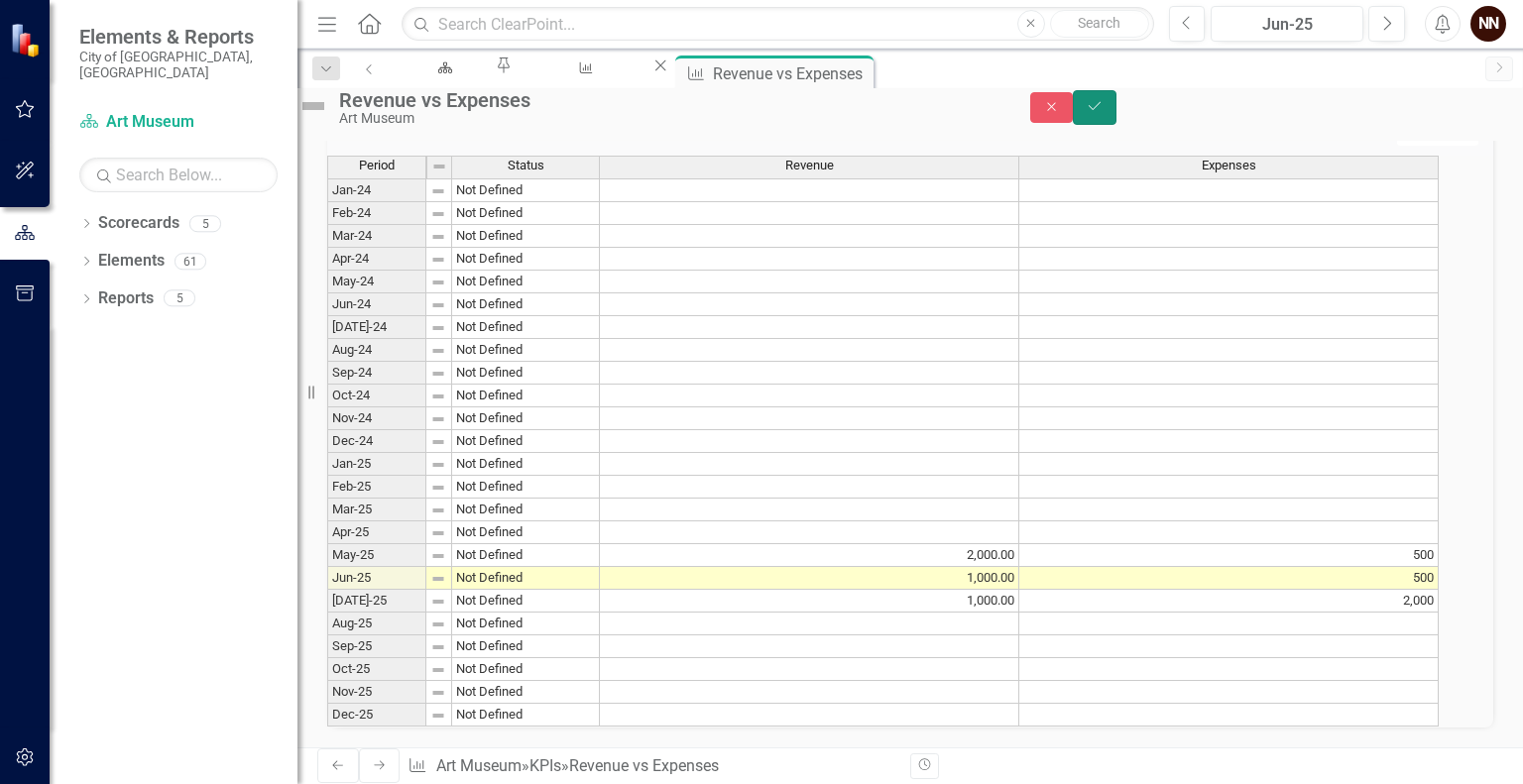click on "Save" at bounding box center (1095, 107) 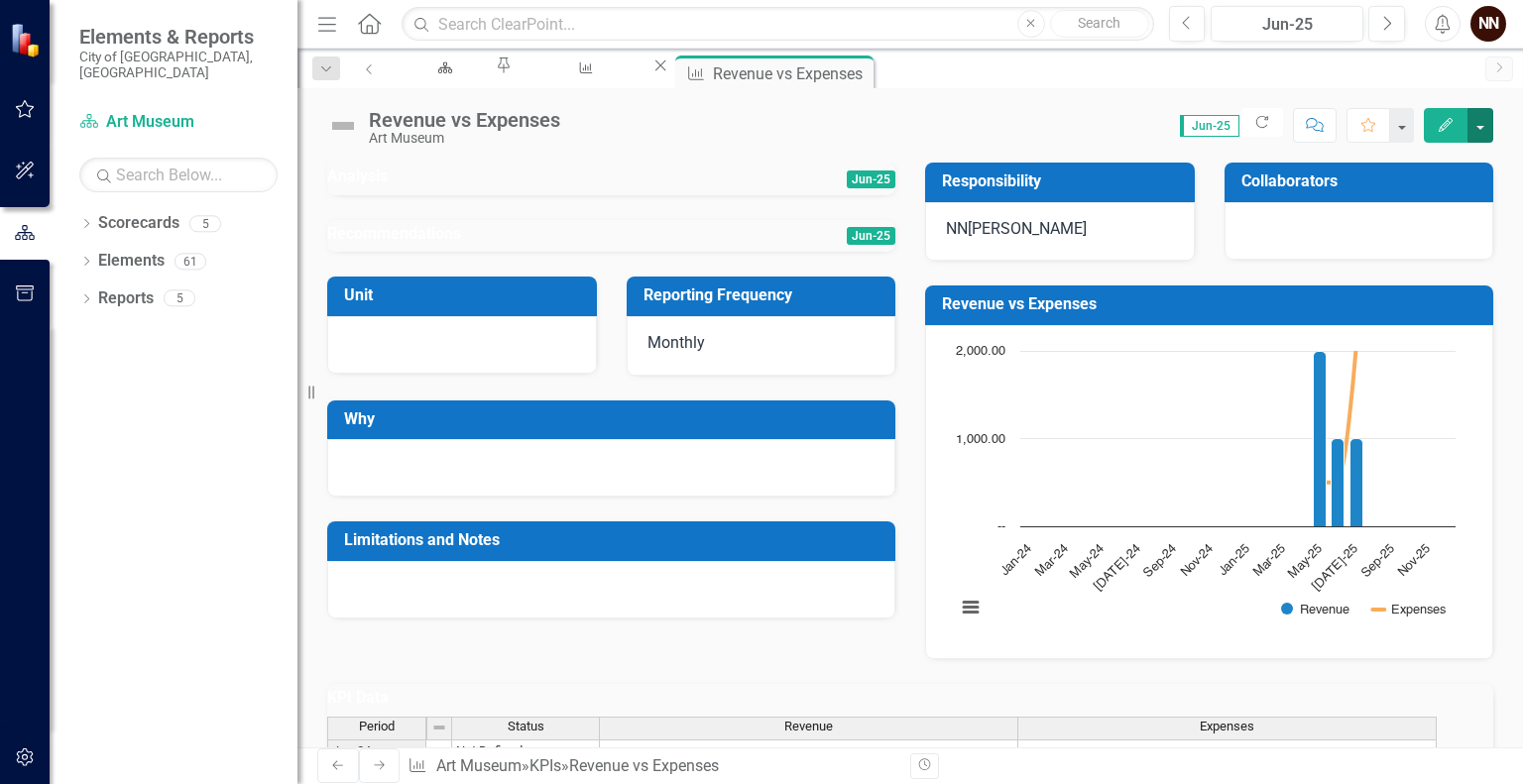 click at bounding box center (1480, 125) 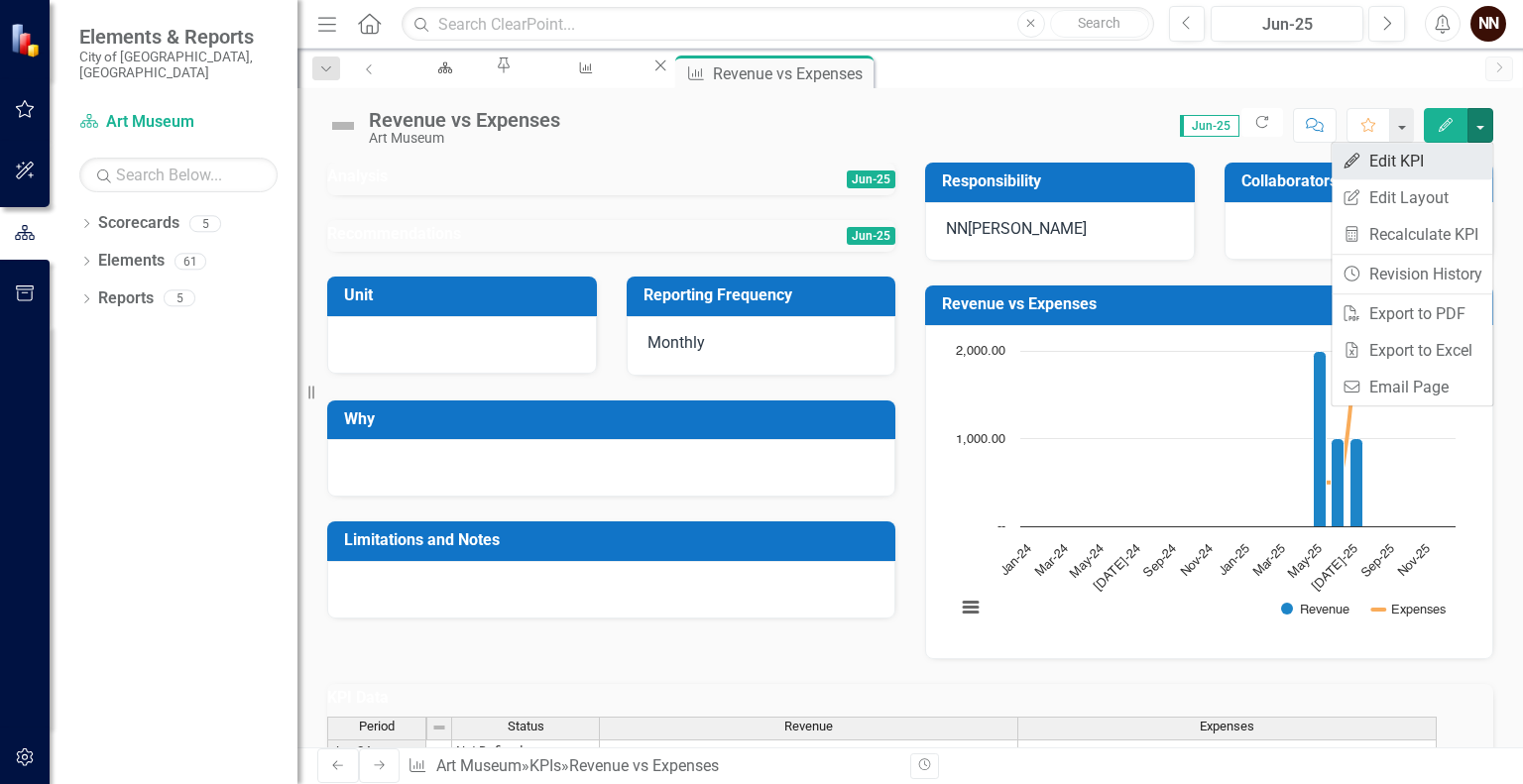 click on "Edit Edit KPI" at bounding box center [1412, 161] 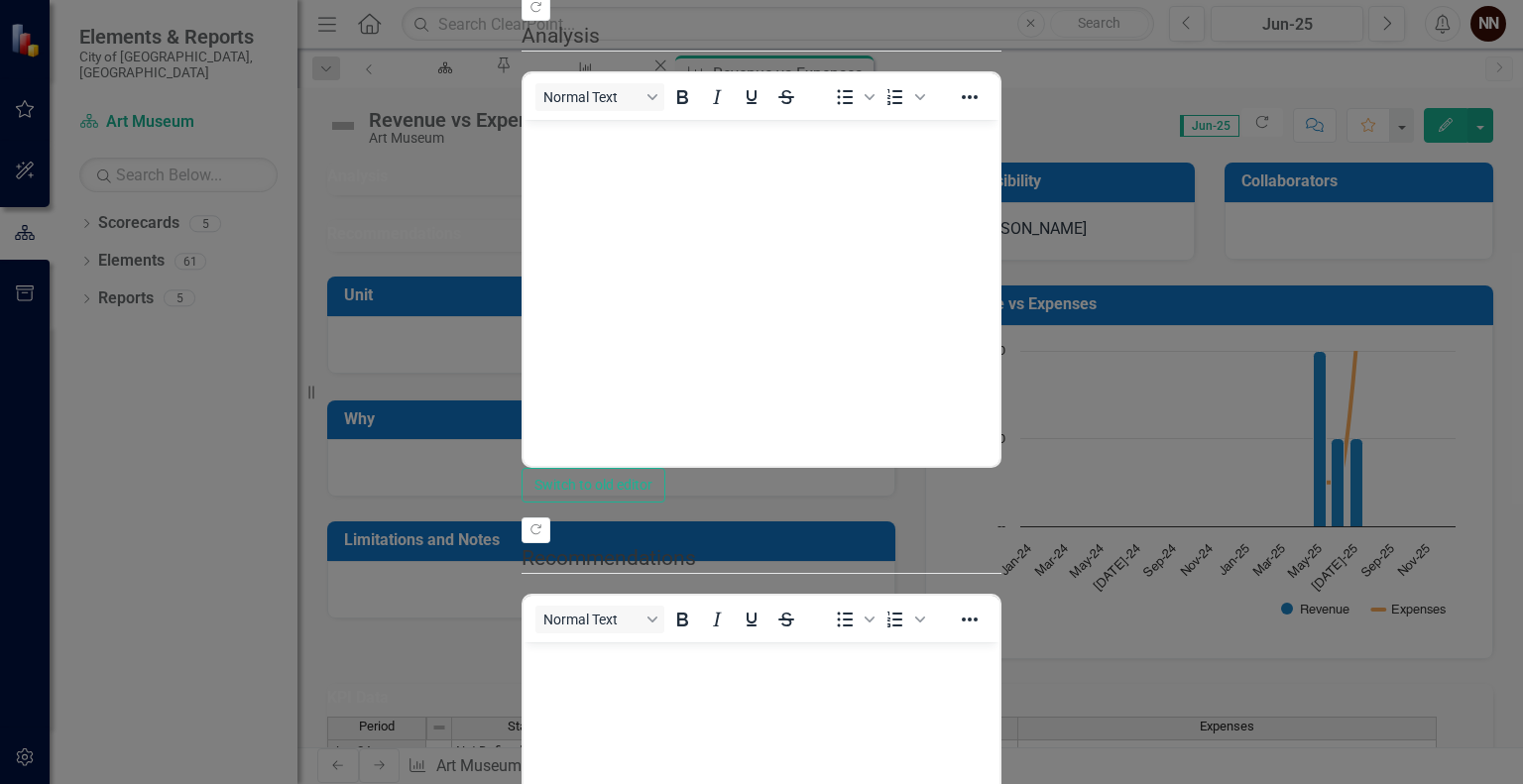 scroll, scrollTop: 0, scrollLeft: 0, axis: both 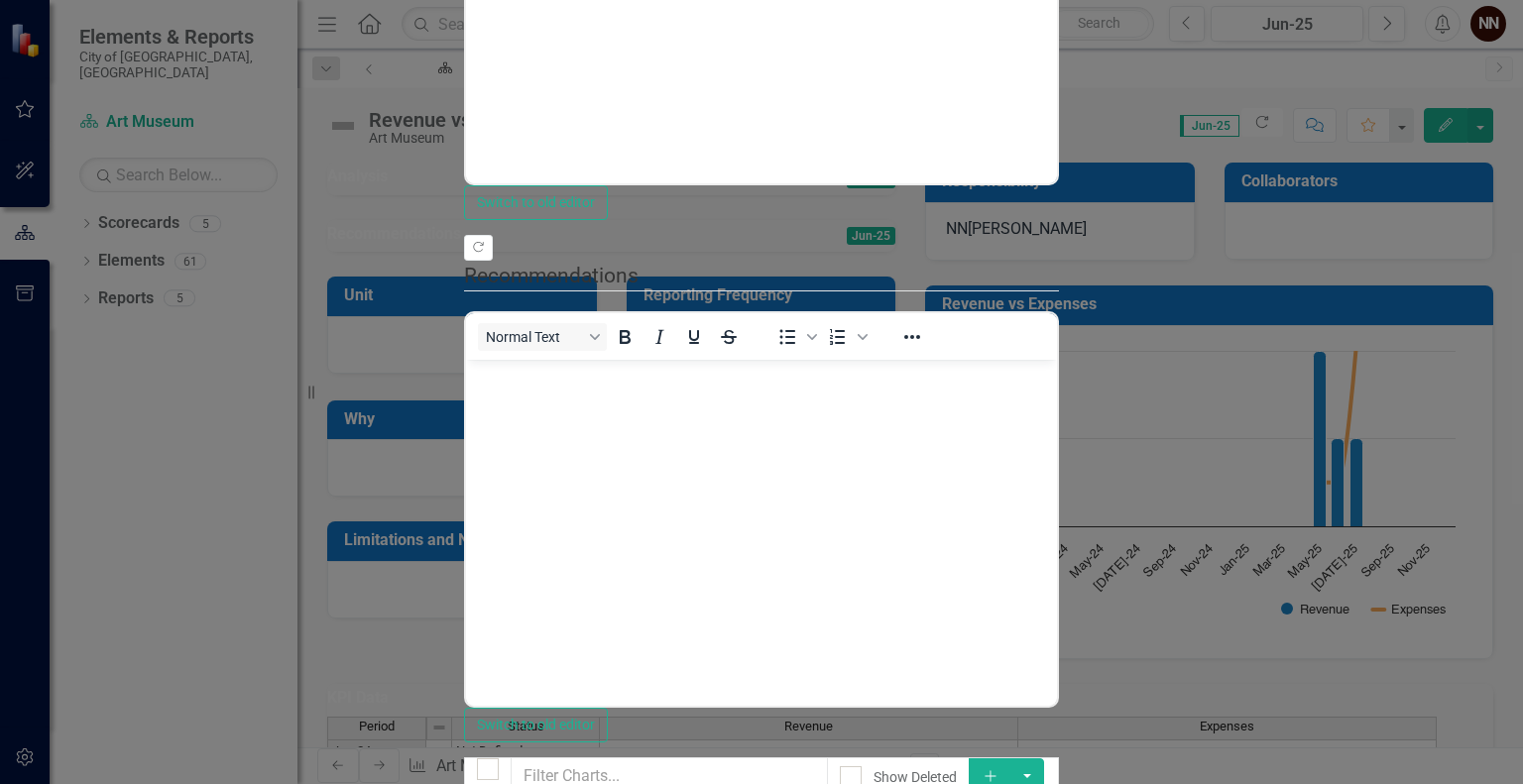 click on "Revenue vs Expenses" at bounding box center (541, 1285) 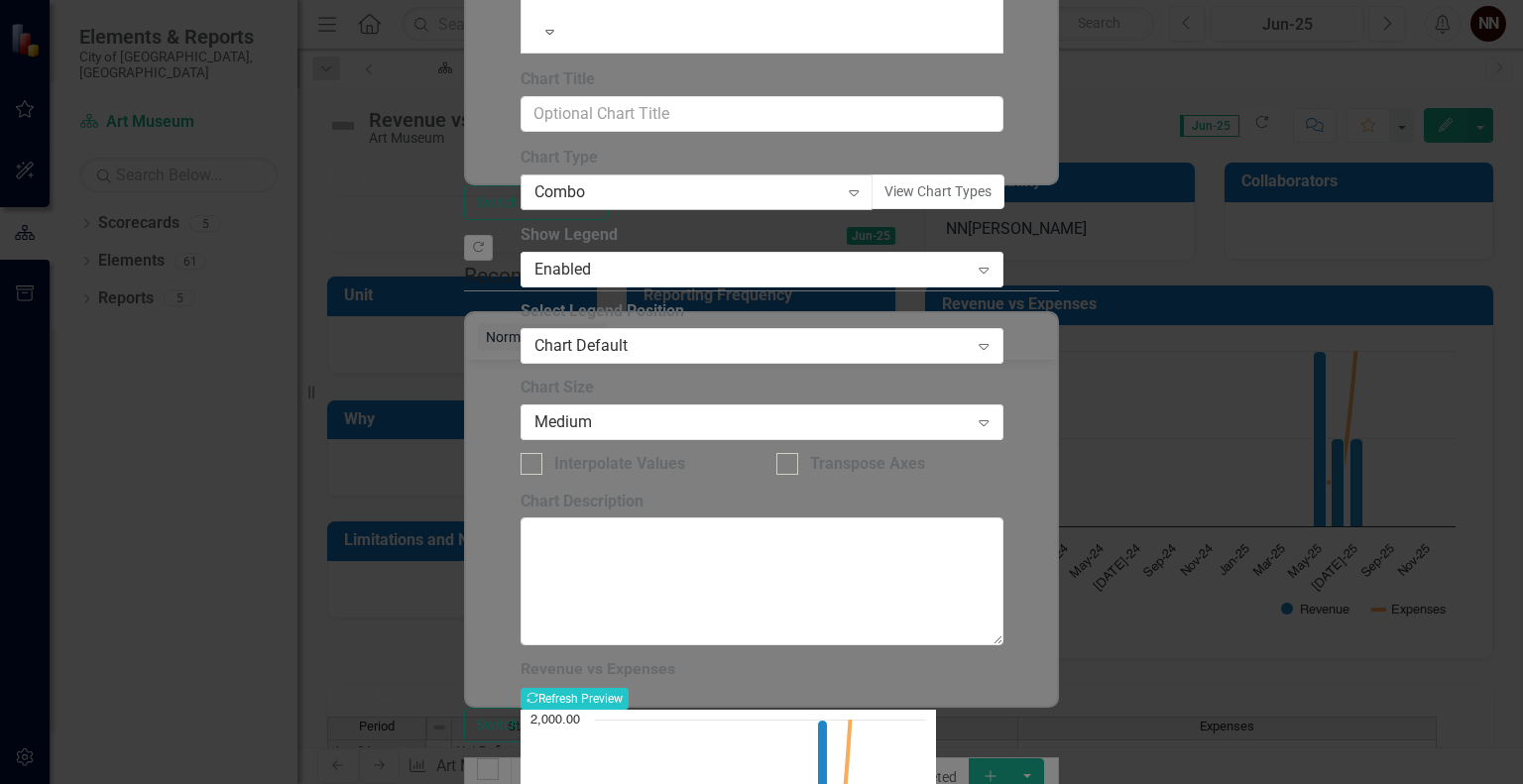 click on "Combo" at bounding box center (686, 192) 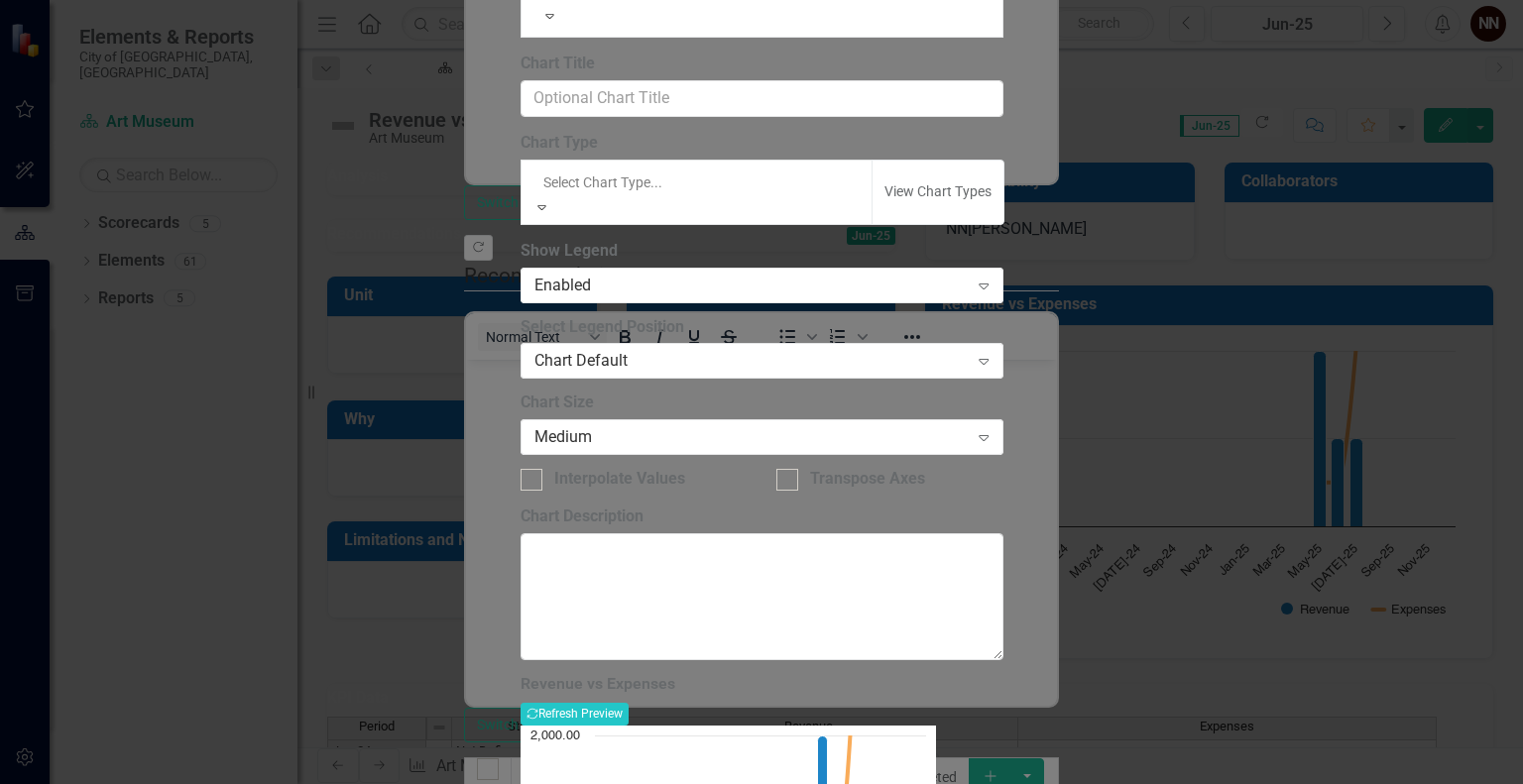 scroll, scrollTop: 262, scrollLeft: 0, axis: vertical 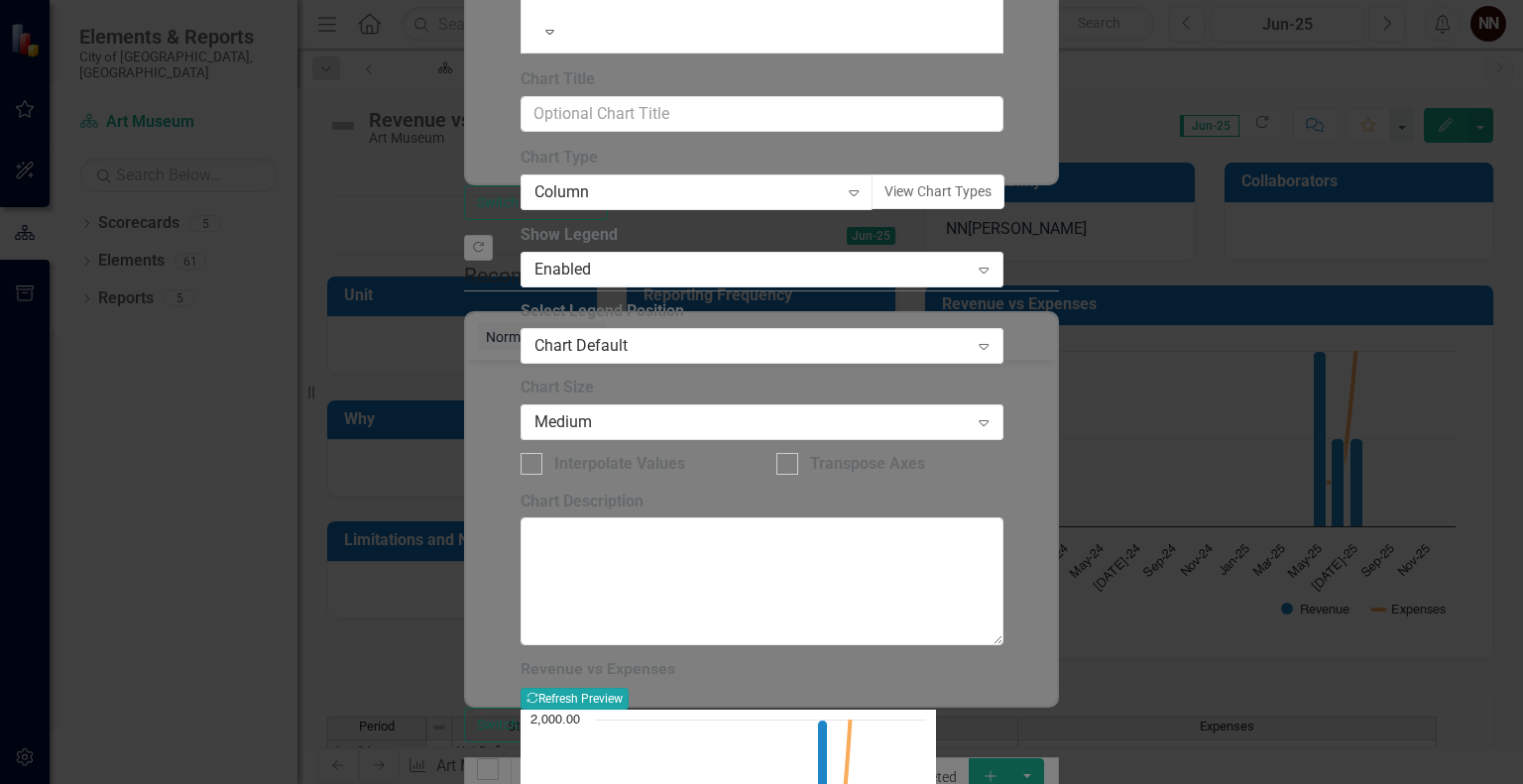 click on "Recalculate Refresh Preview" at bounding box center (574, 699) 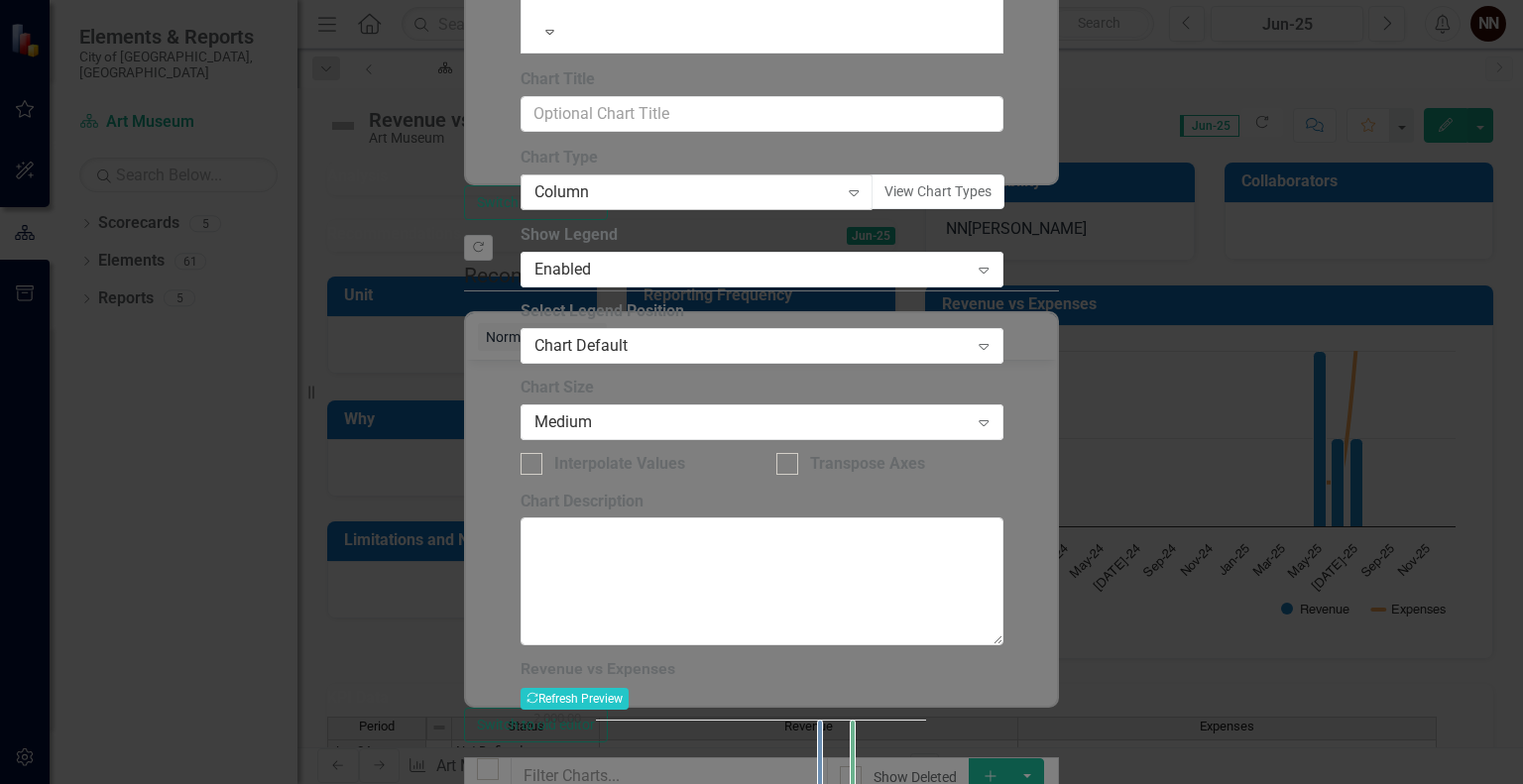 click 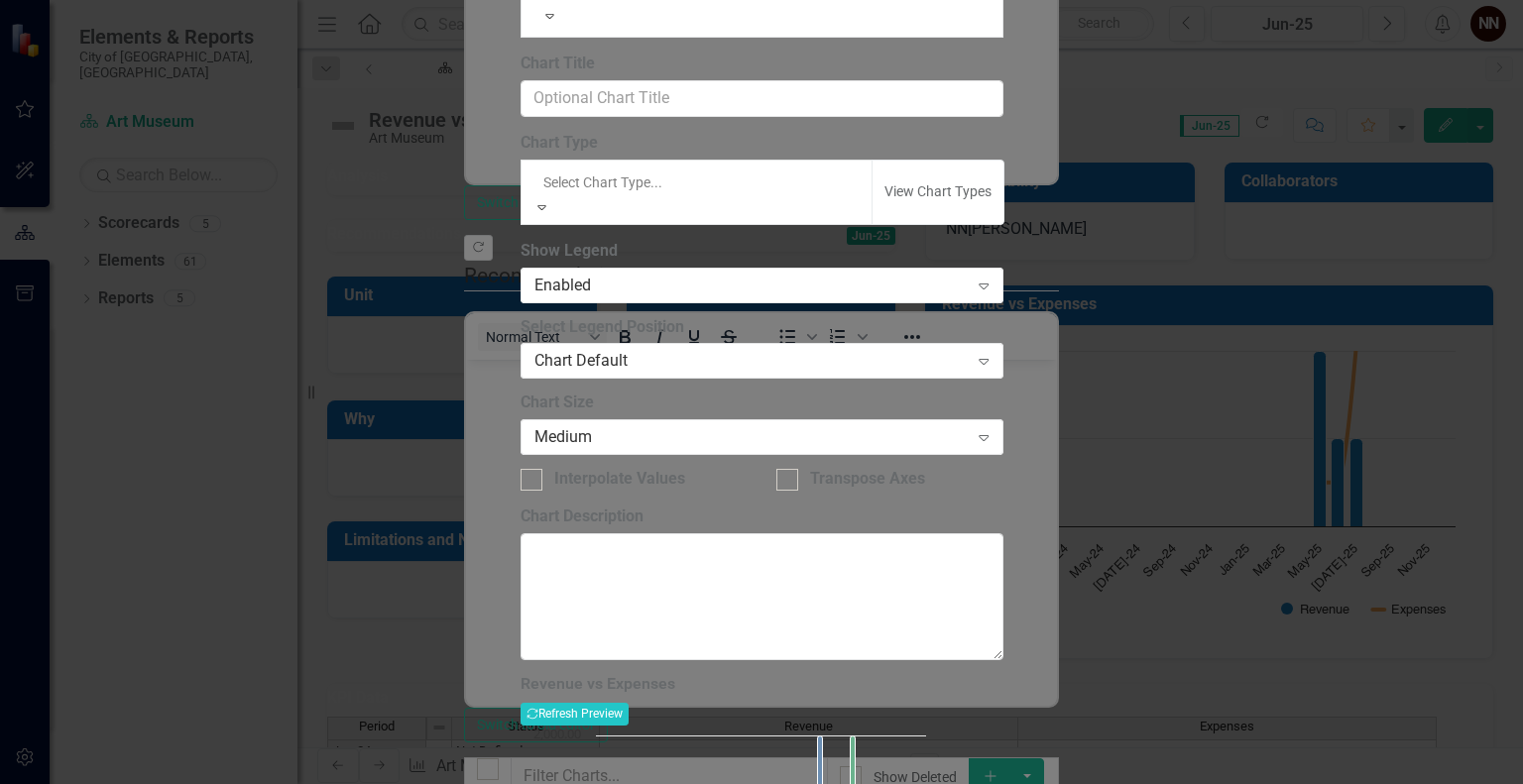 scroll, scrollTop: 436, scrollLeft: 0, axis: vertical 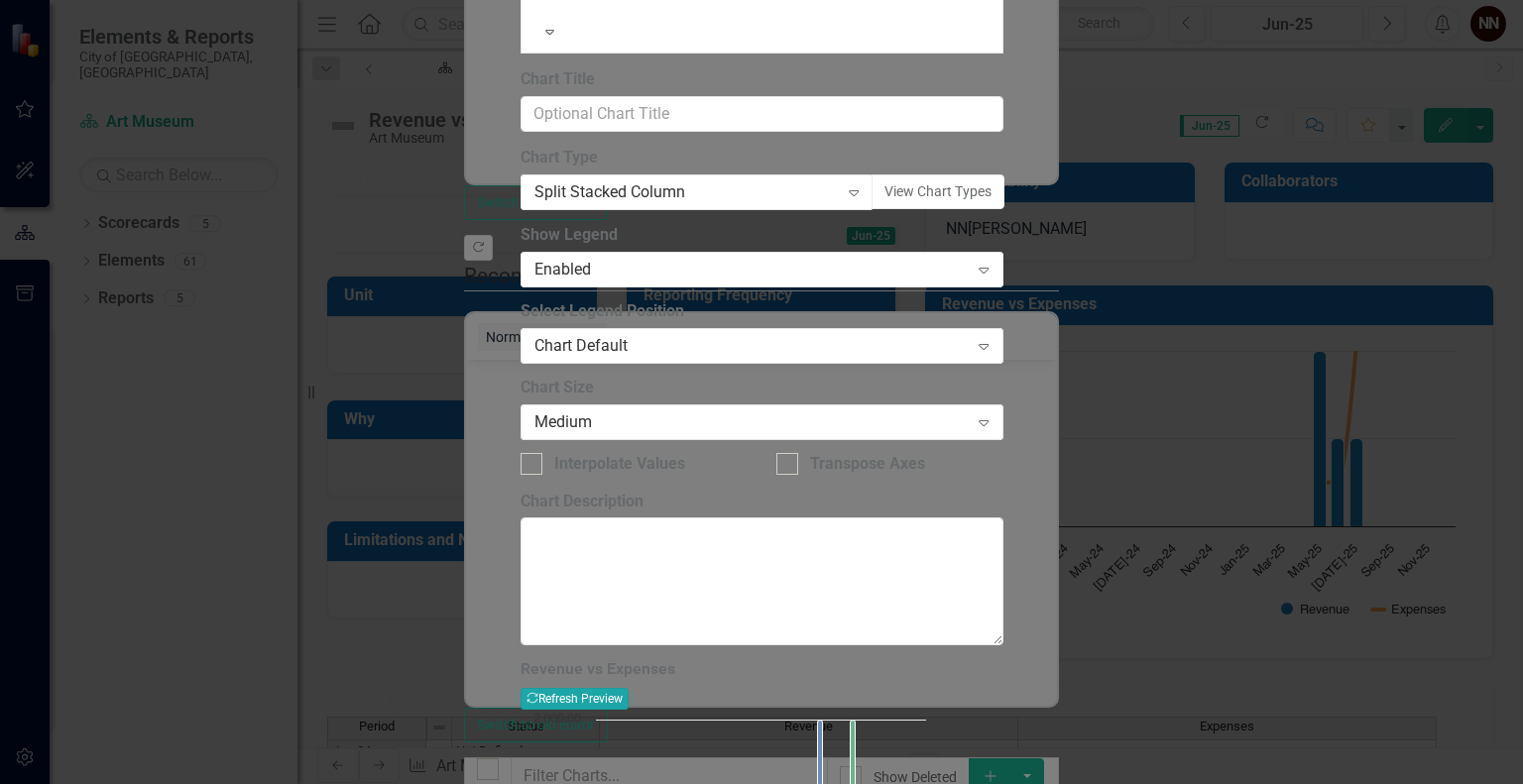 click on "Recalculate Refresh Preview" at bounding box center (574, 699) 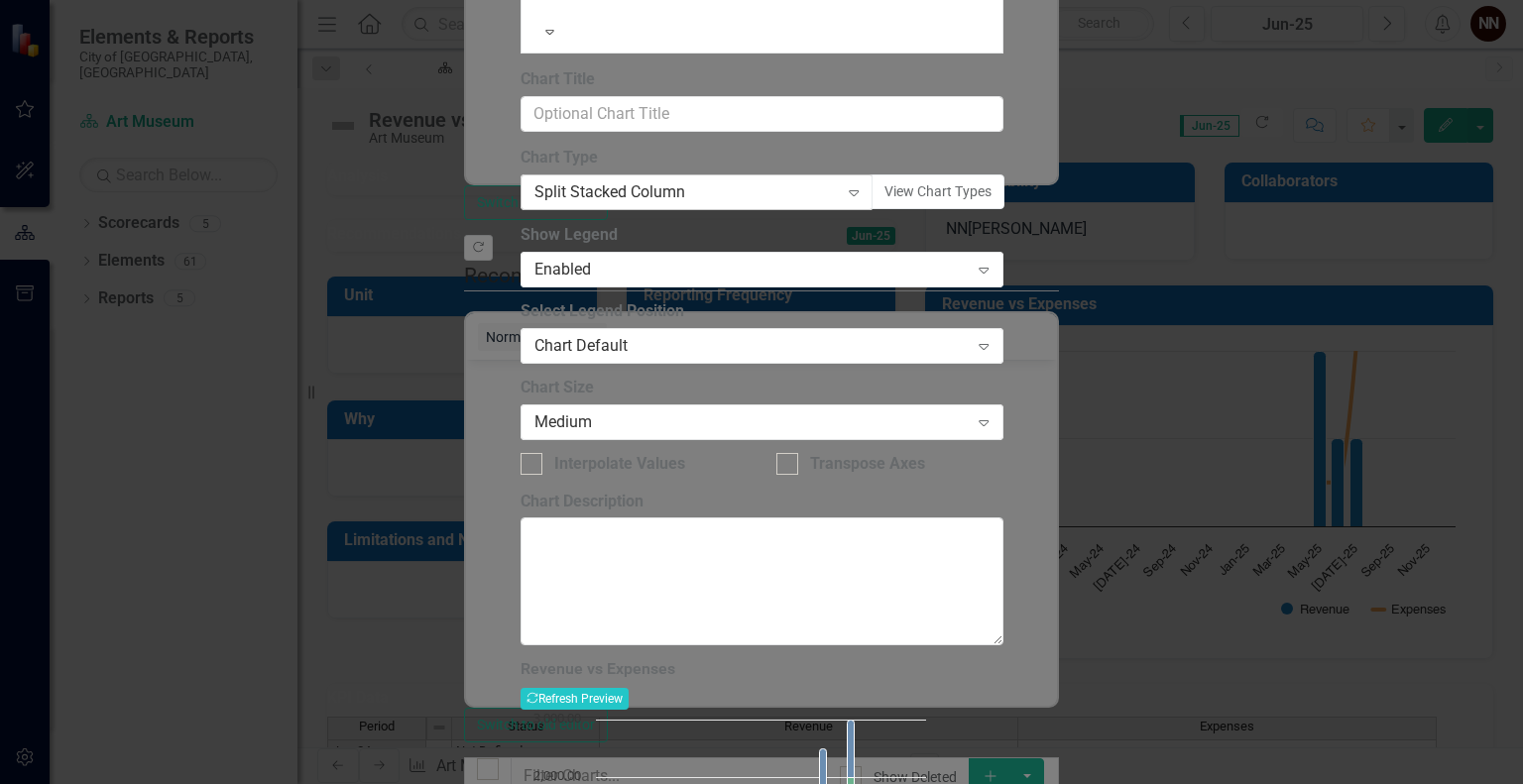 click on "Expand" 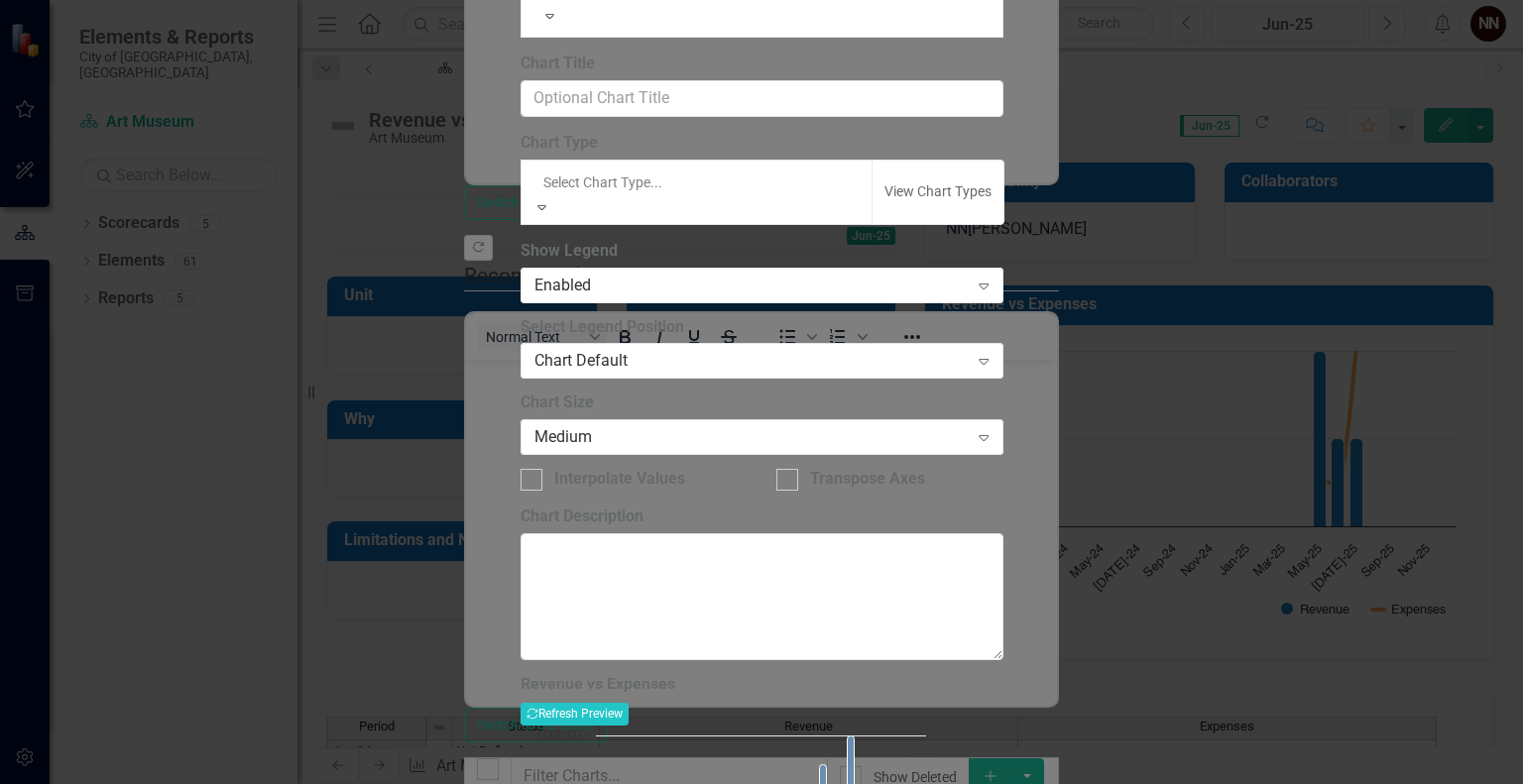 scroll, scrollTop: 533, scrollLeft: 0, axis: vertical 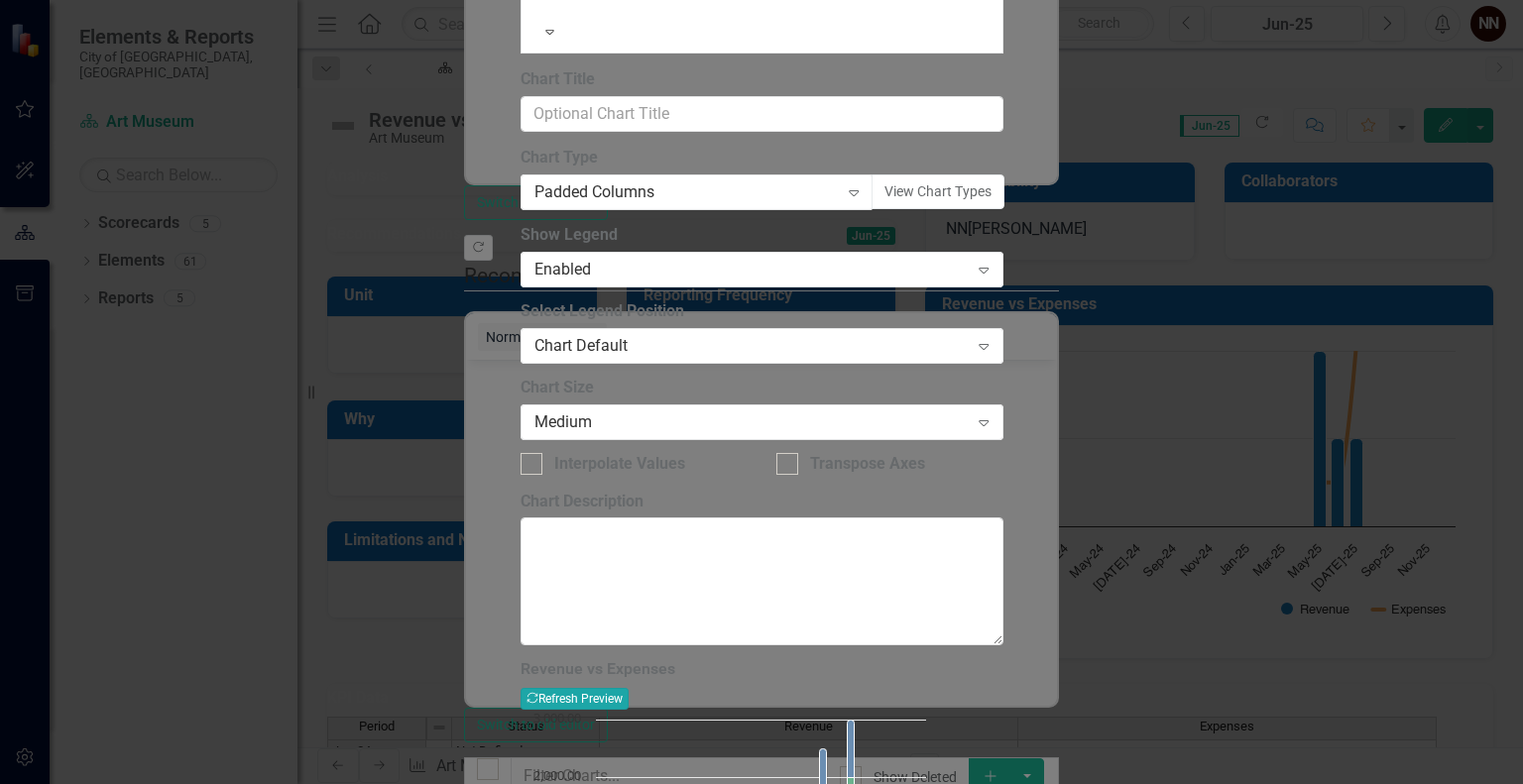 click on "Recalculate Refresh Preview" at bounding box center (574, 699) 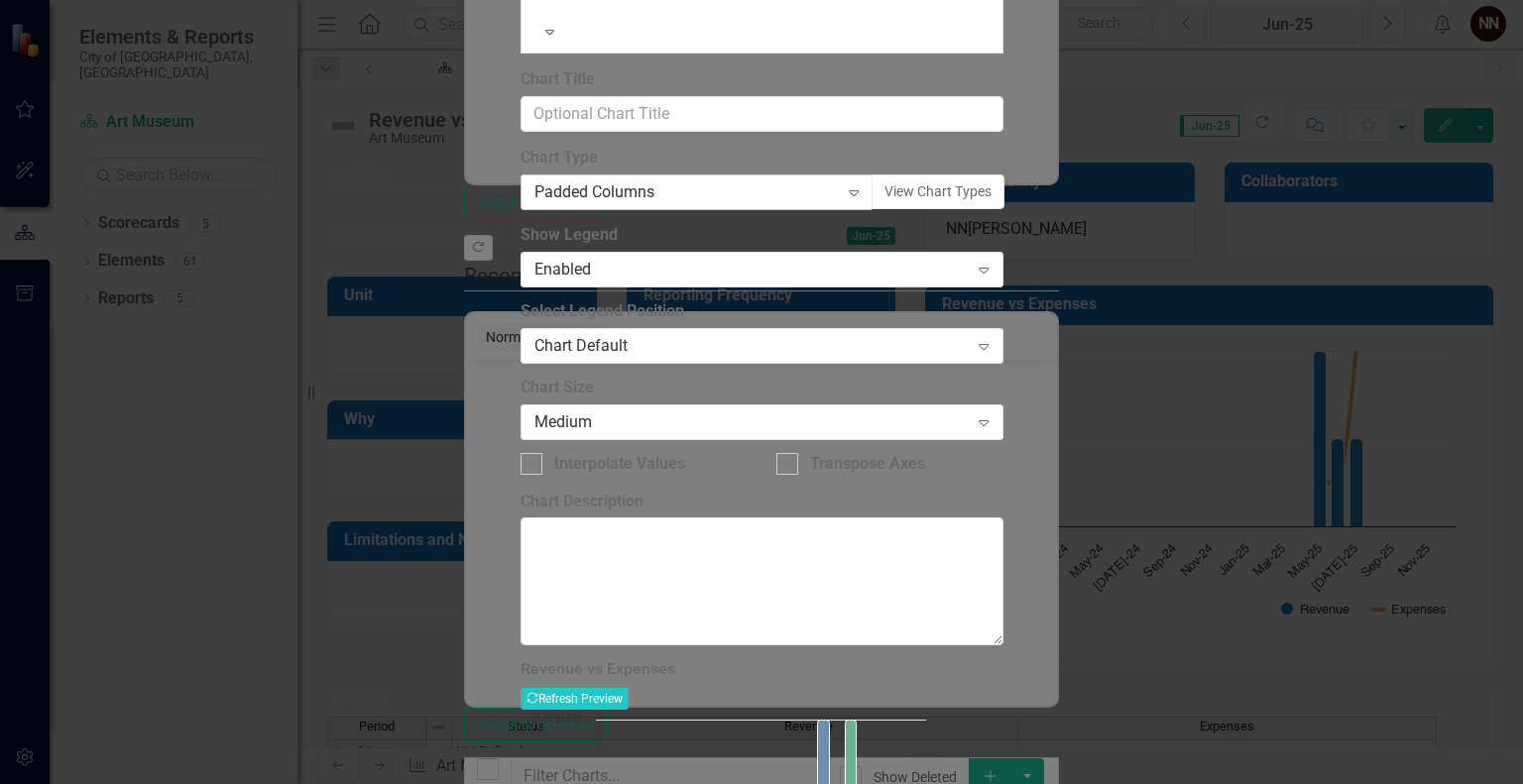 click on "Padded Columns Expand" at bounding box center (697, 192) 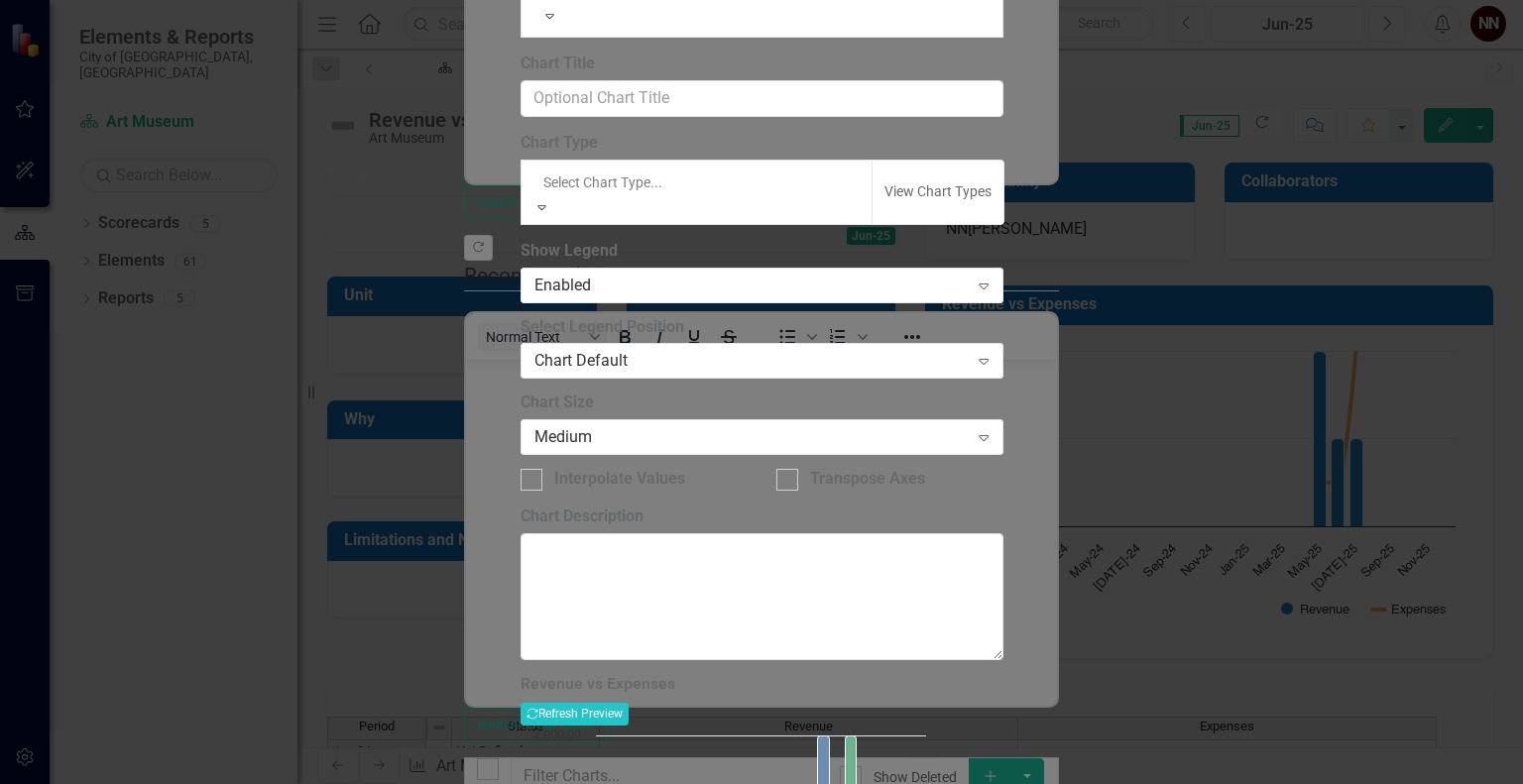 scroll, scrollTop: 1011, scrollLeft: 0, axis: vertical 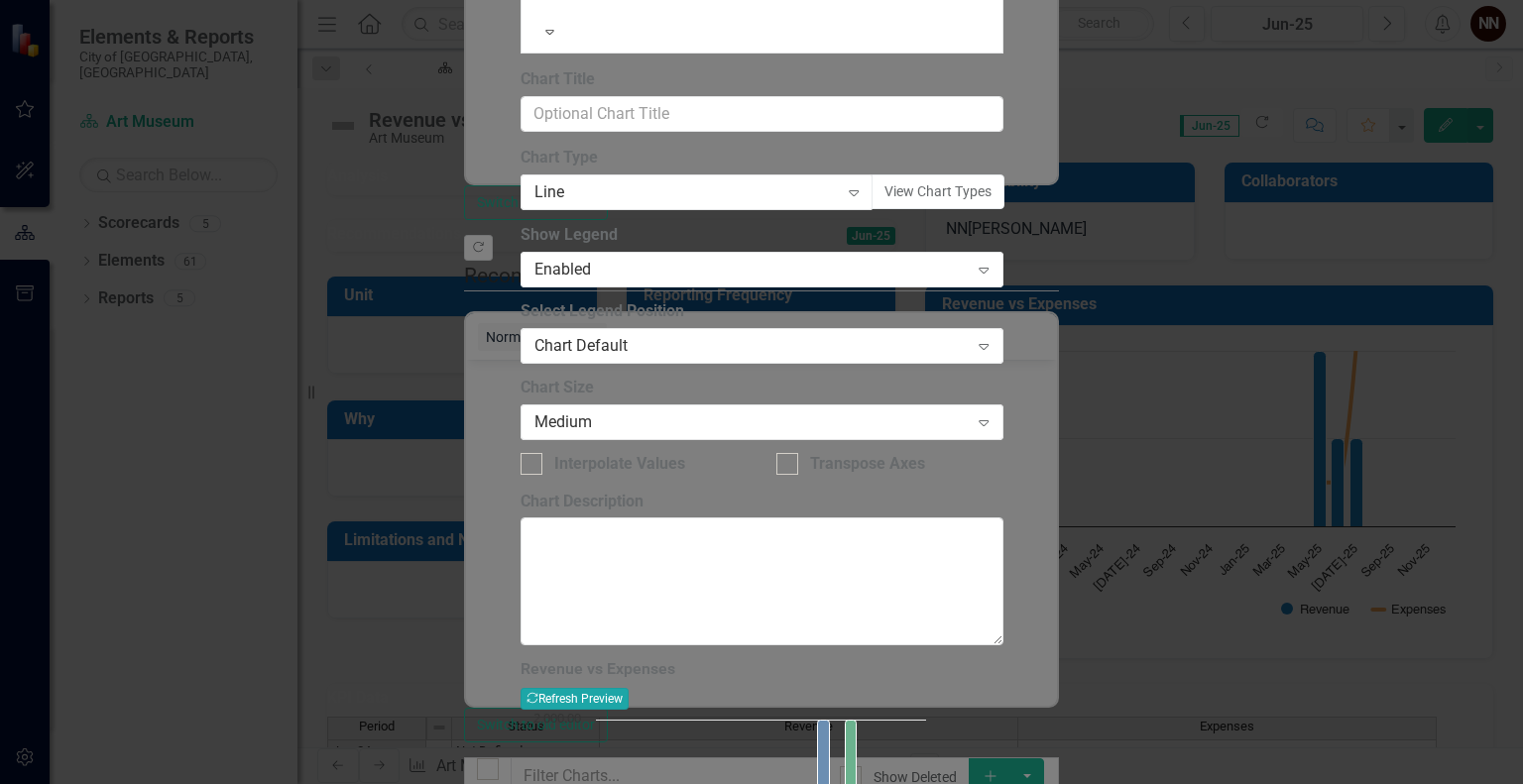 click on "Recalculate Refresh Preview" at bounding box center [574, 699] 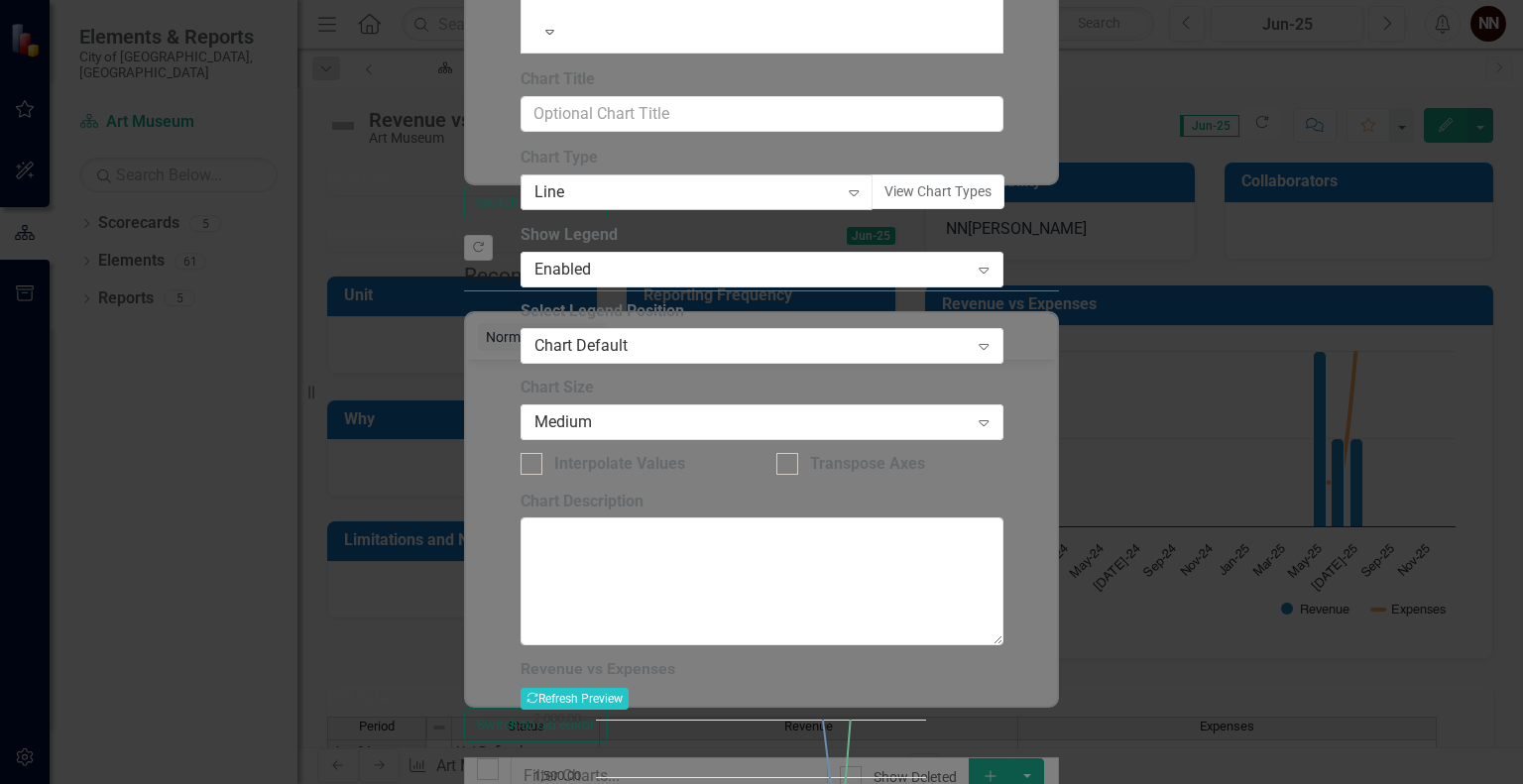 click on "Expand" 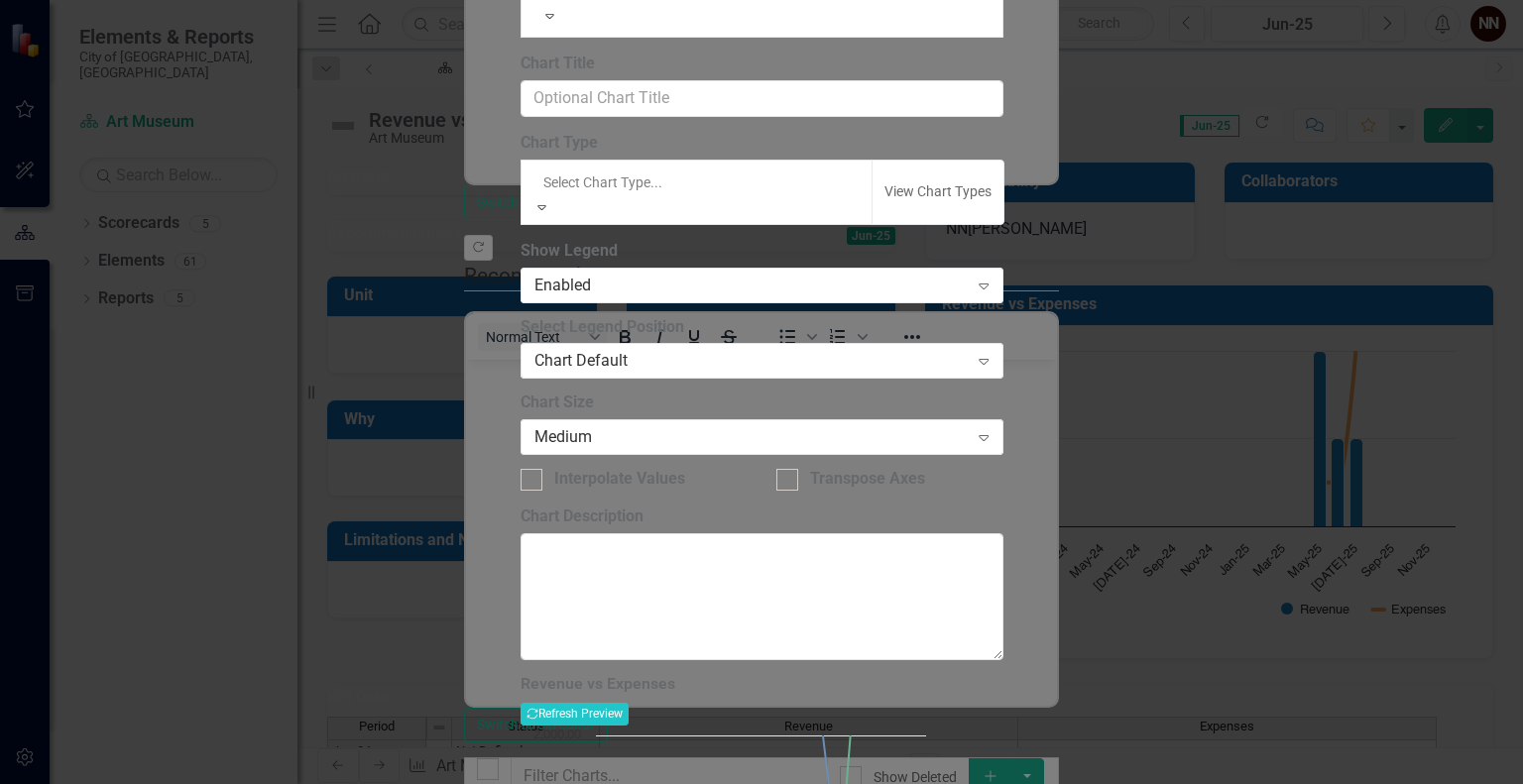 scroll, scrollTop: 1024, scrollLeft: 0, axis: vertical 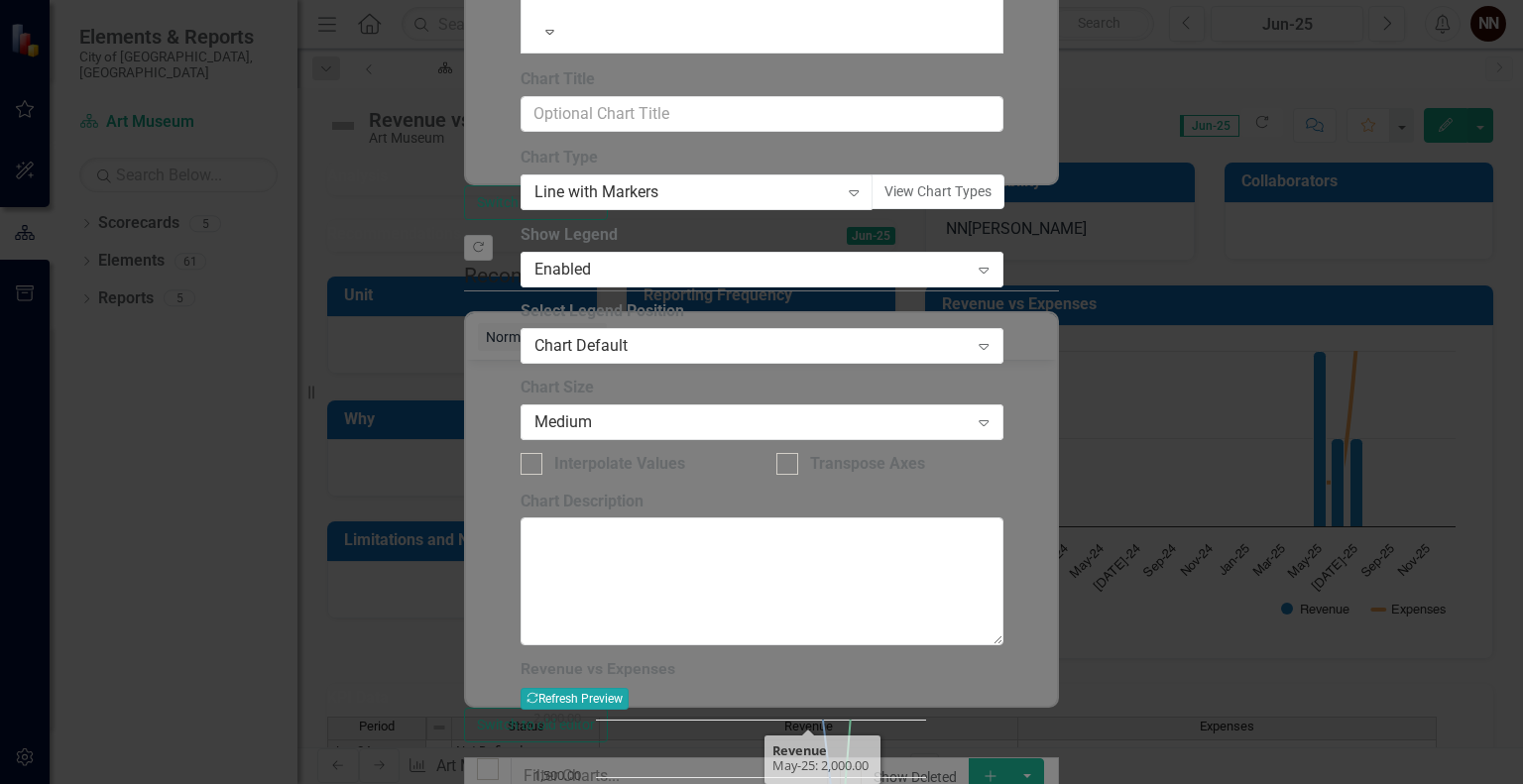 click on "Recalculate Refresh Preview" at bounding box center (574, 699) 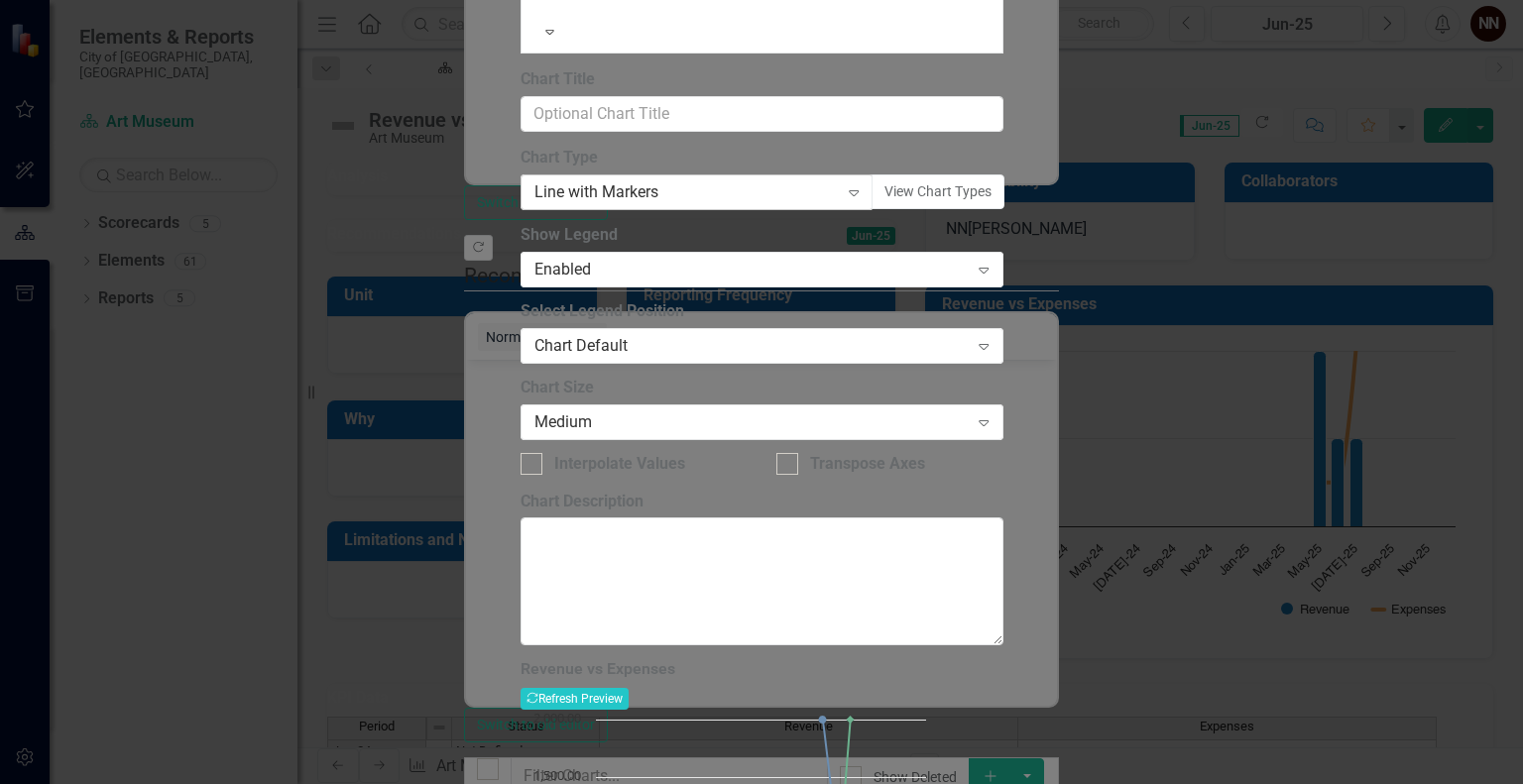 click on "Line with Markers" at bounding box center (686, 192) 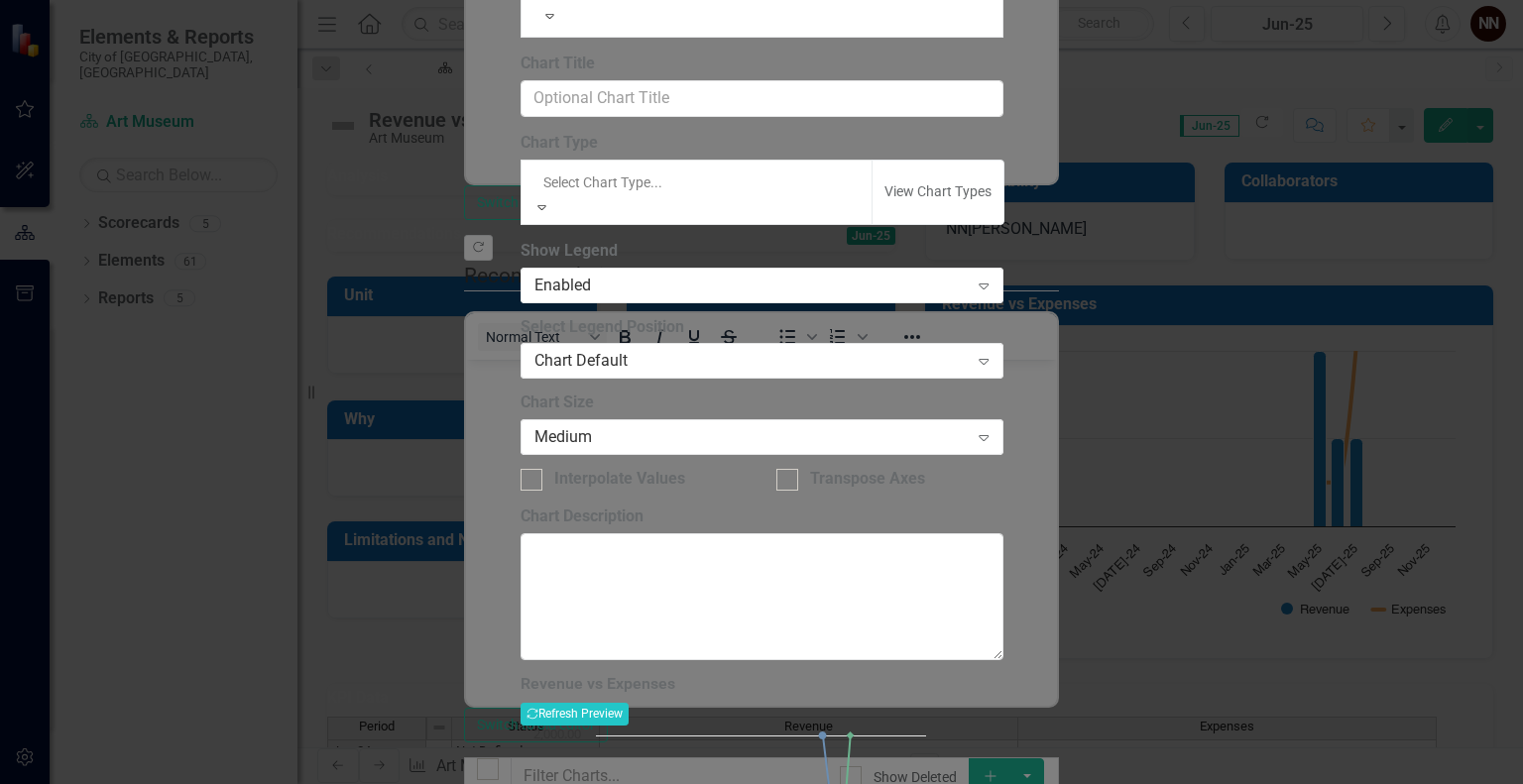 scroll, scrollTop: 1057, scrollLeft: 0, axis: vertical 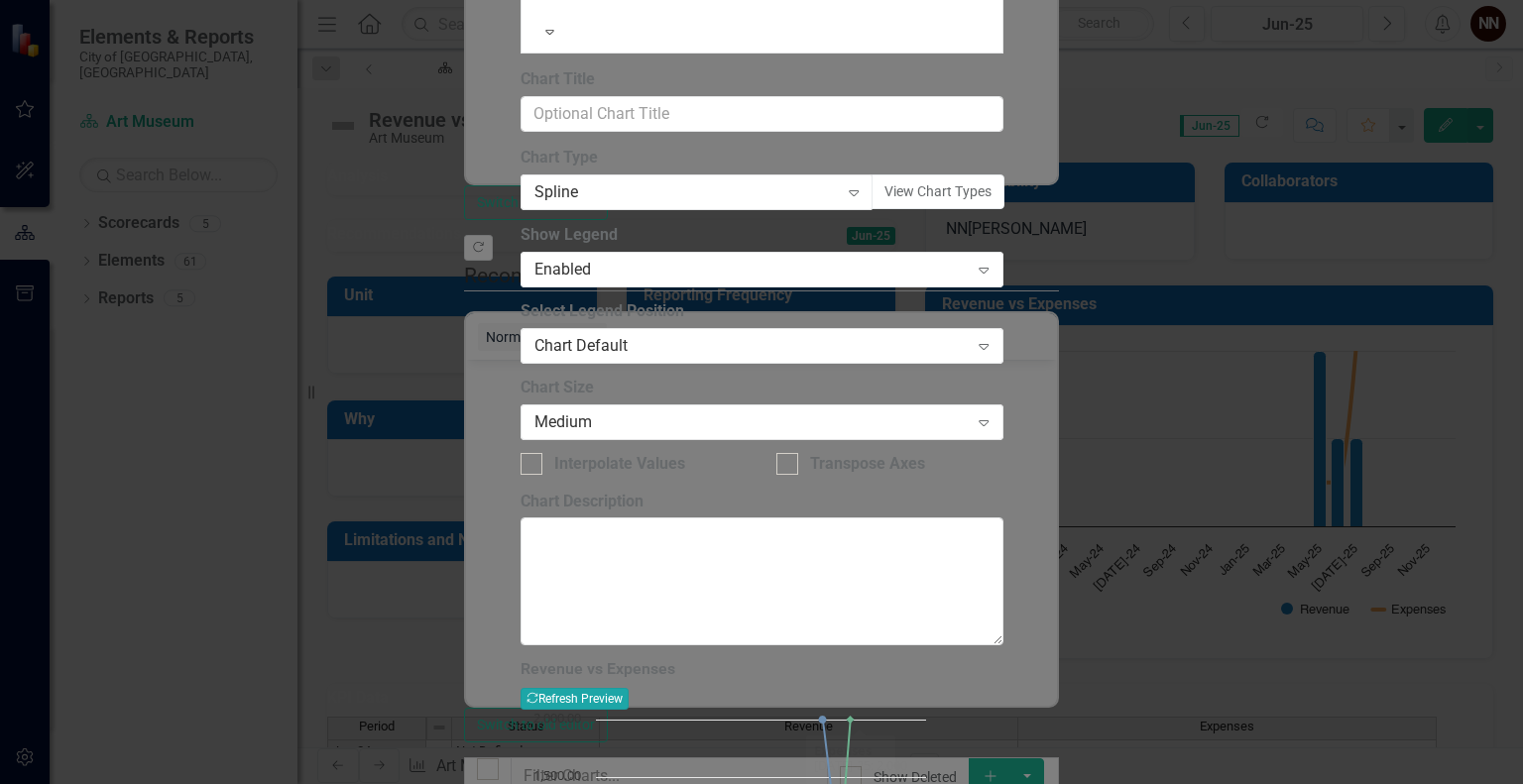 click on "Recalculate Refresh Preview" at bounding box center (574, 699) 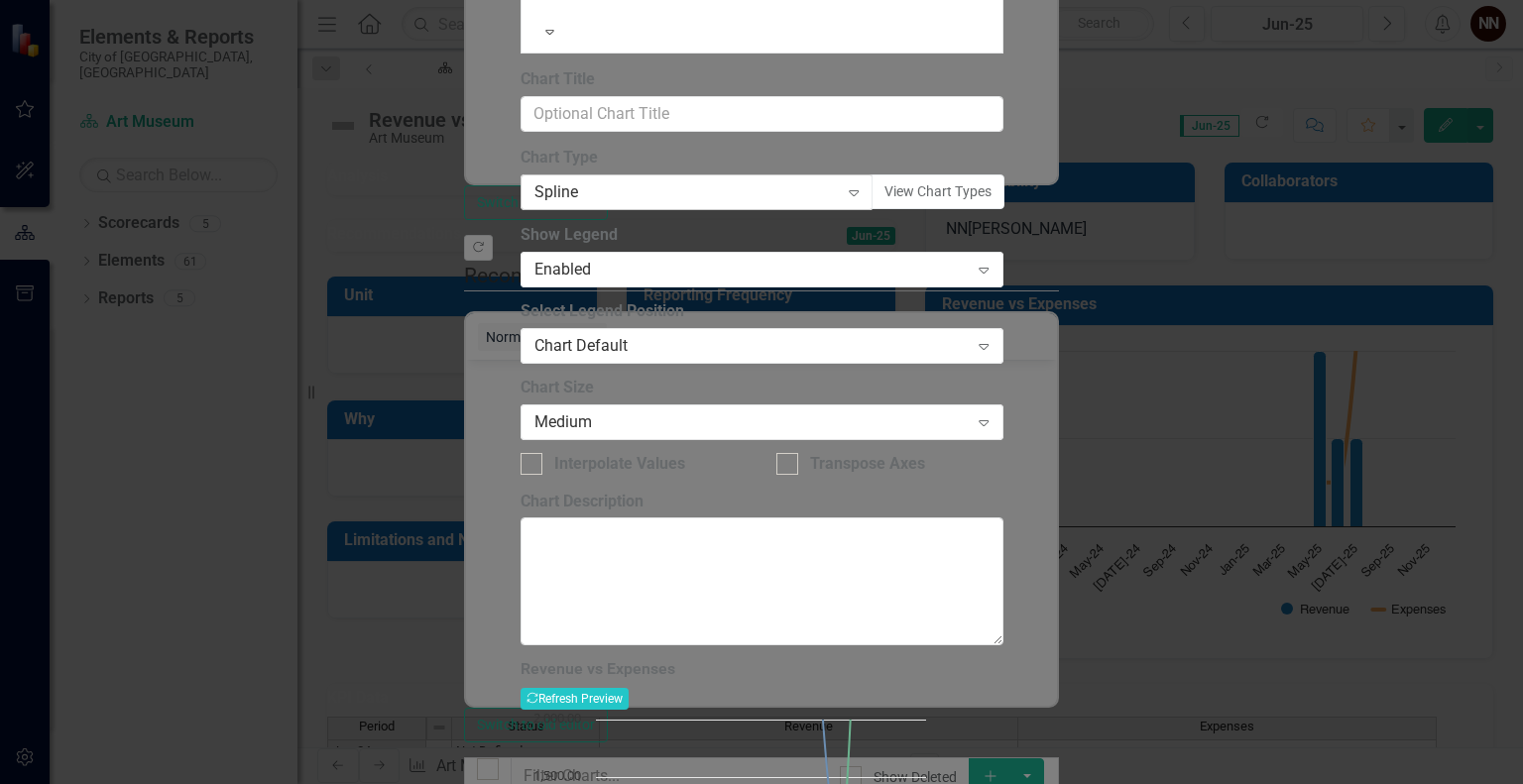 click on "Expand" at bounding box center [854, 192] 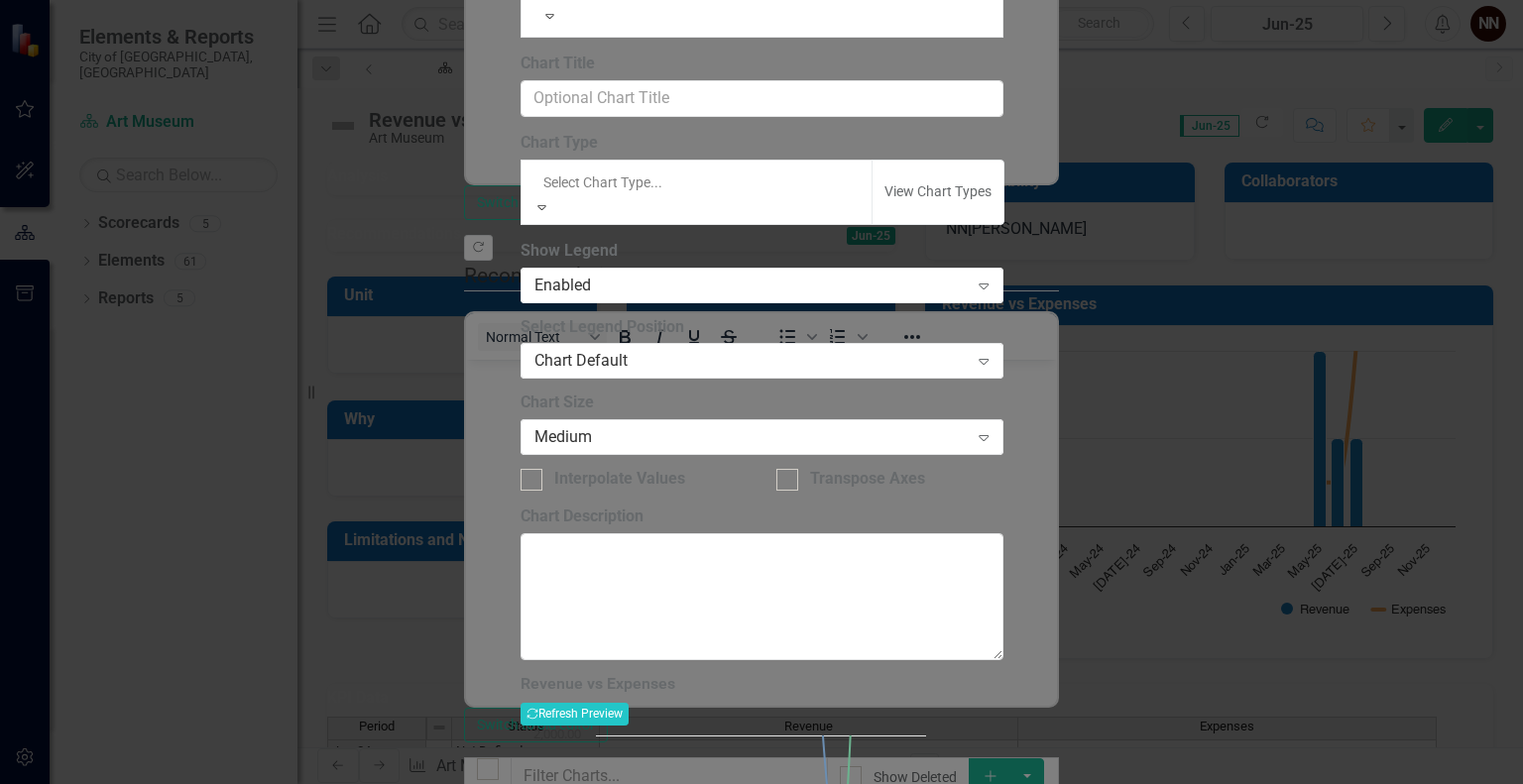scroll, scrollTop: 991, scrollLeft: 0, axis: vertical 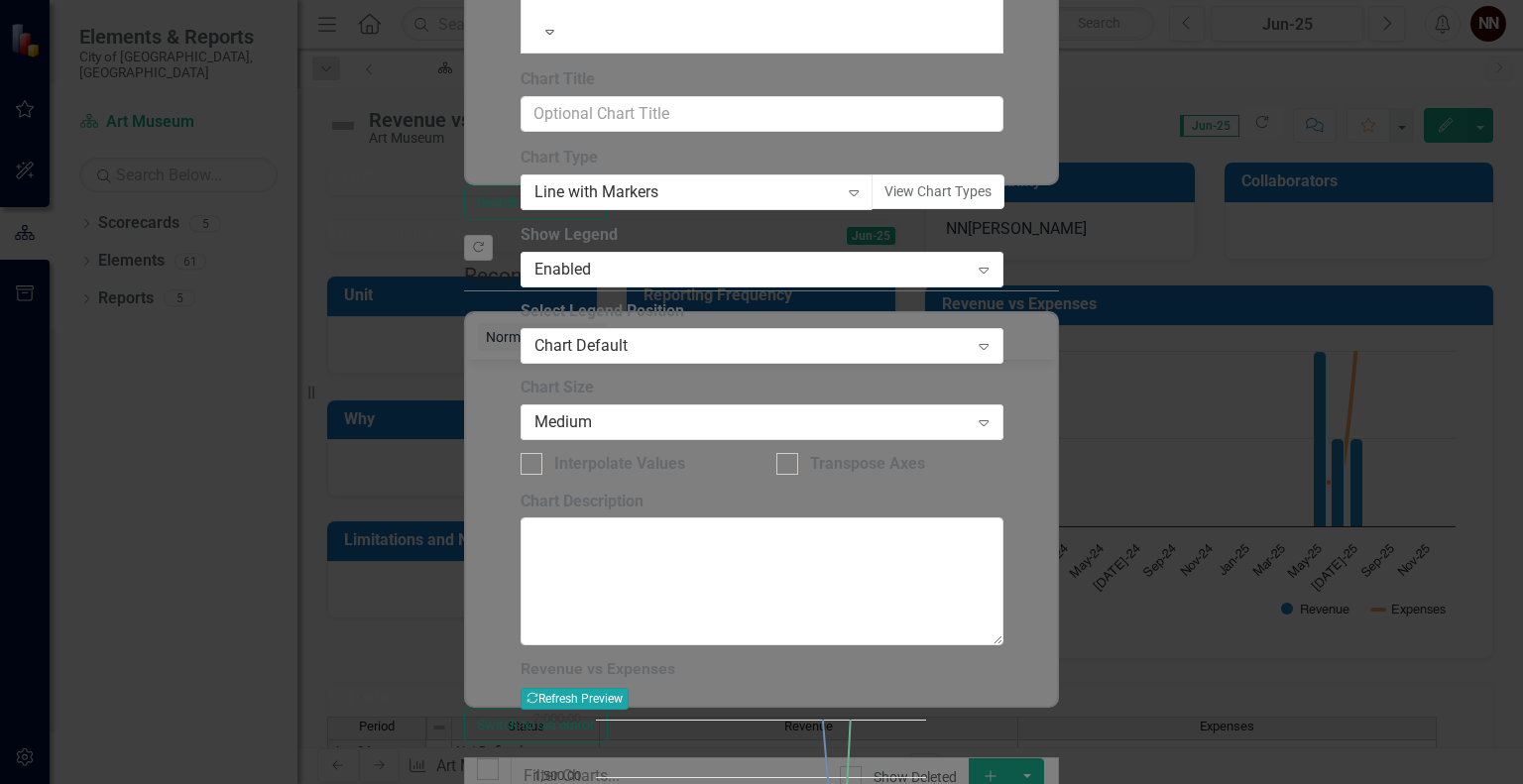 click on "Recalculate Refresh Preview" at bounding box center (574, 699) 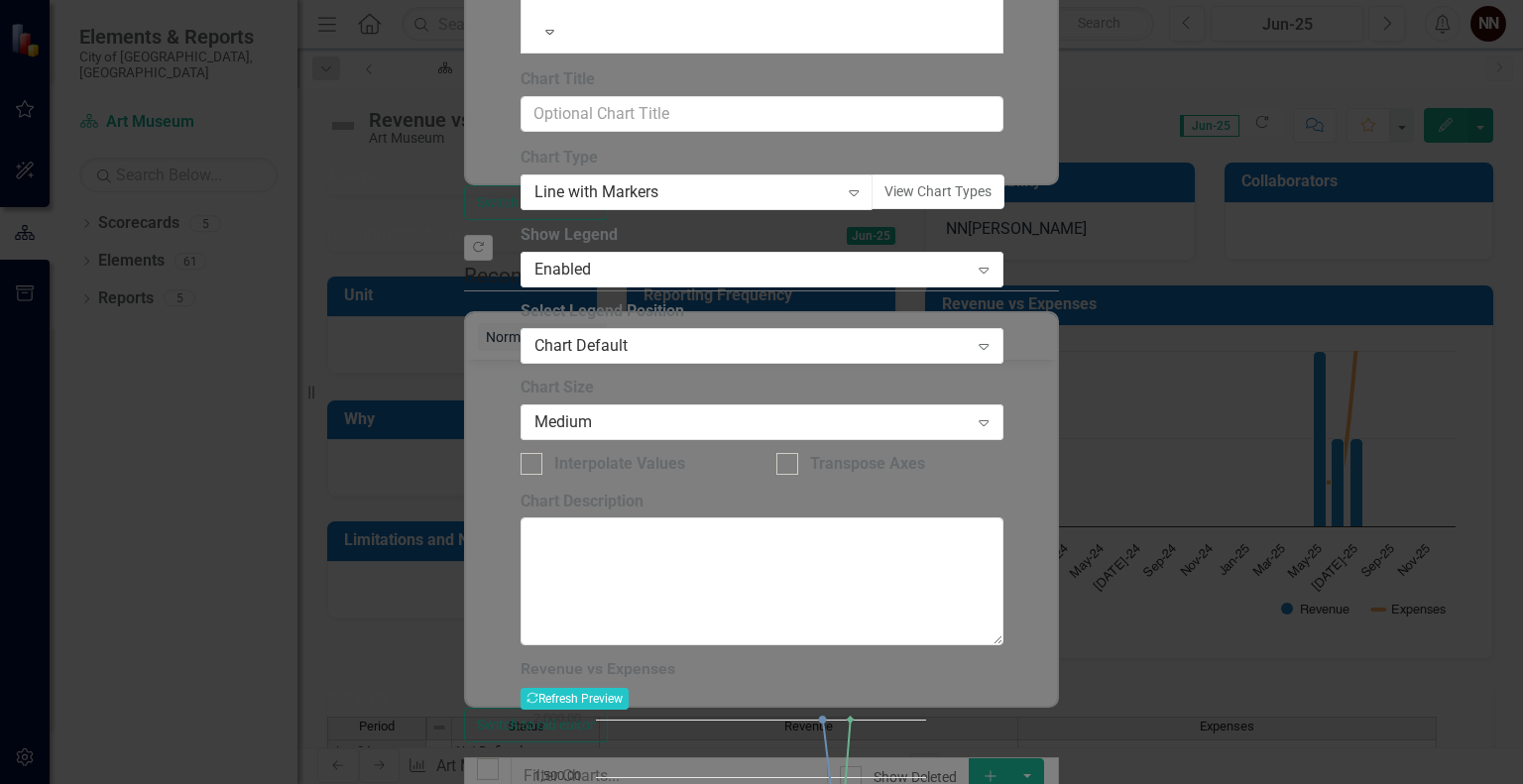 click on "Chart Axis Format" at bounding box center [809, -158] 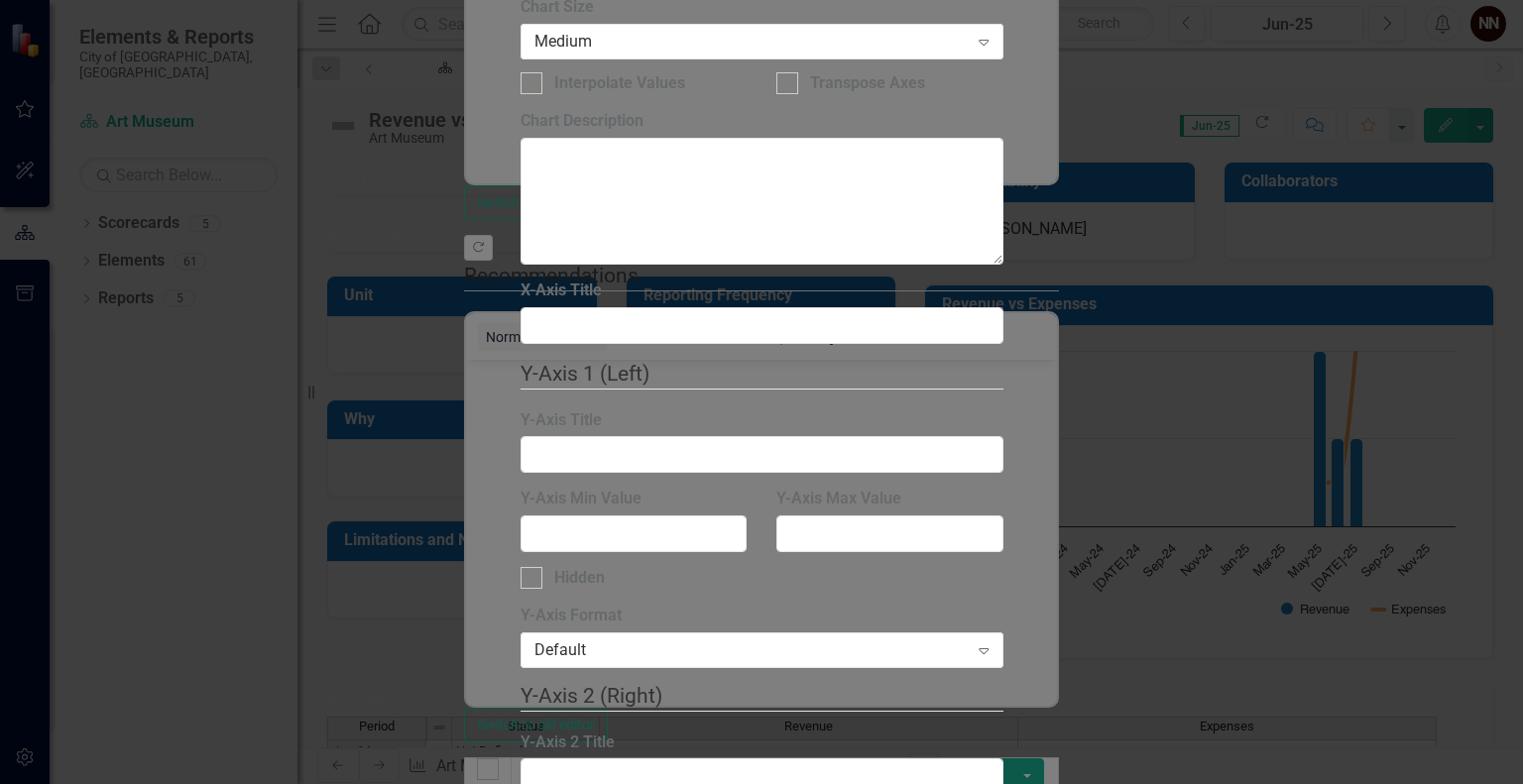 scroll, scrollTop: 0, scrollLeft: 0, axis: both 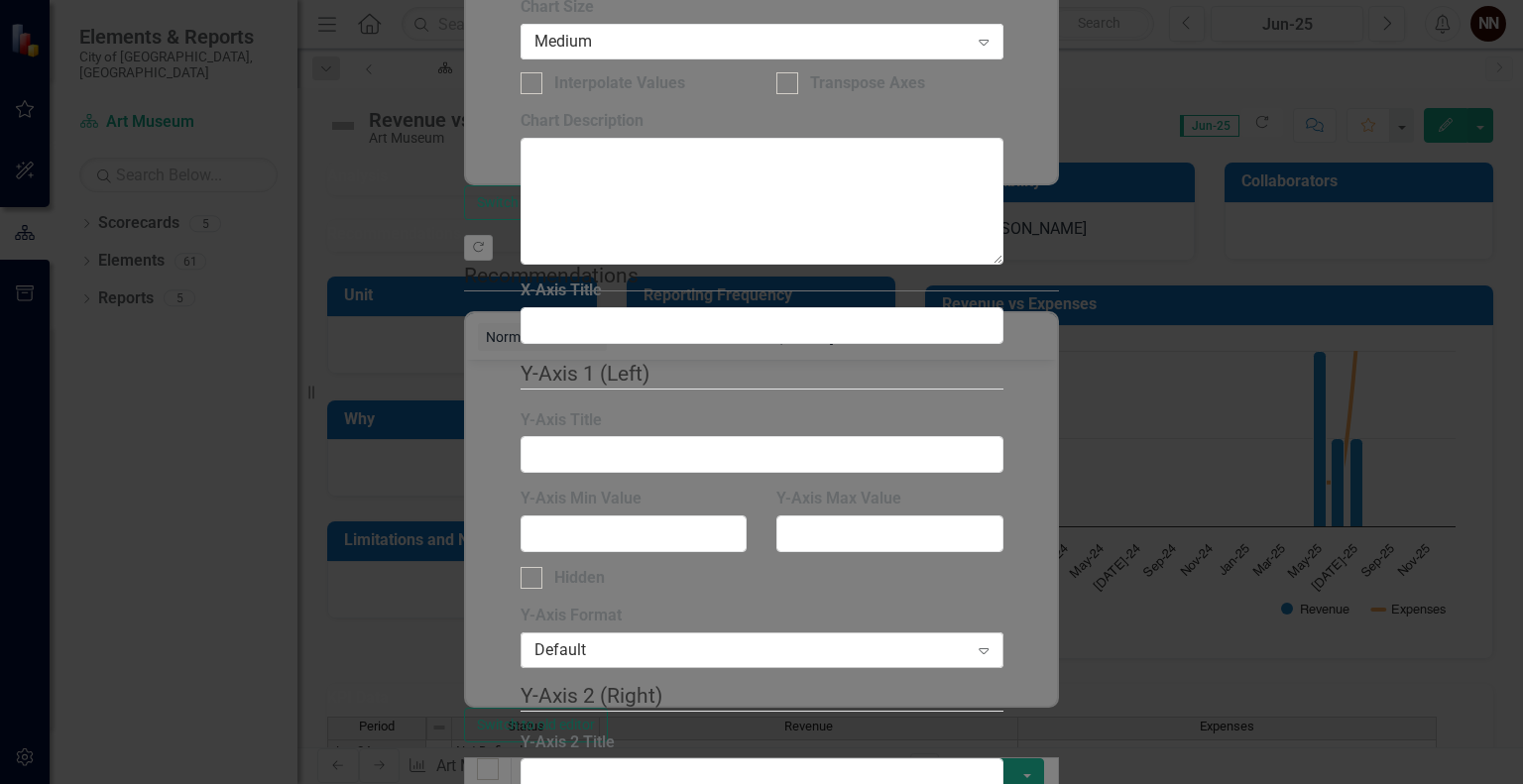 click on "Expand" 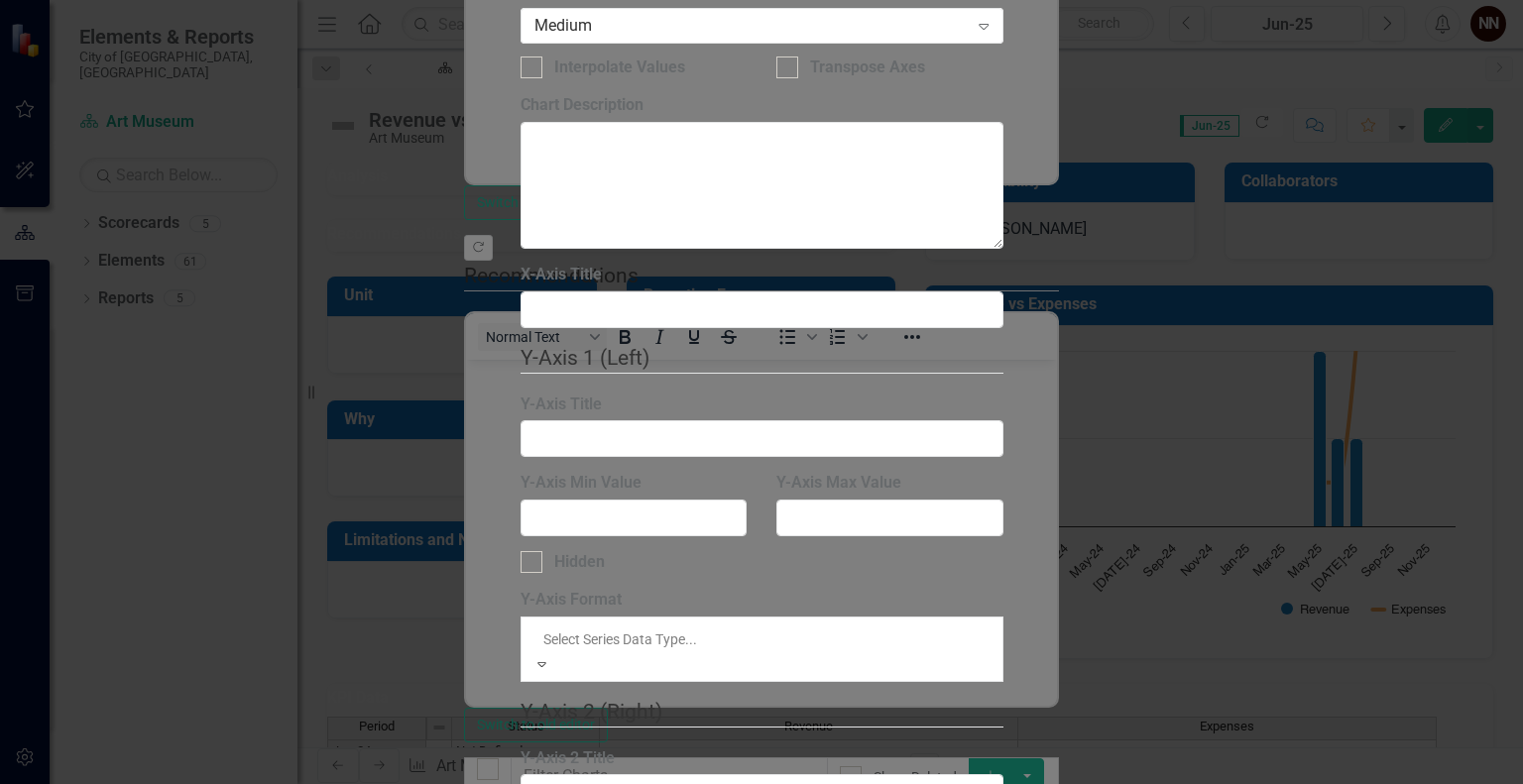 click on "Currency" at bounding box center (762, 818) 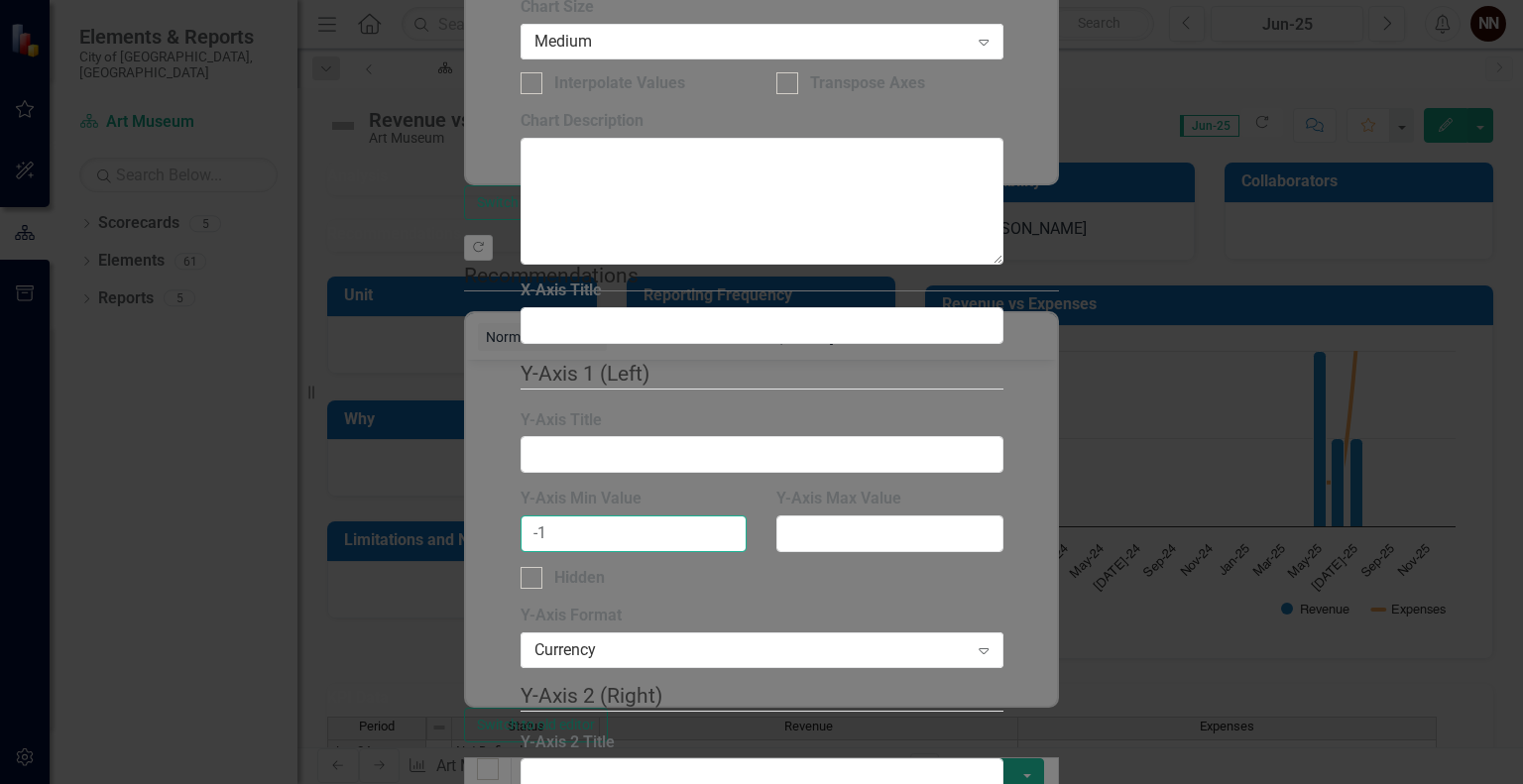 click on "-1" at bounding box center (634, 533) 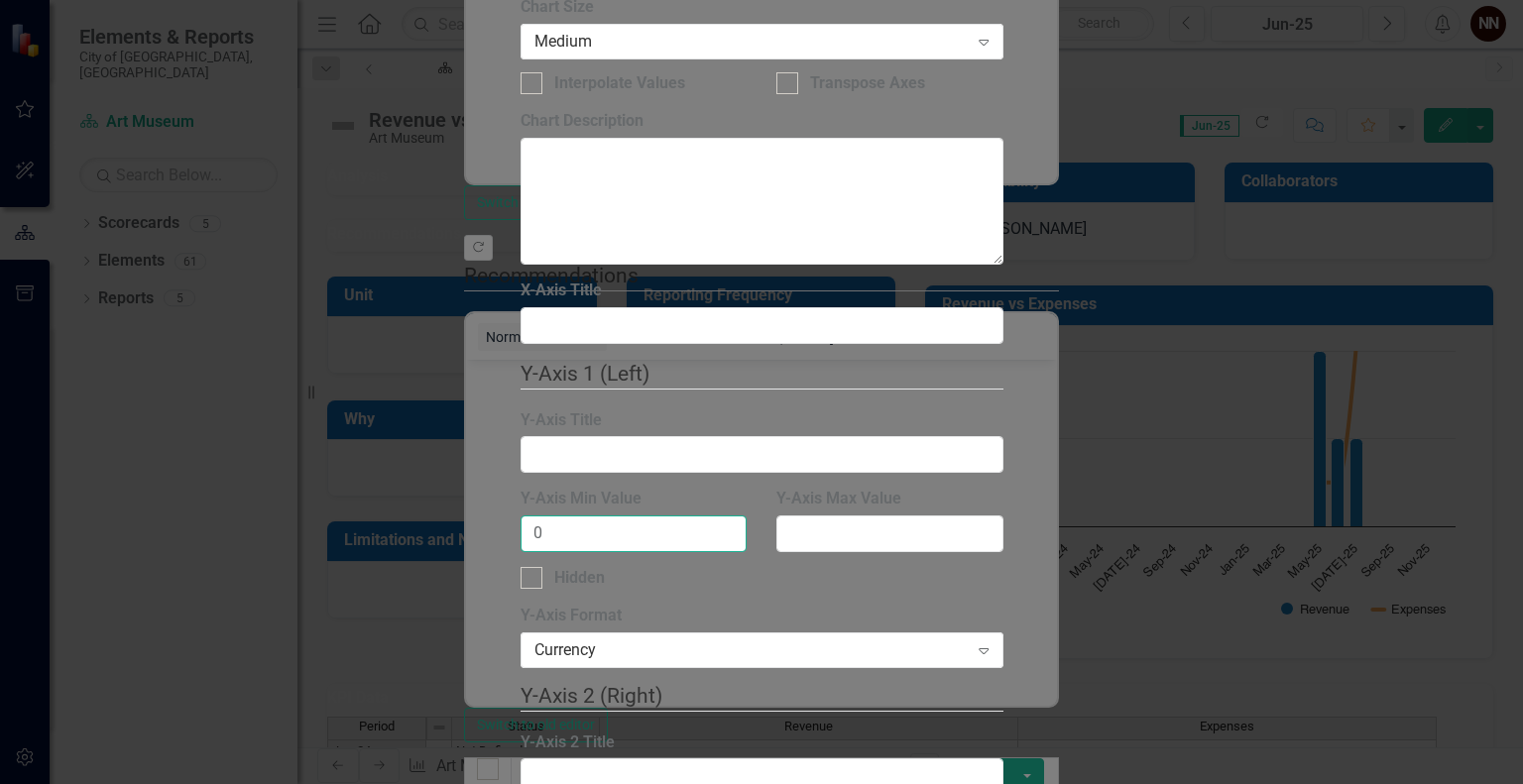 type on "0" 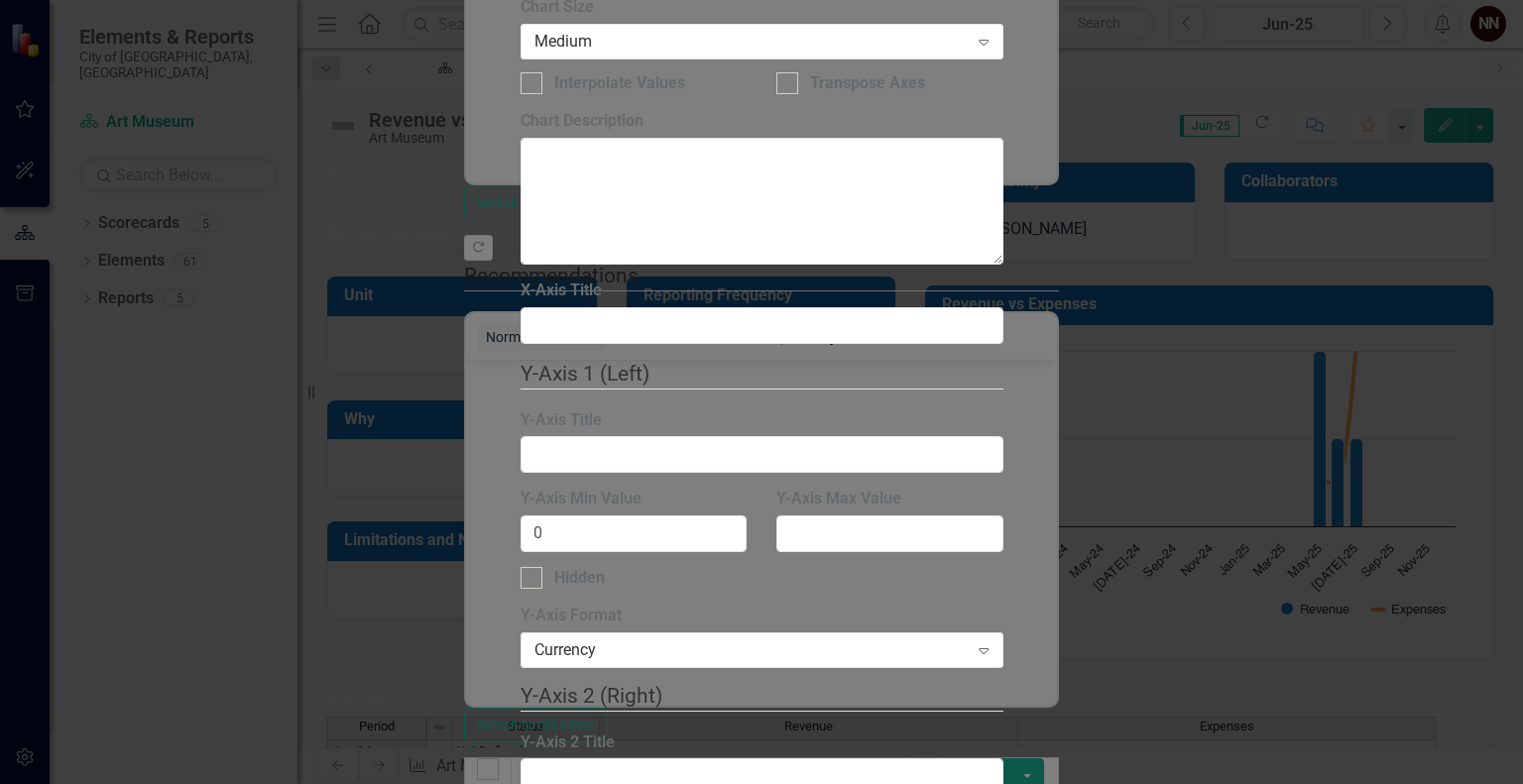 click on "Recalculate Refresh Preview" at bounding box center [574, 1079] 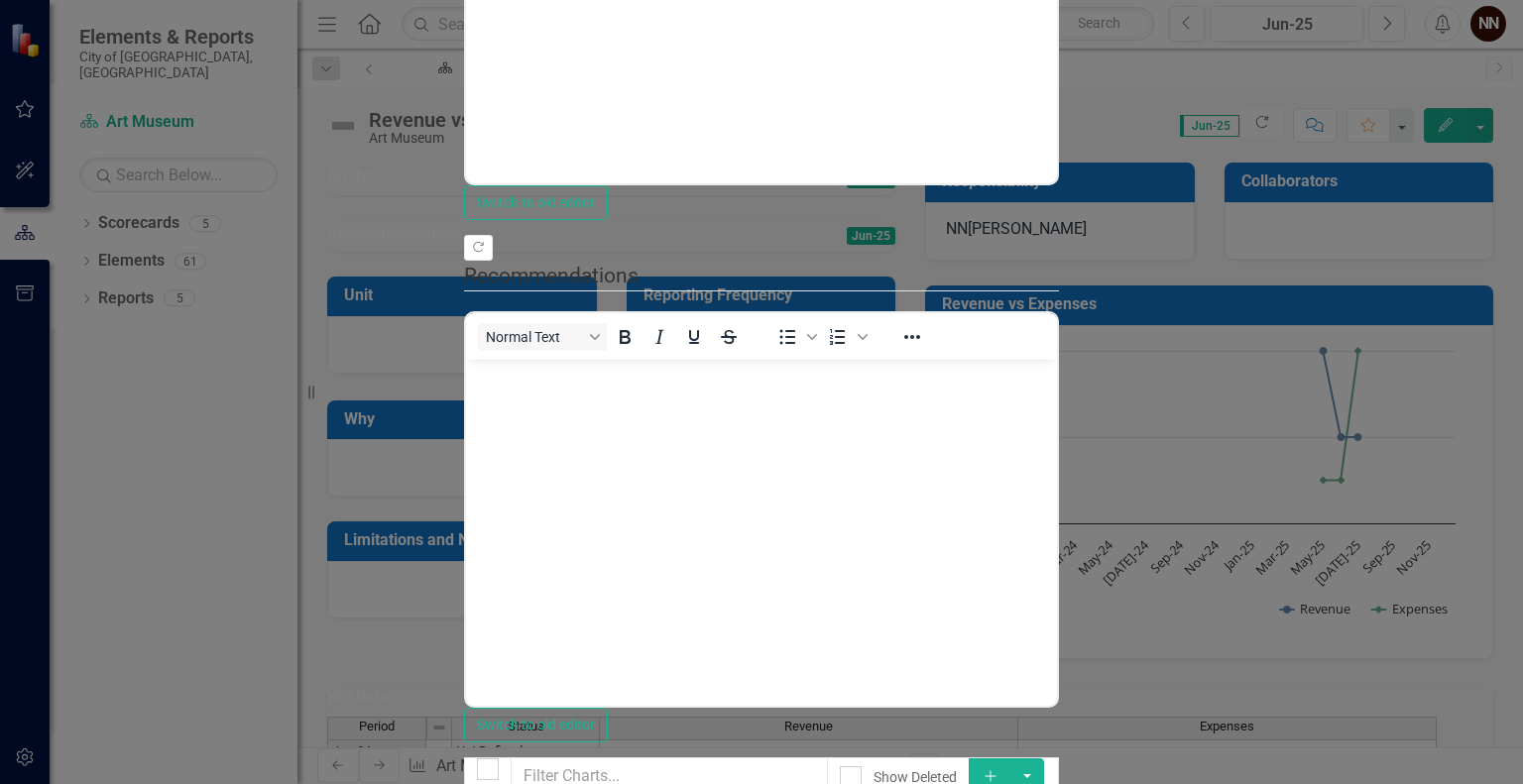 click on "Save" at bounding box center (559, 1340) 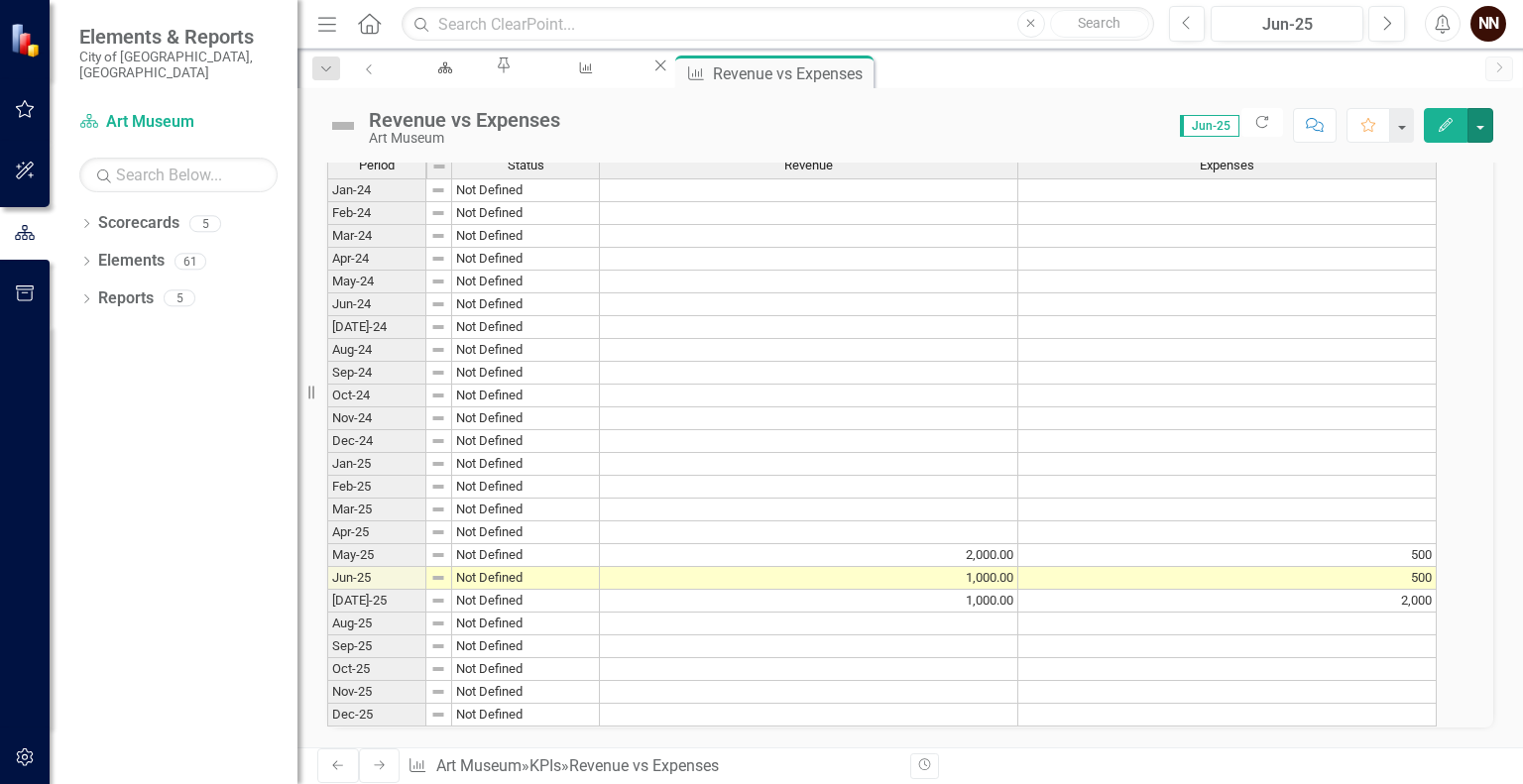 scroll, scrollTop: 655, scrollLeft: 0, axis: vertical 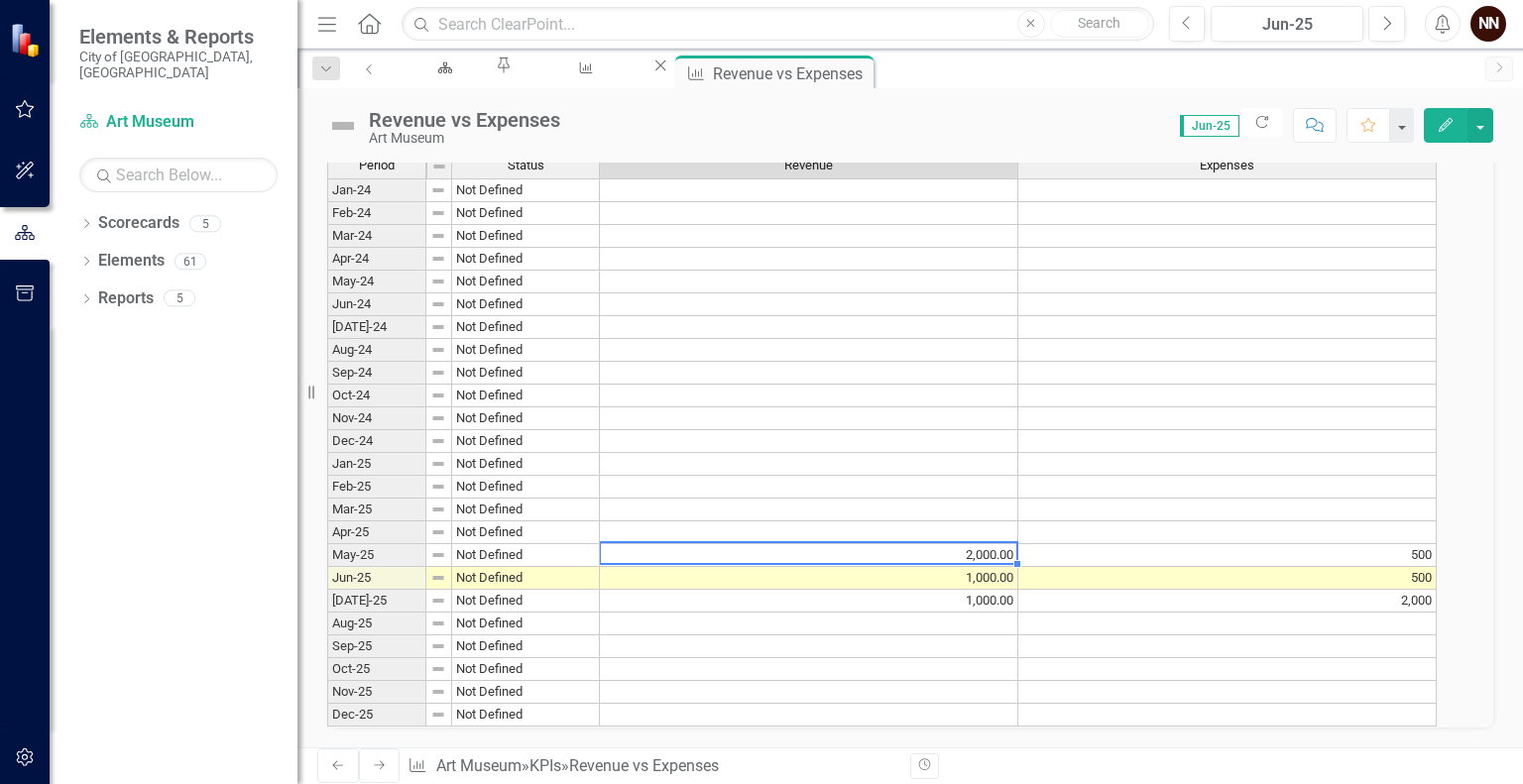 click on "2,000.00" at bounding box center (809, 555) 